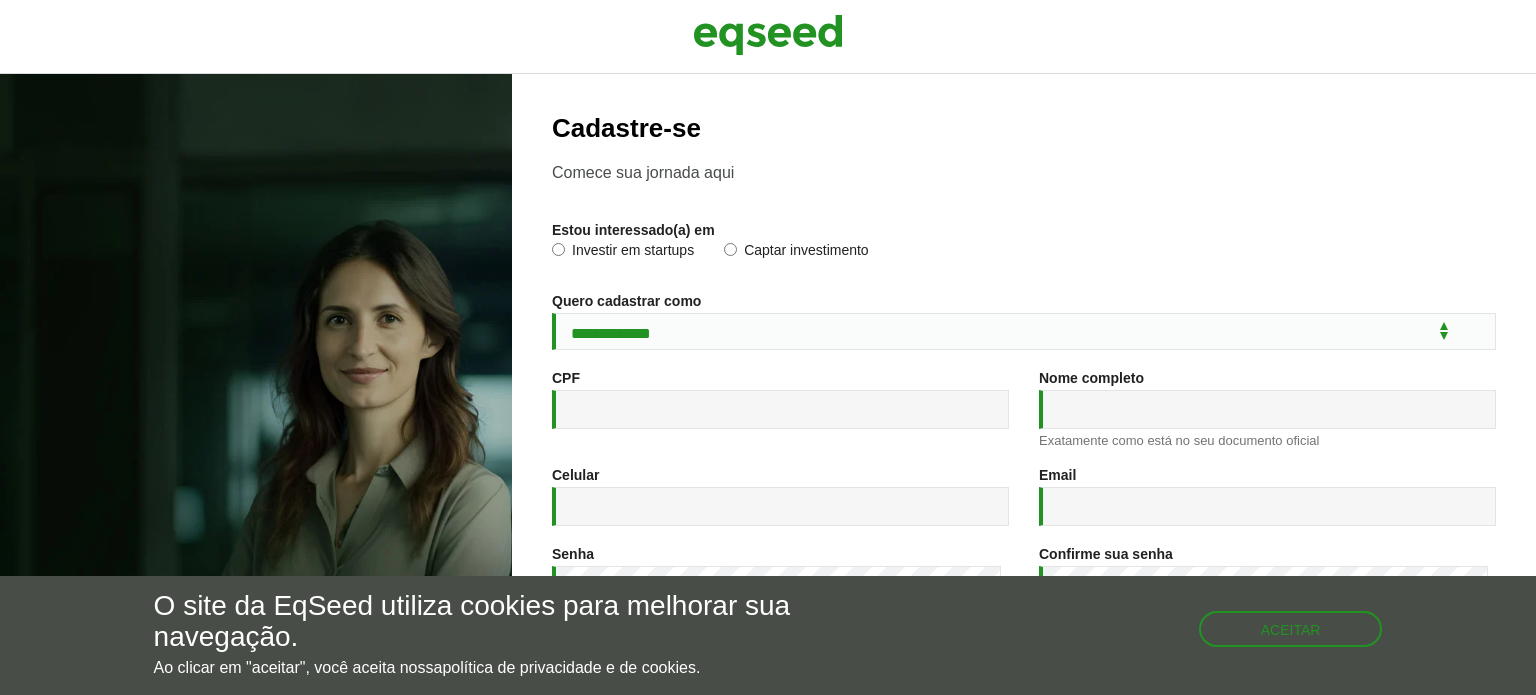 scroll, scrollTop: 0, scrollLeft: 0, axis: both 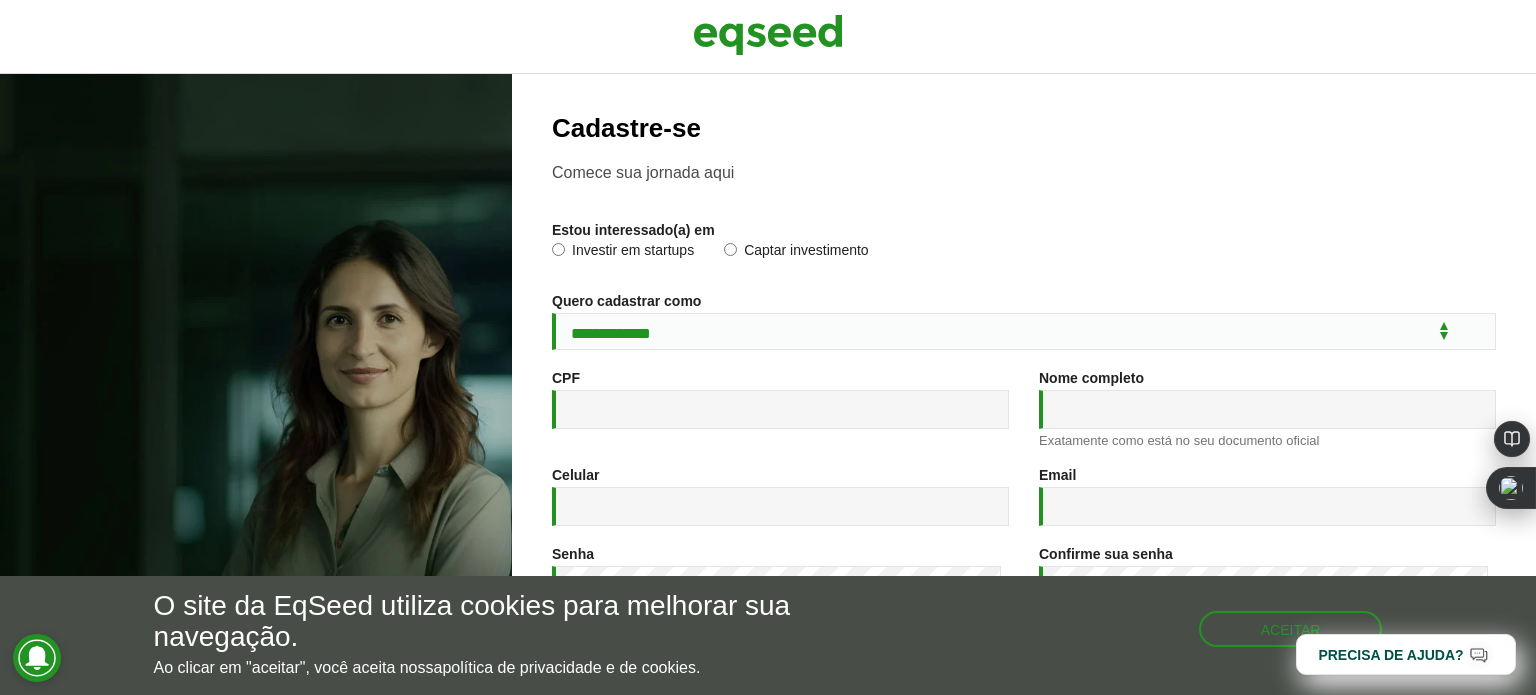 click on "Captar investimento" at bounding box center (796, 253) 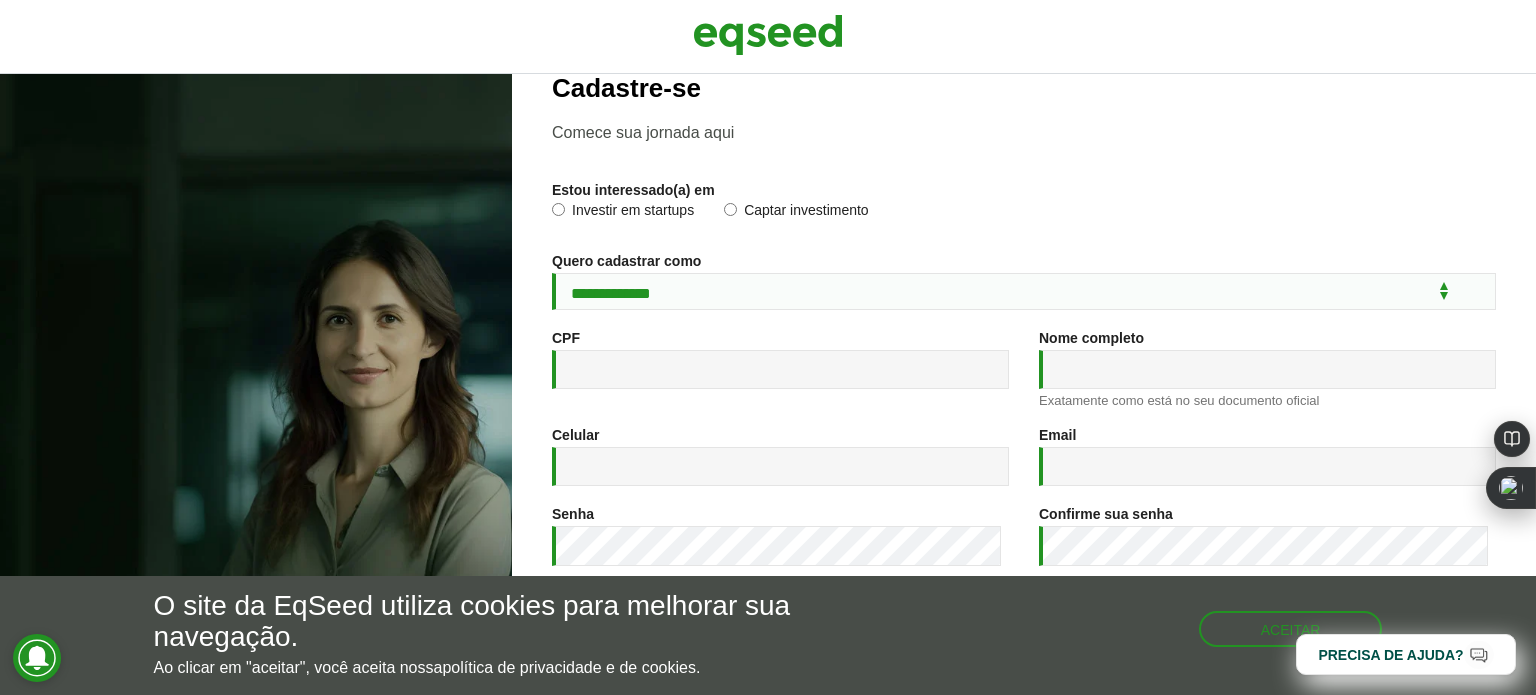 scroll, scrollTop: 0, scrollLeft: 0, axis: both 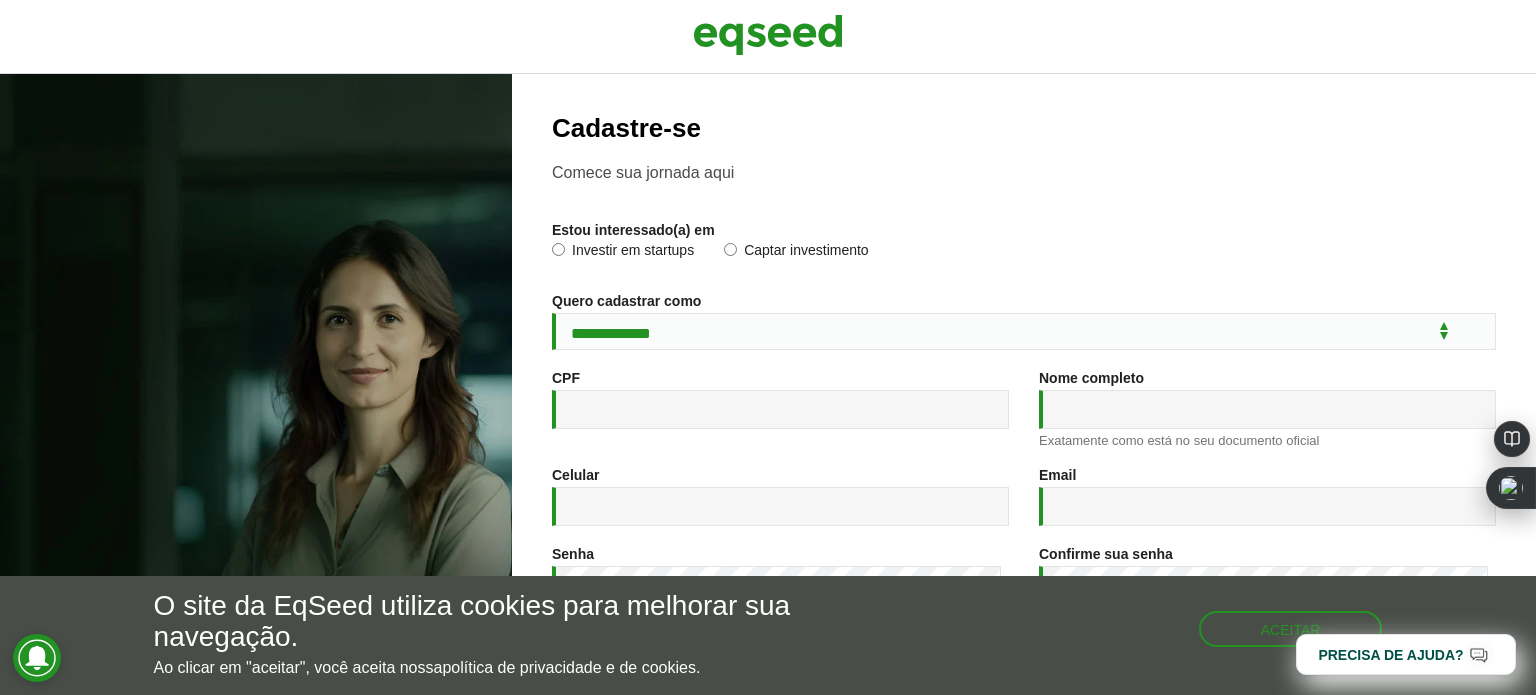 click on "Captar investimento" at bounding box center [796, 253] 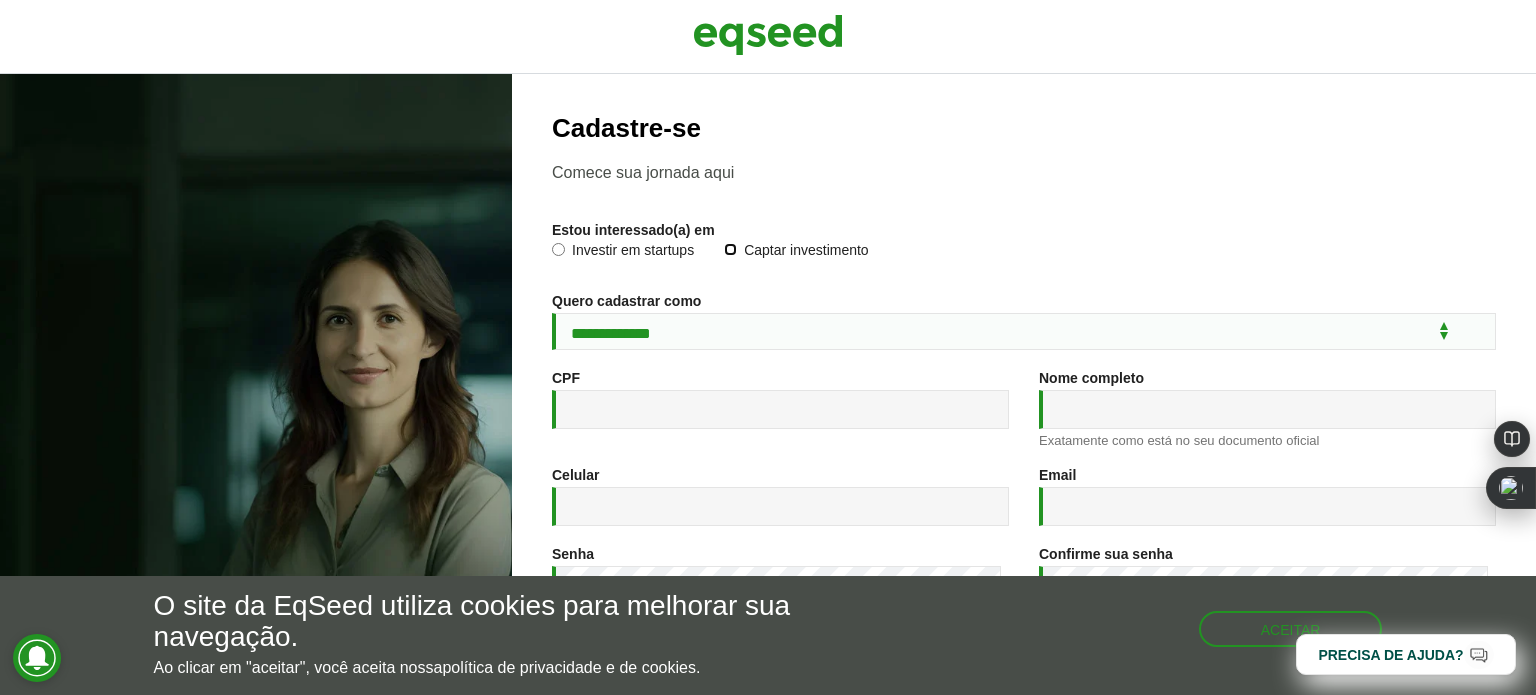 click on "Cadastre-se" at bounding box center [1024, 862] 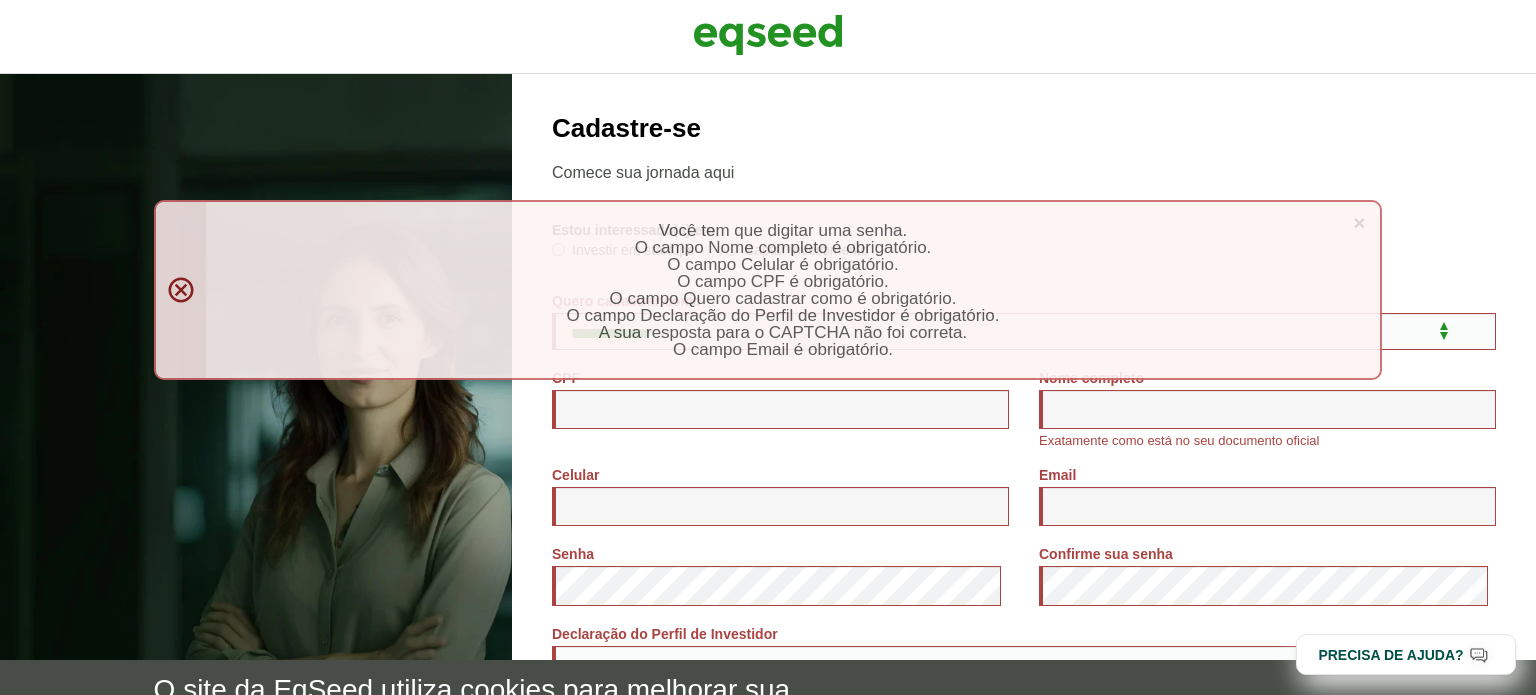 scroll, scrollTop: 0, scrollLeft: 0, axis: both 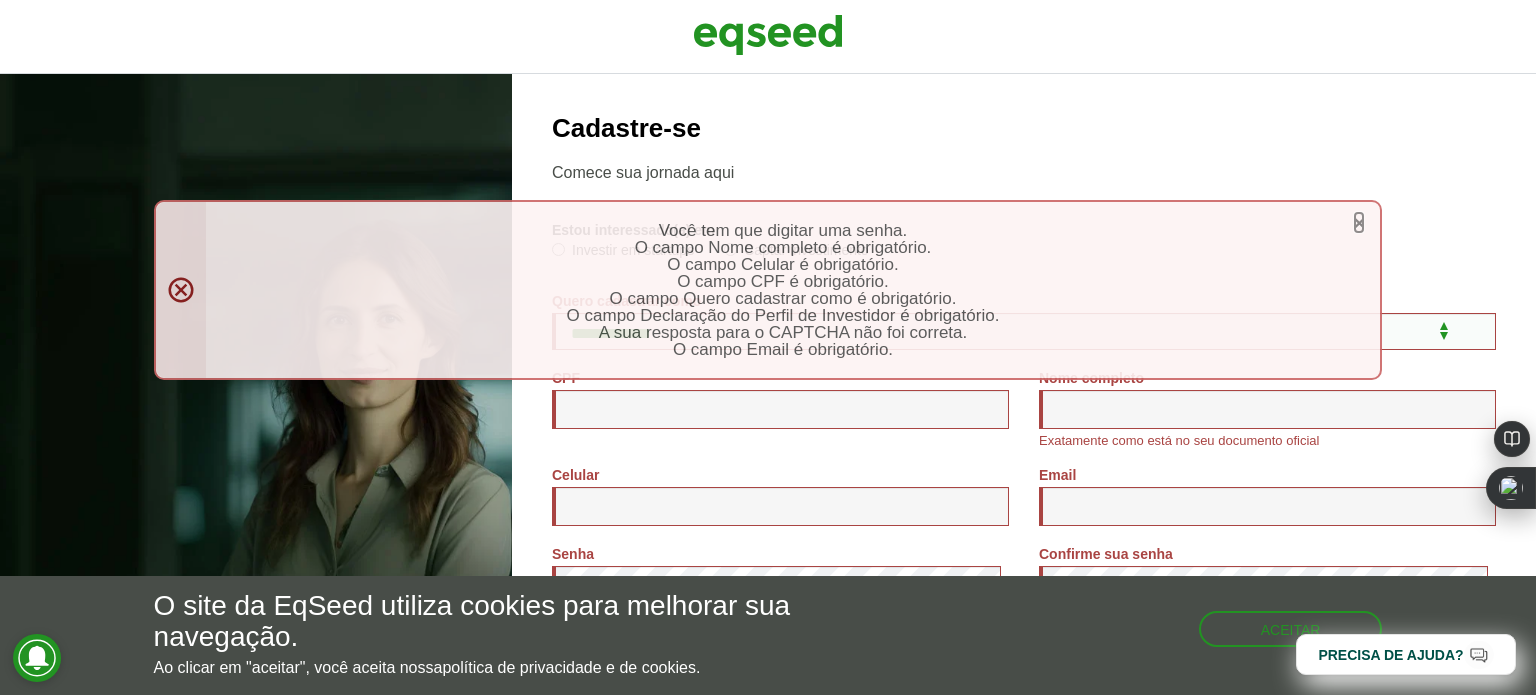 click on "×" at bounding box center (1359, 222) 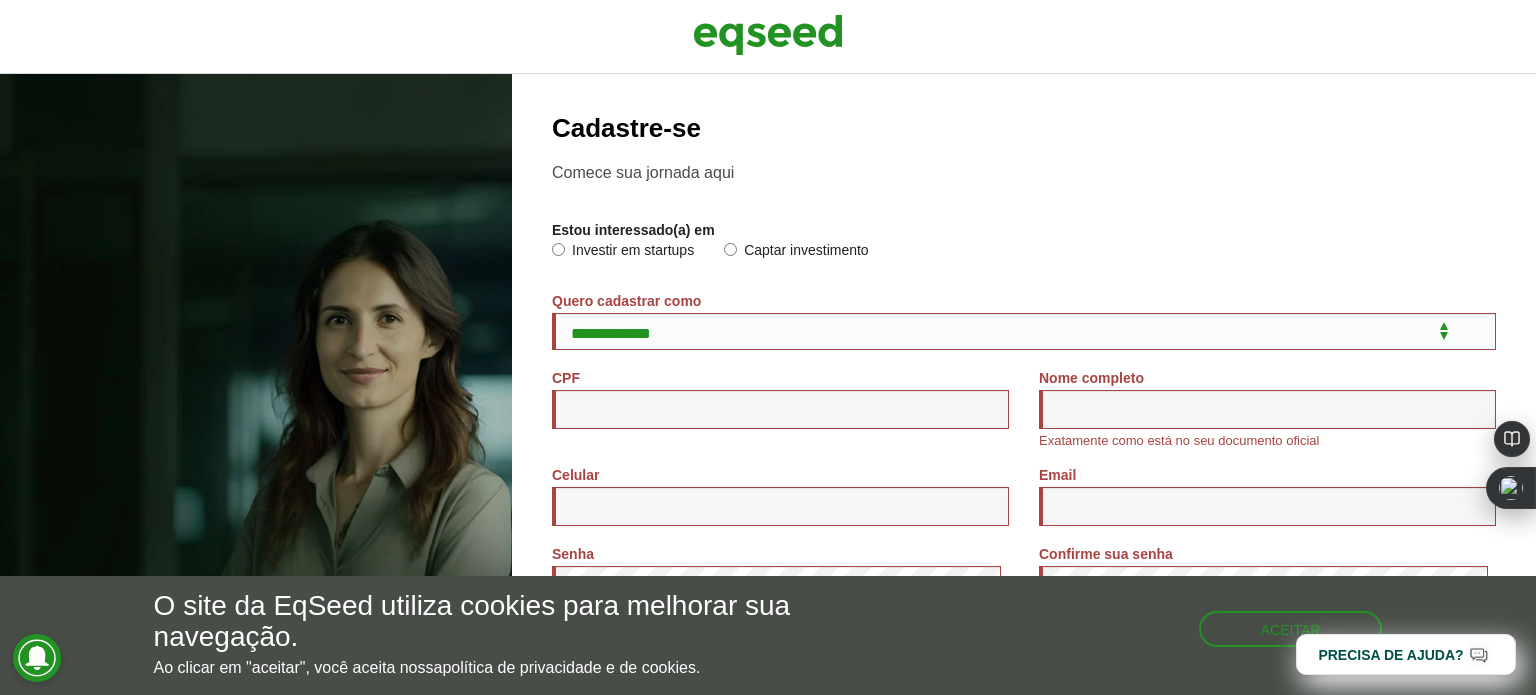 click on "**********" at bounding box center [1024, 384] 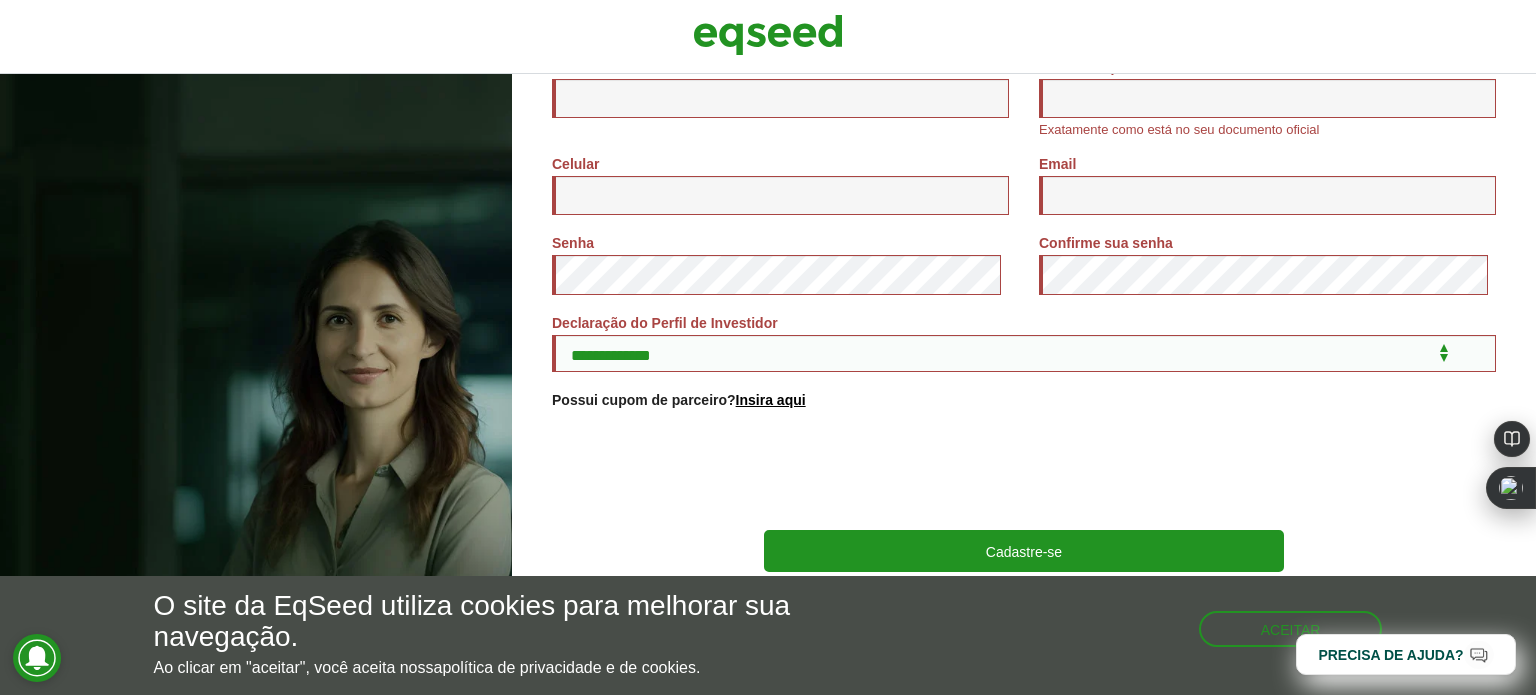 scroll, scrollTop: 332, scrollLeft: 0, axis: vertical 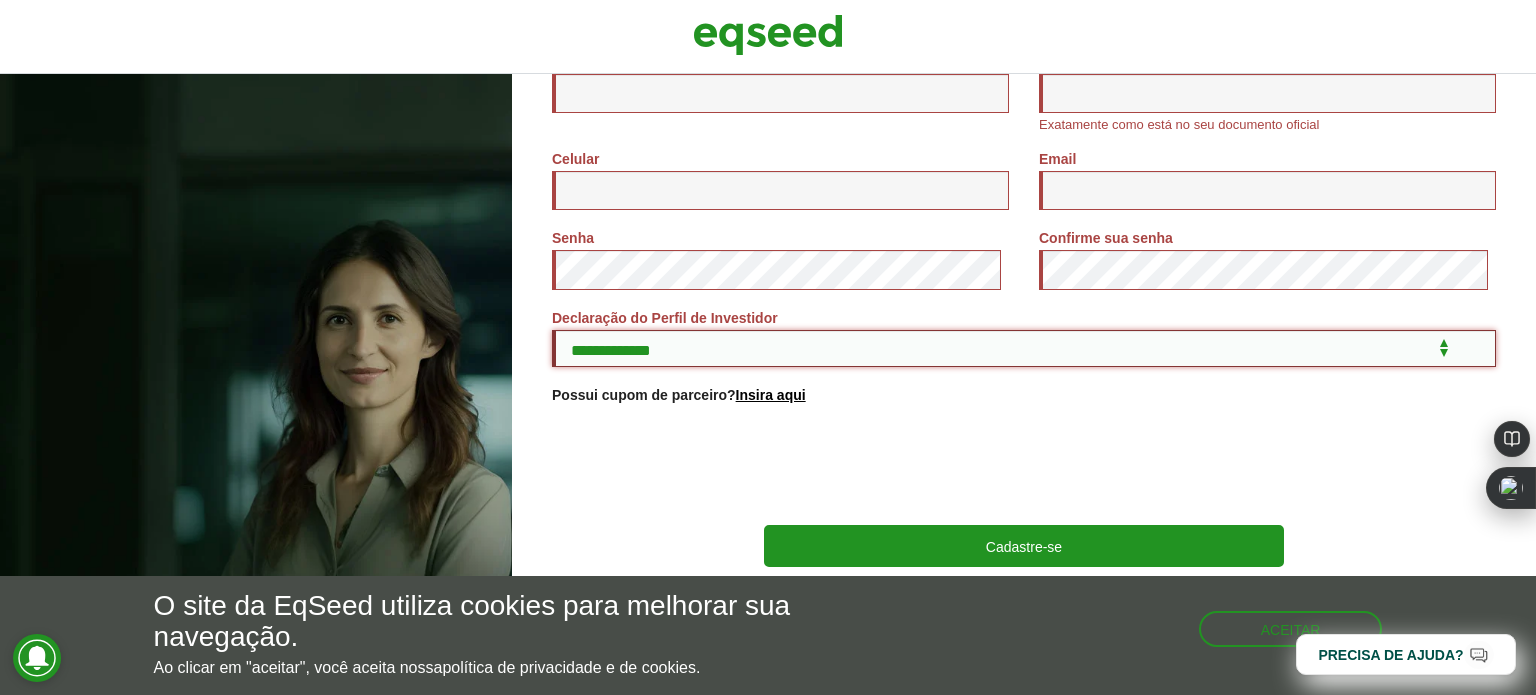 click on "**********" at bounding box center [1024, 348] 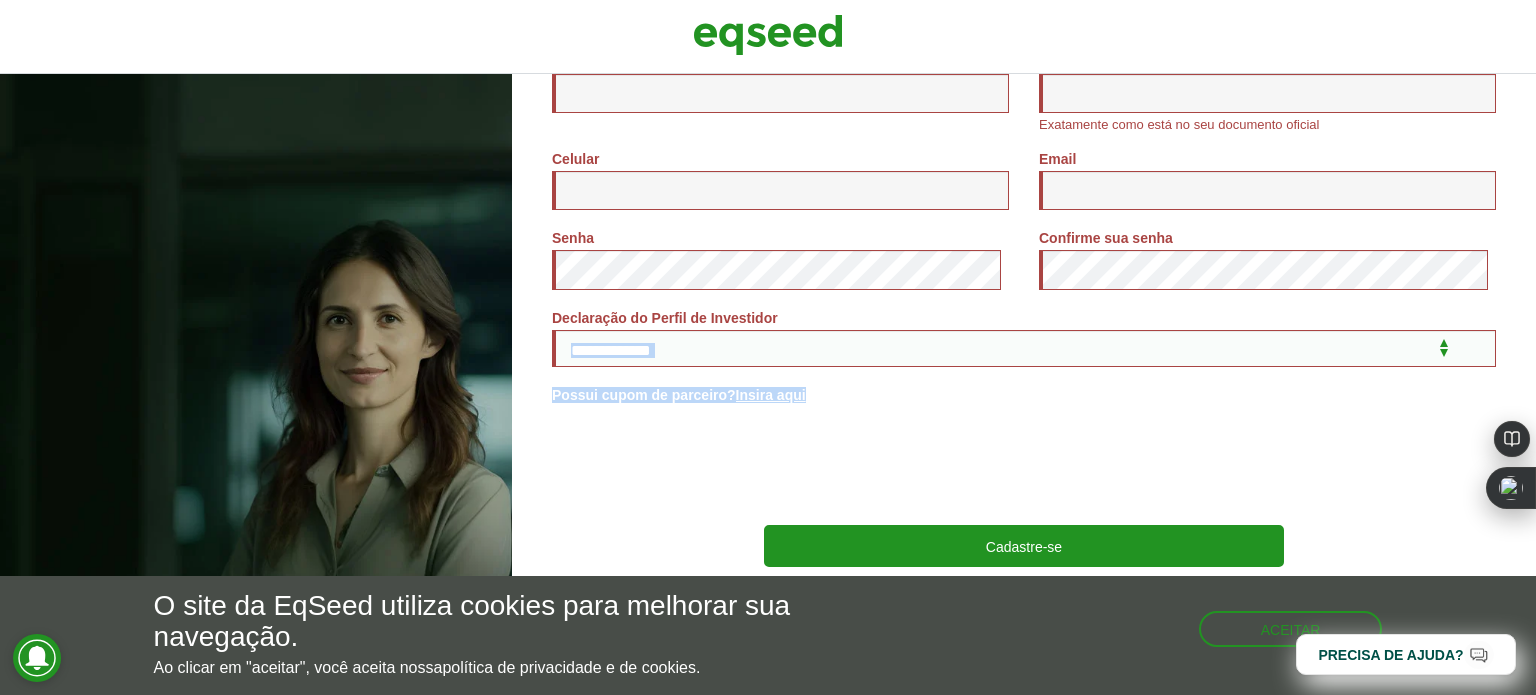 drag, startPoint x: 1049, startPoint y: 374, endPoint x: 1030, endPoint y: 355, distance: 26.870058 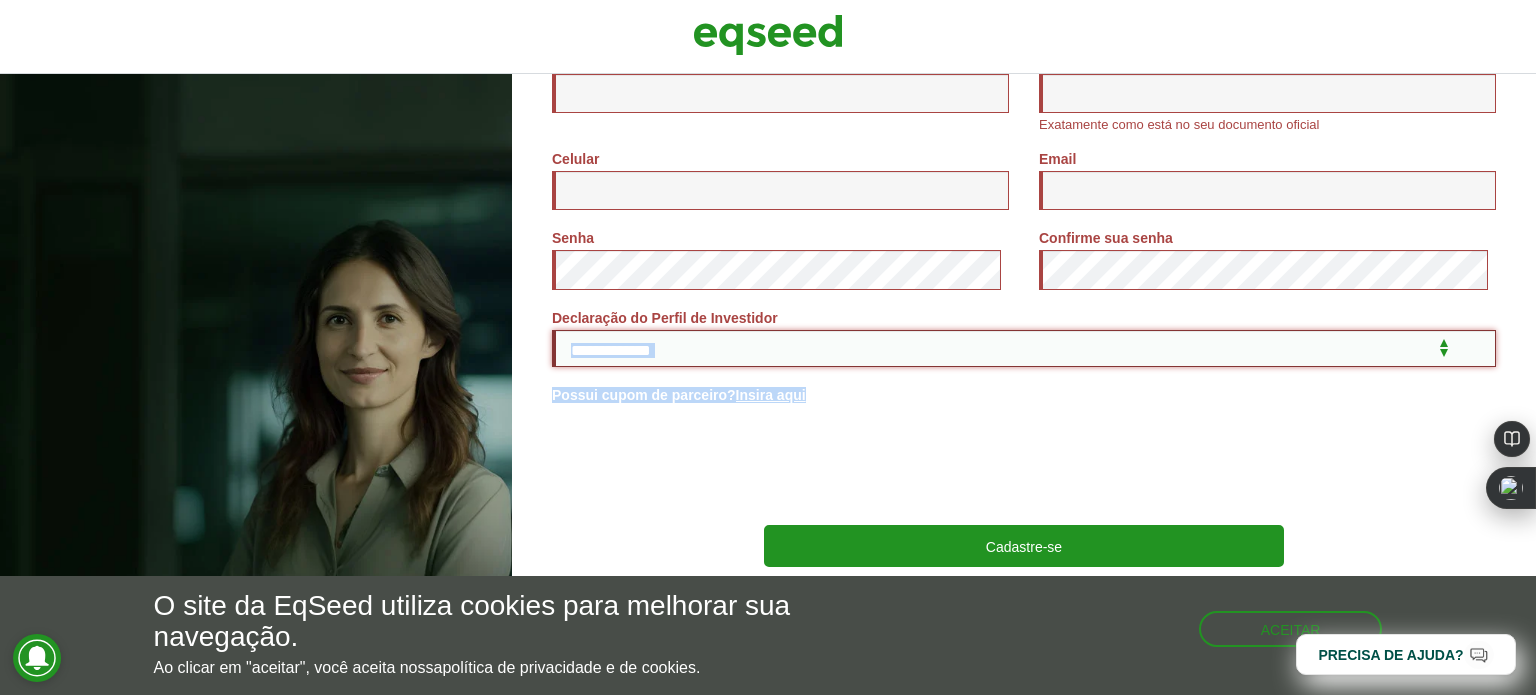 click on "**********" at bounding box center [1024, 348] 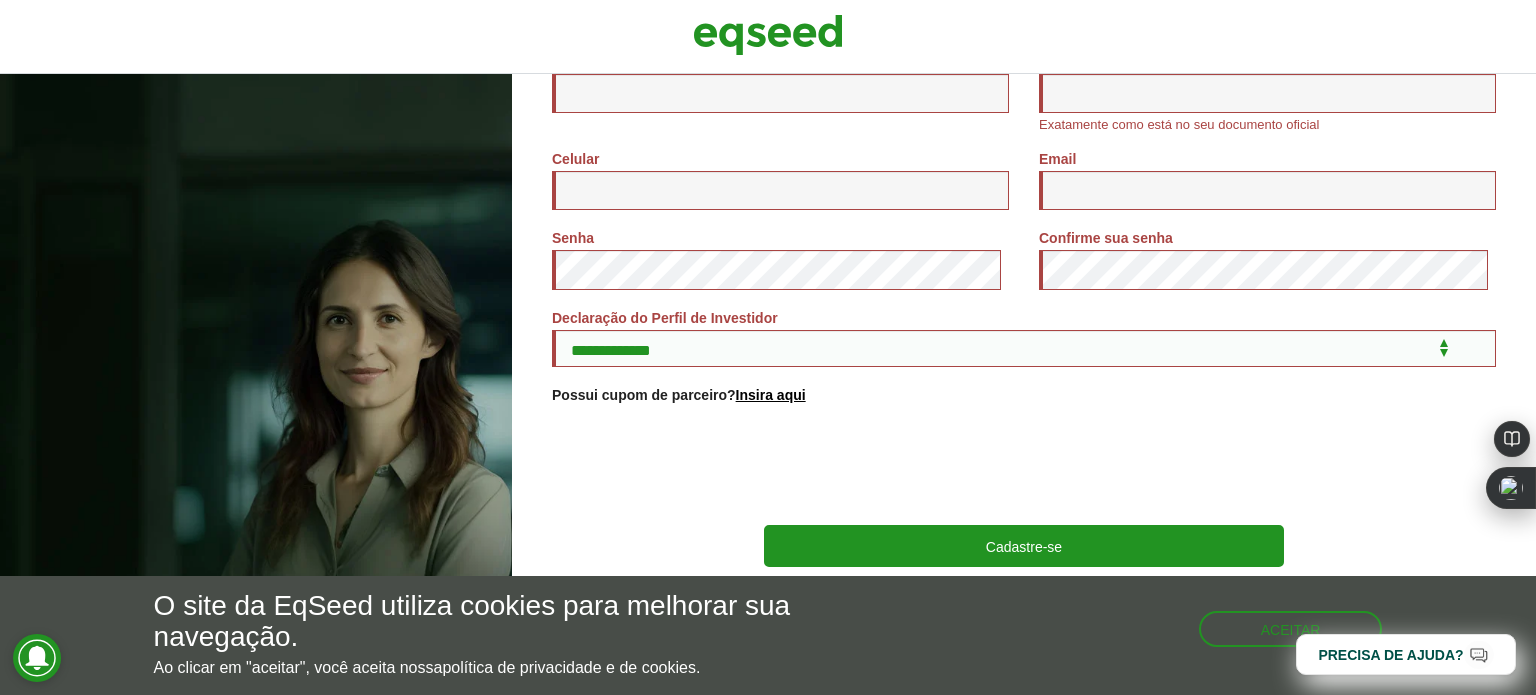 click on "**********" at bounding box center [1024, 216] 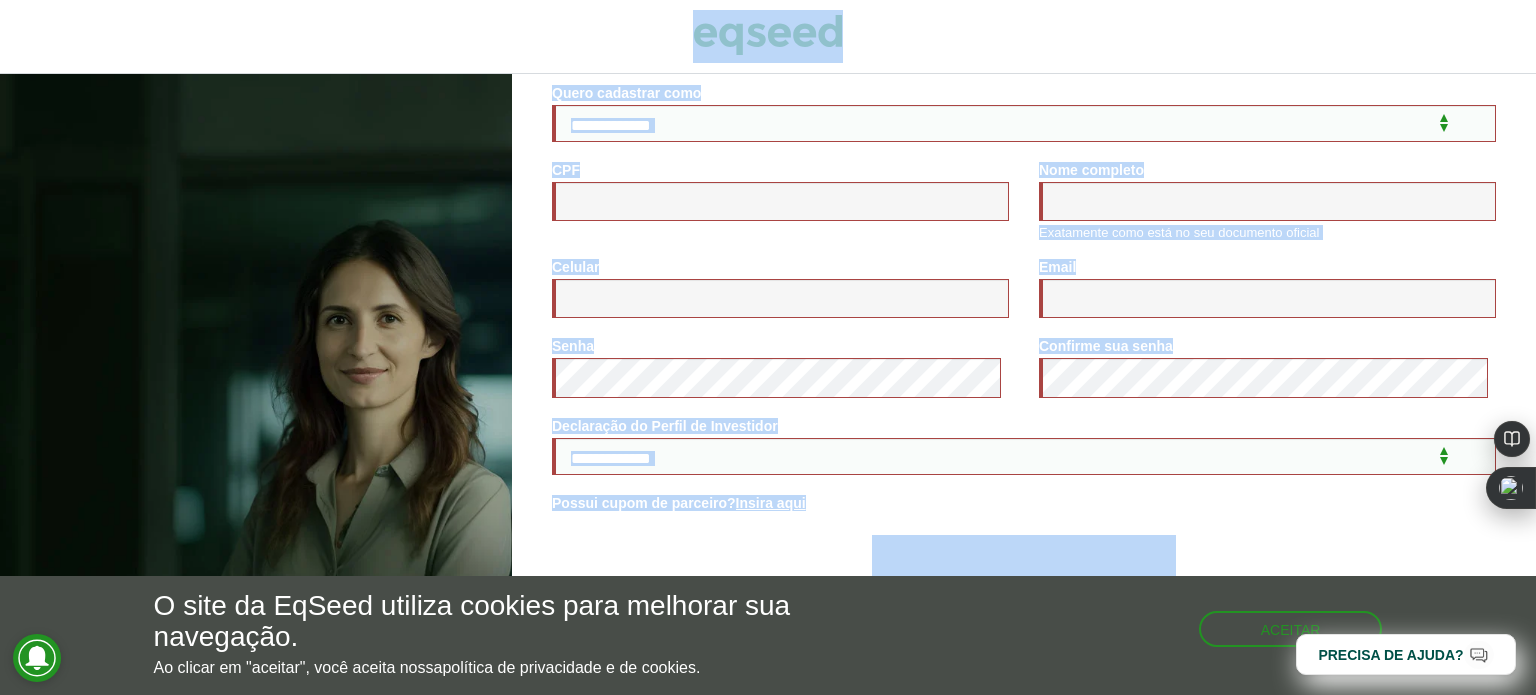 scroll, scrollTop: 0, scrollLeft: 0, axis: both 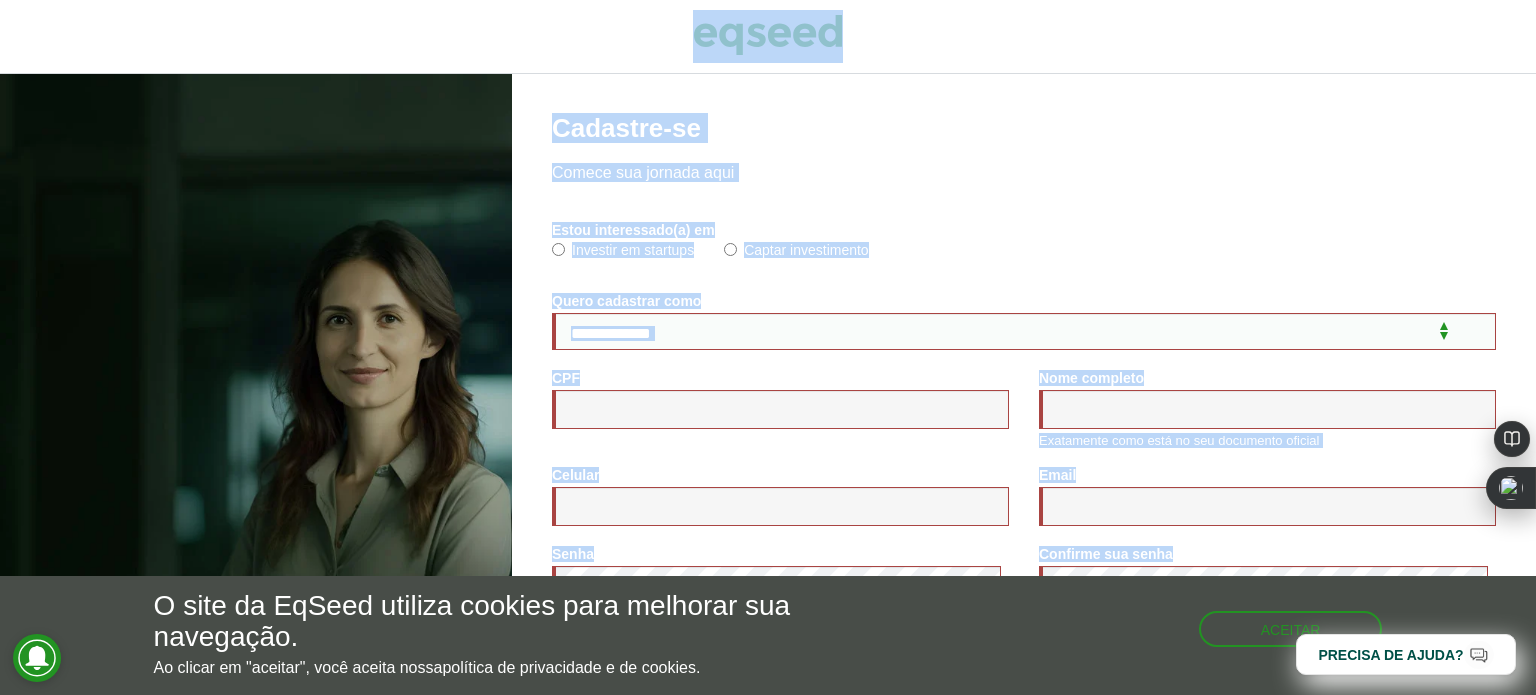 drag, startPoint x: 704, startPoint y: 512, endPoint x: 420, endPoint y: 4, distance: 581.9966 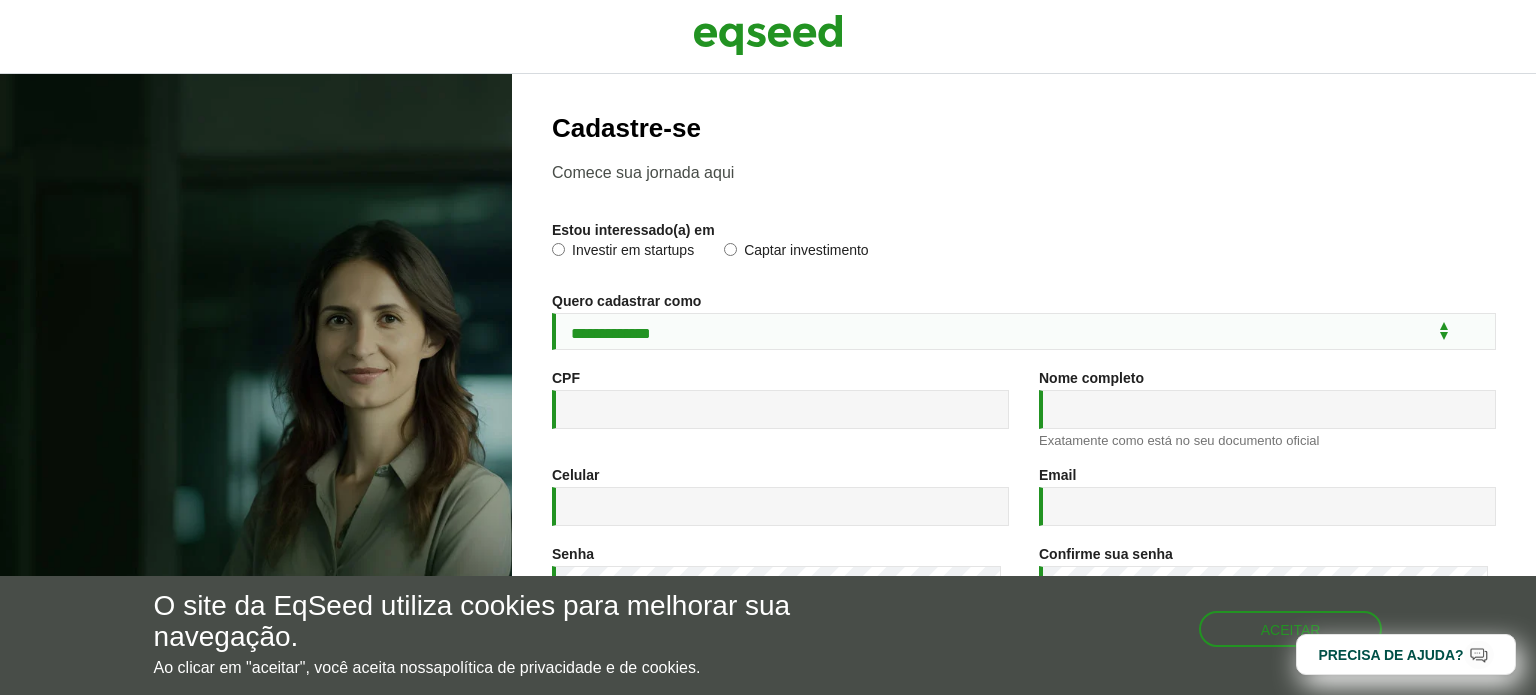 scroll, scrollTop: 0, scrollLeft: 0, axis: both 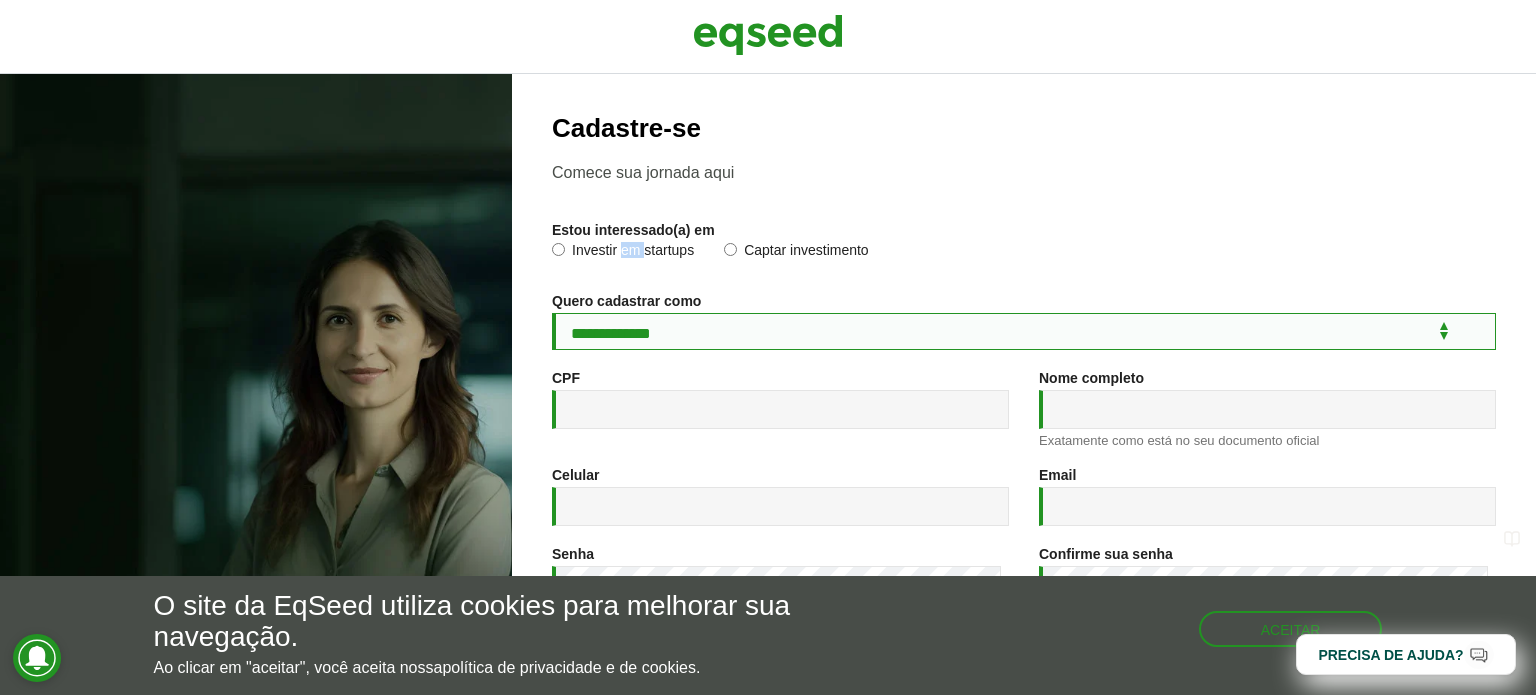 click on "**********" at bounding box center (1024, 331) 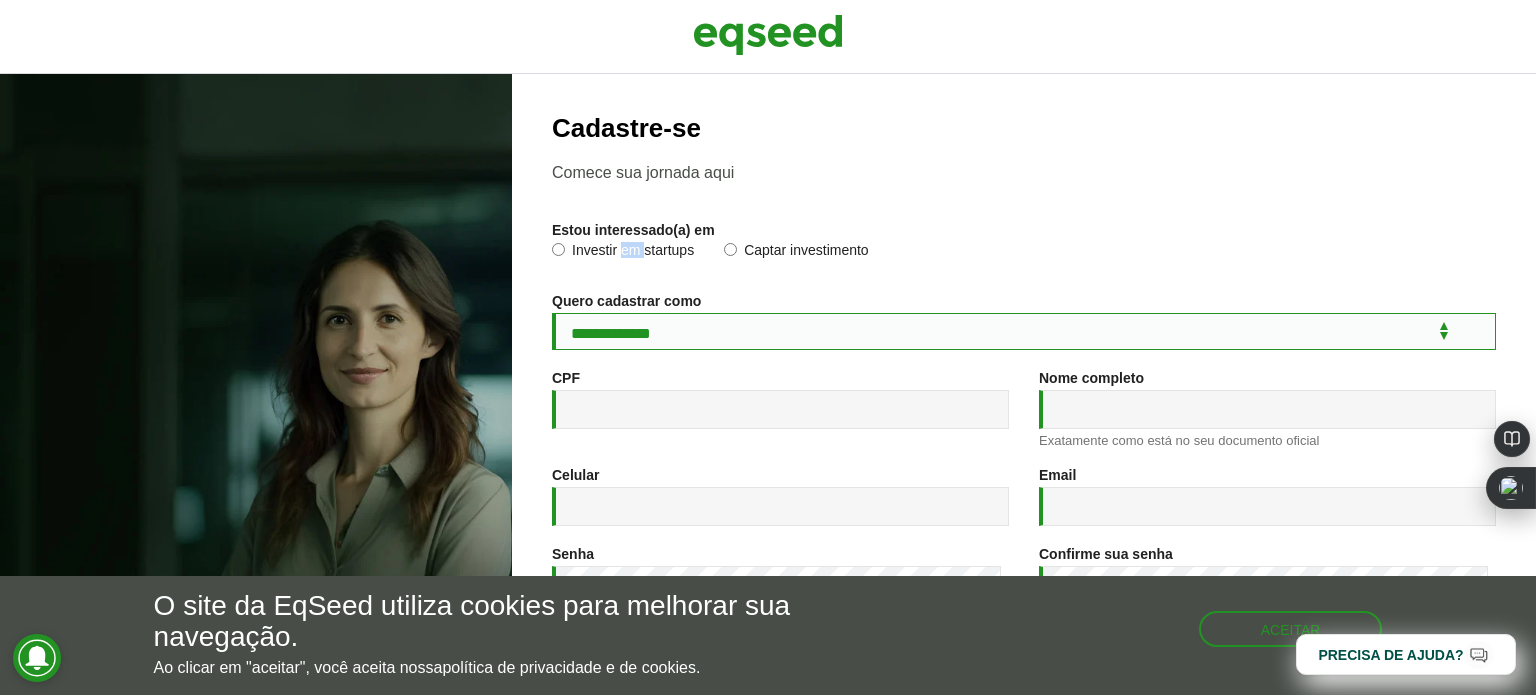 select on "***" 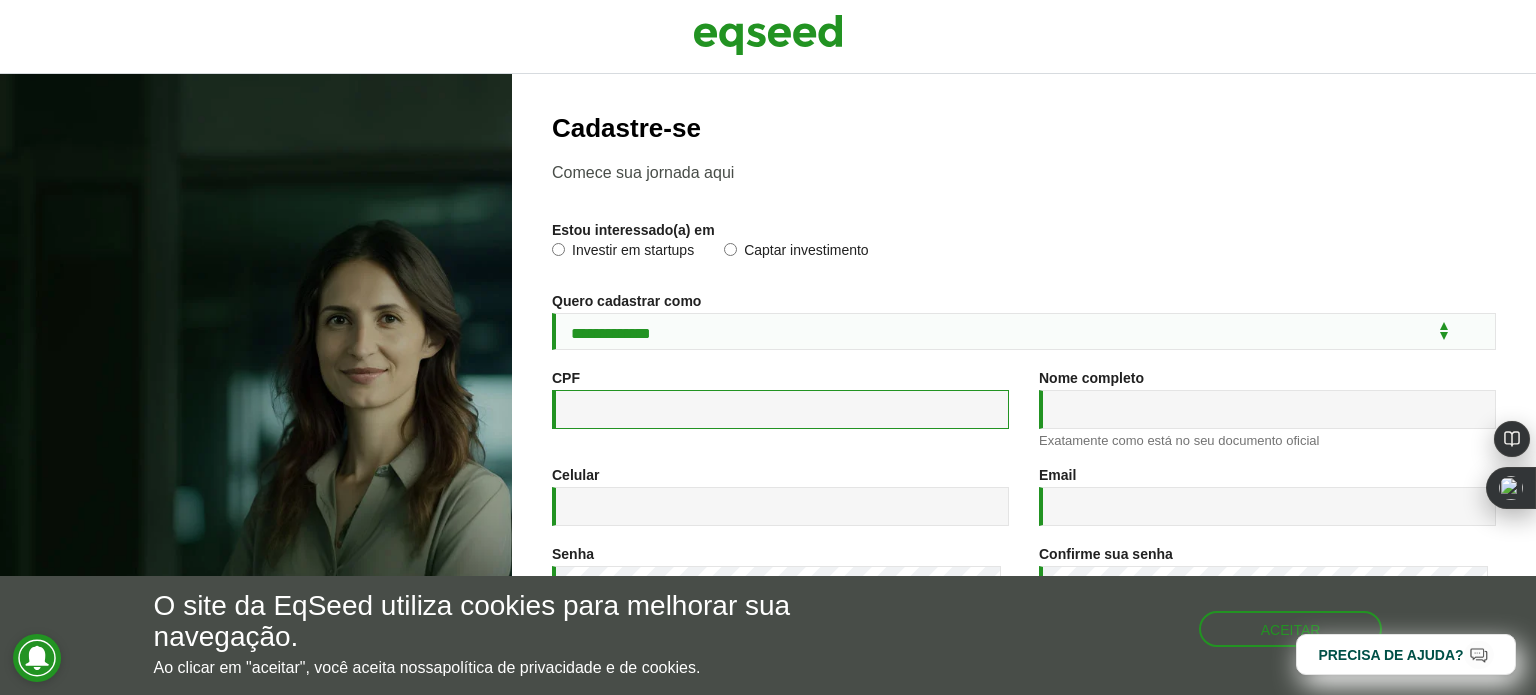 click on "CPF  *" at bounding box center [780, 409] 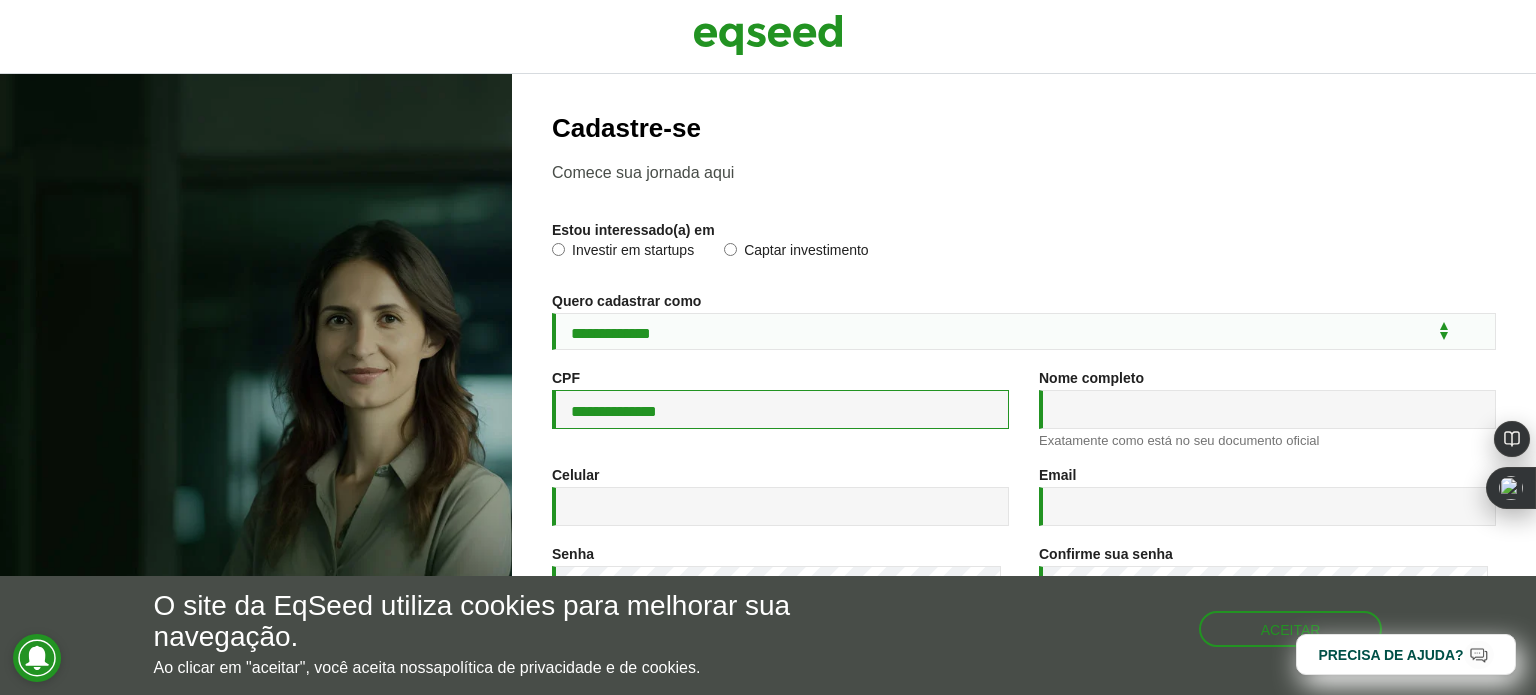 type on "**********" 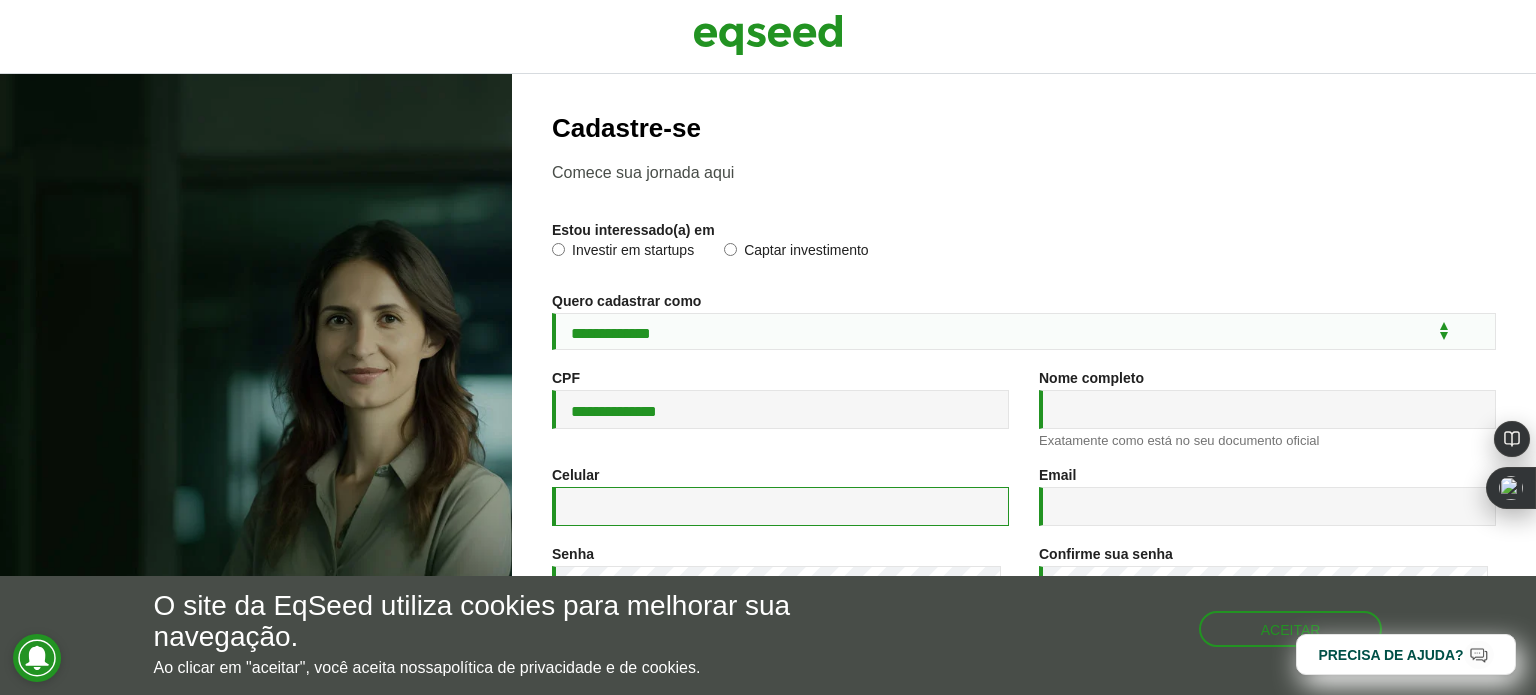 click on "Celular  *" at bounding box center [780, 506] 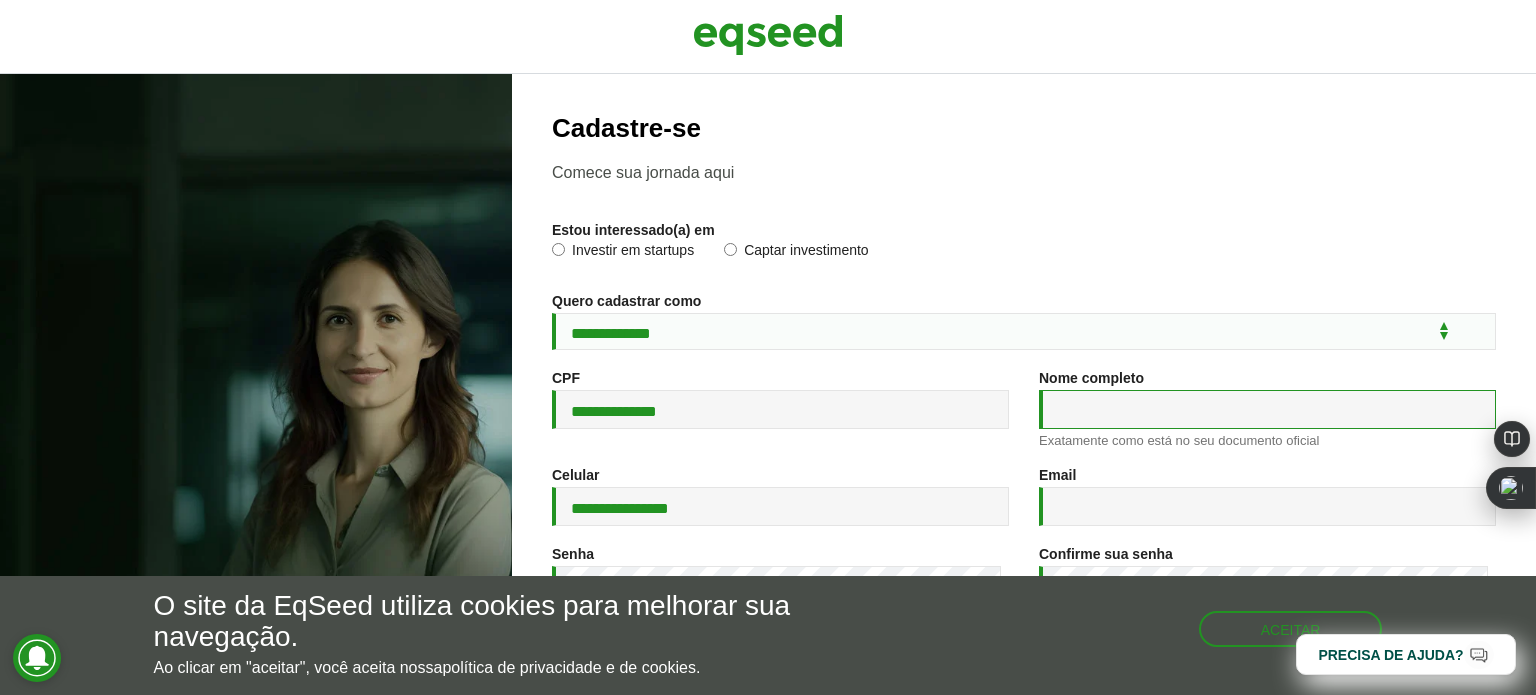 type on "**********" 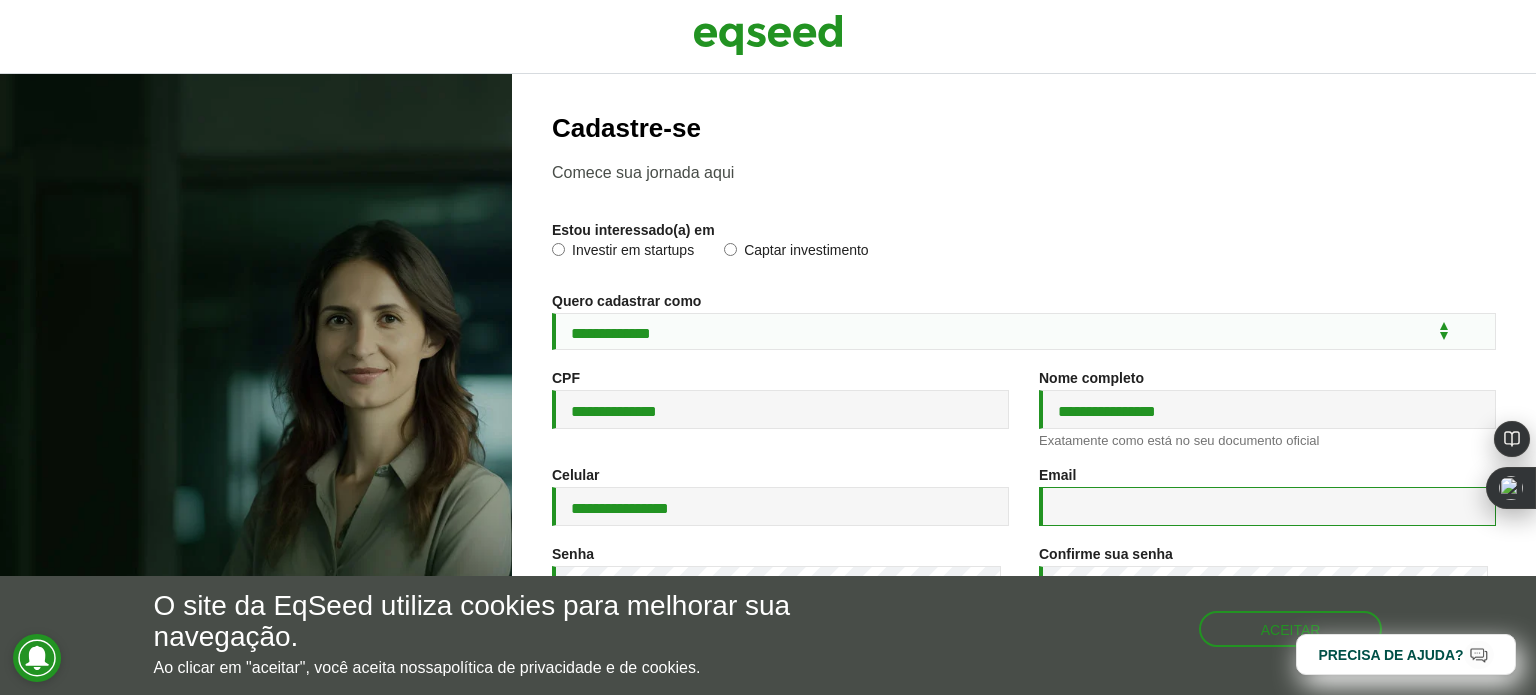 click on "Email  *" at bounding box center (1267, 506) 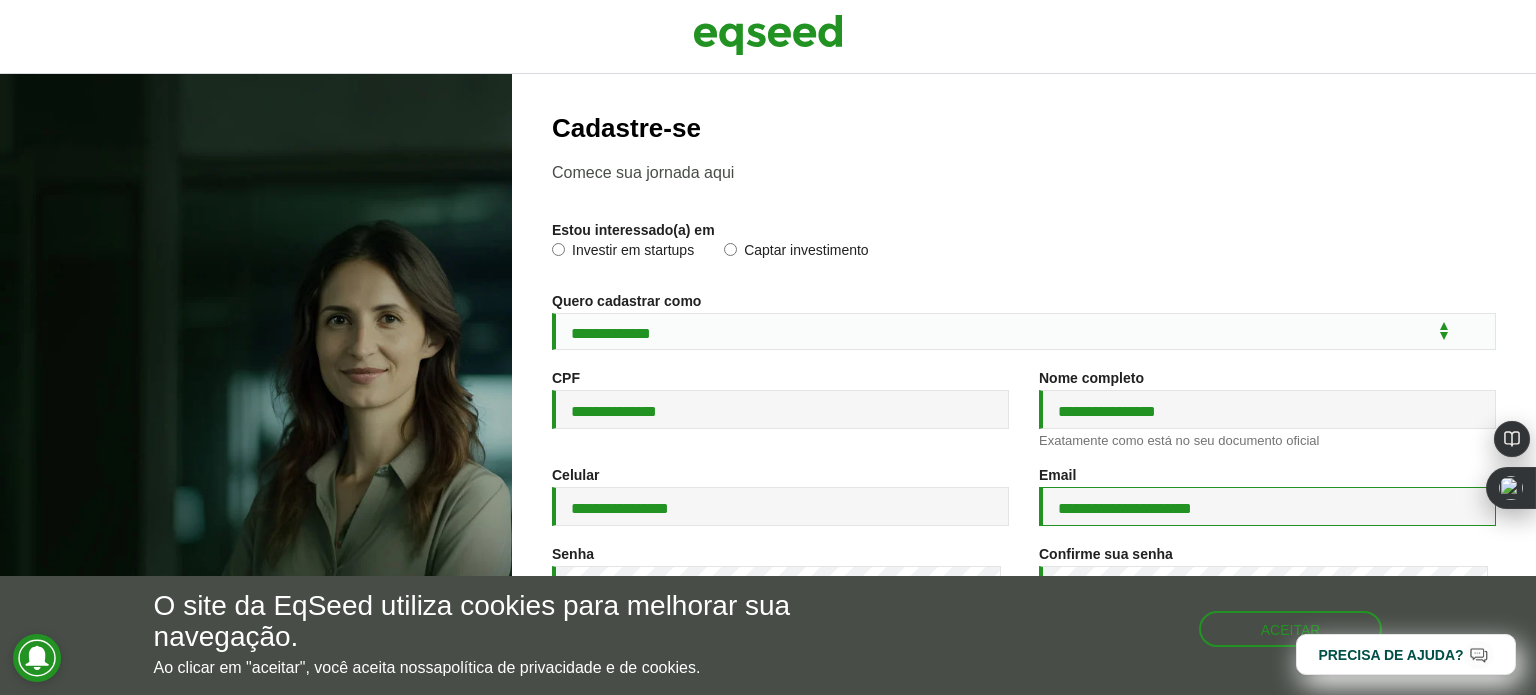 type on "**********" 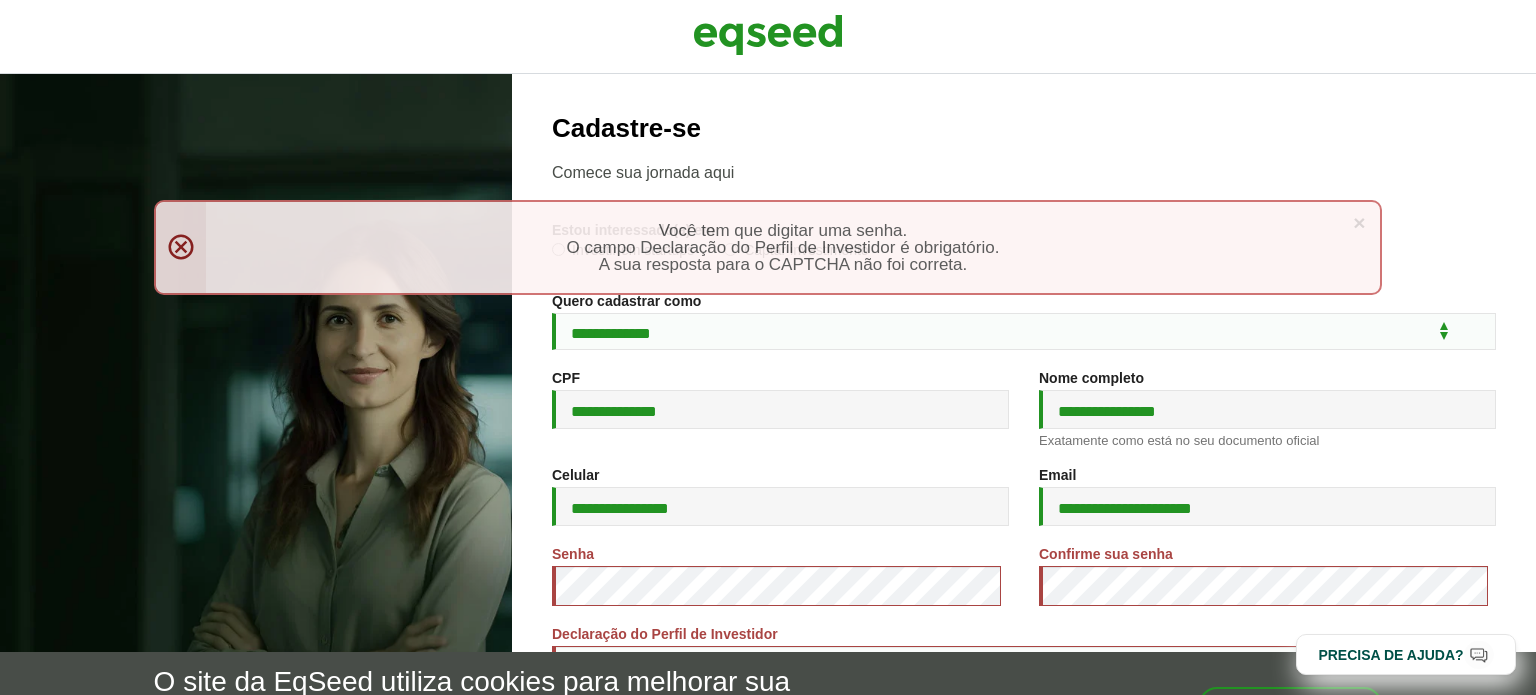 scroll, scrollTop: 0, scrollLeft: 0, axis: both 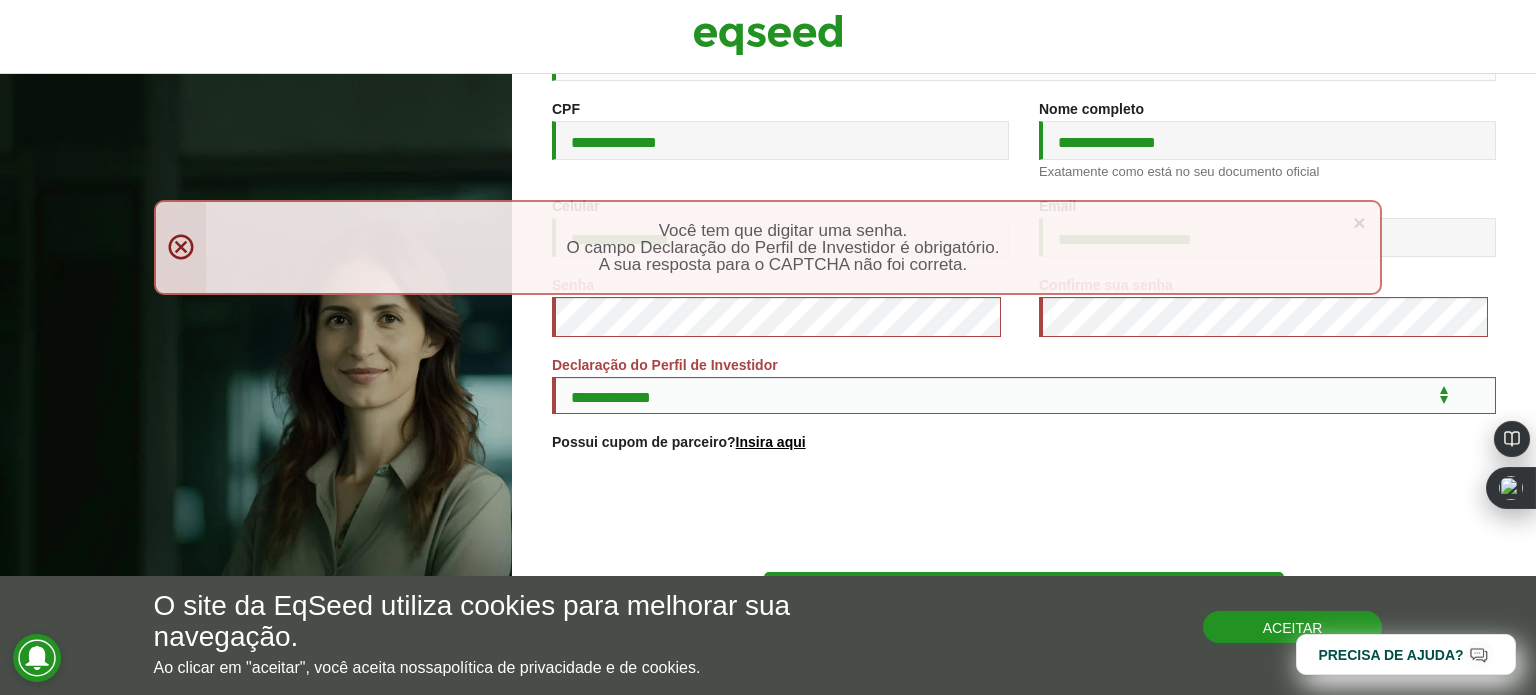 click on "Aceitar" at bounding box center (1293, 627) 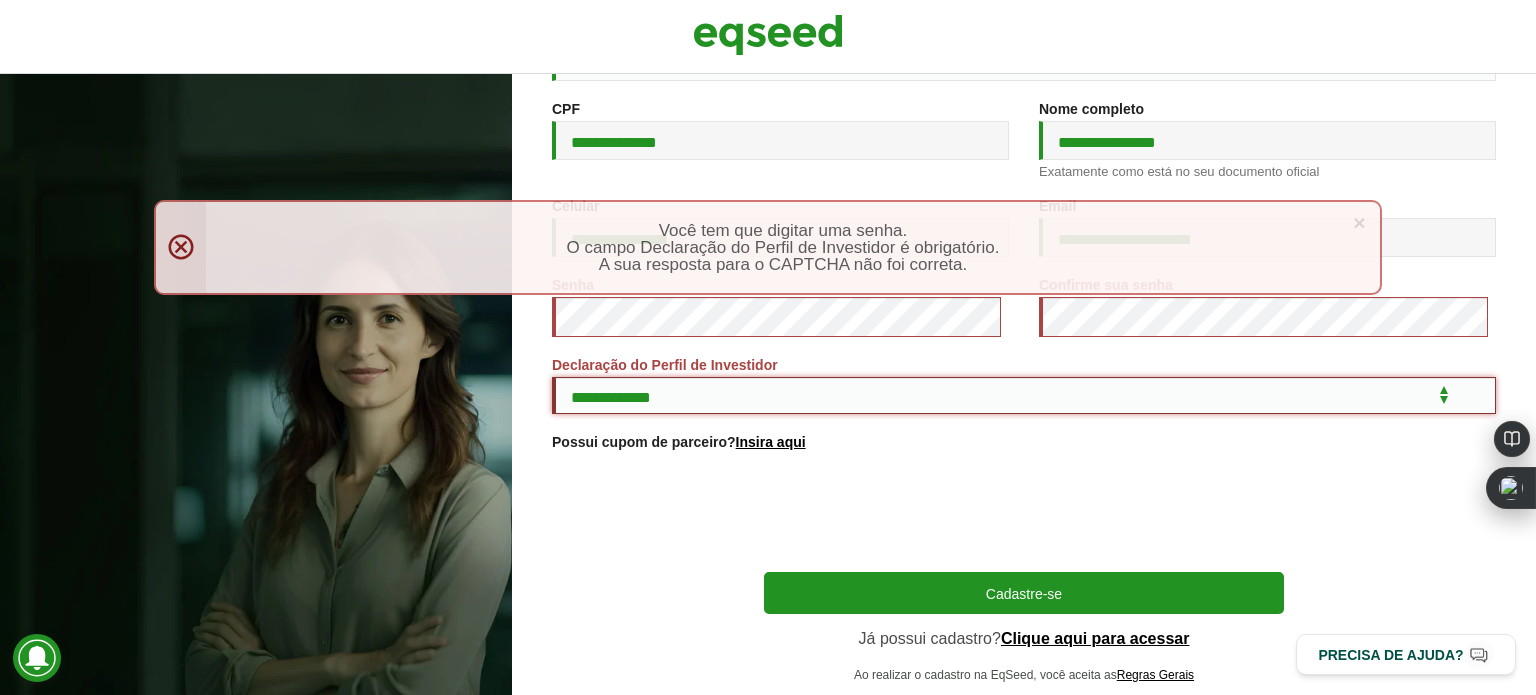 click on "**********" at bounding box center (1024, 395) 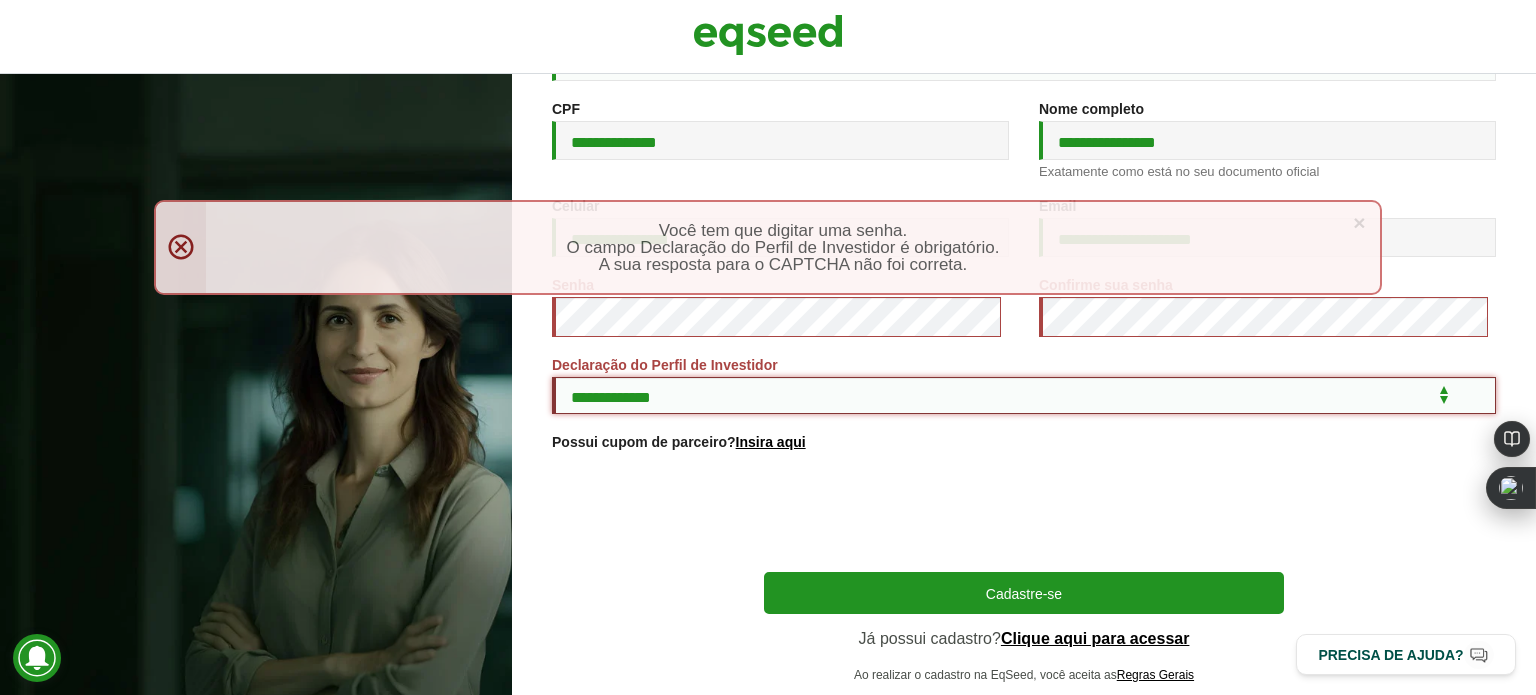 select on "***" 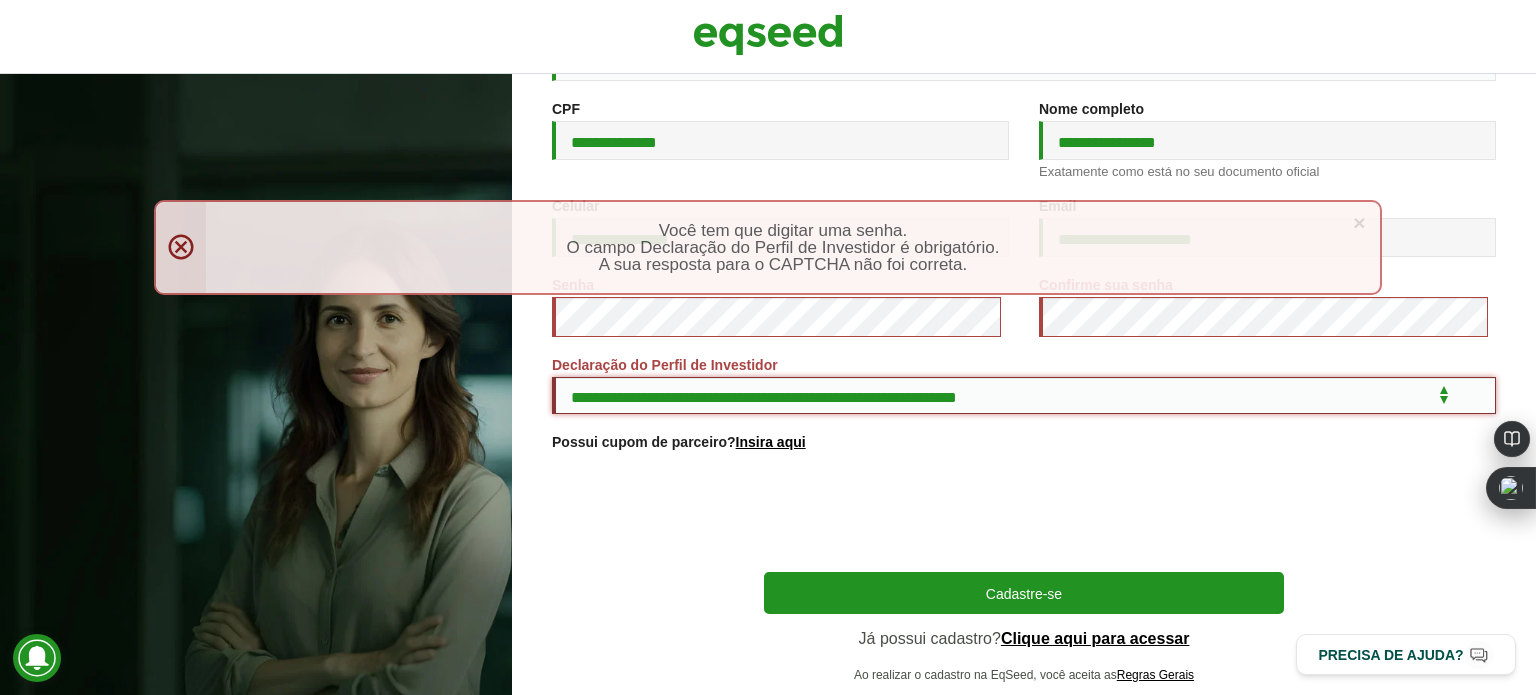 click on "**********" at bounding box center [1024, 395] 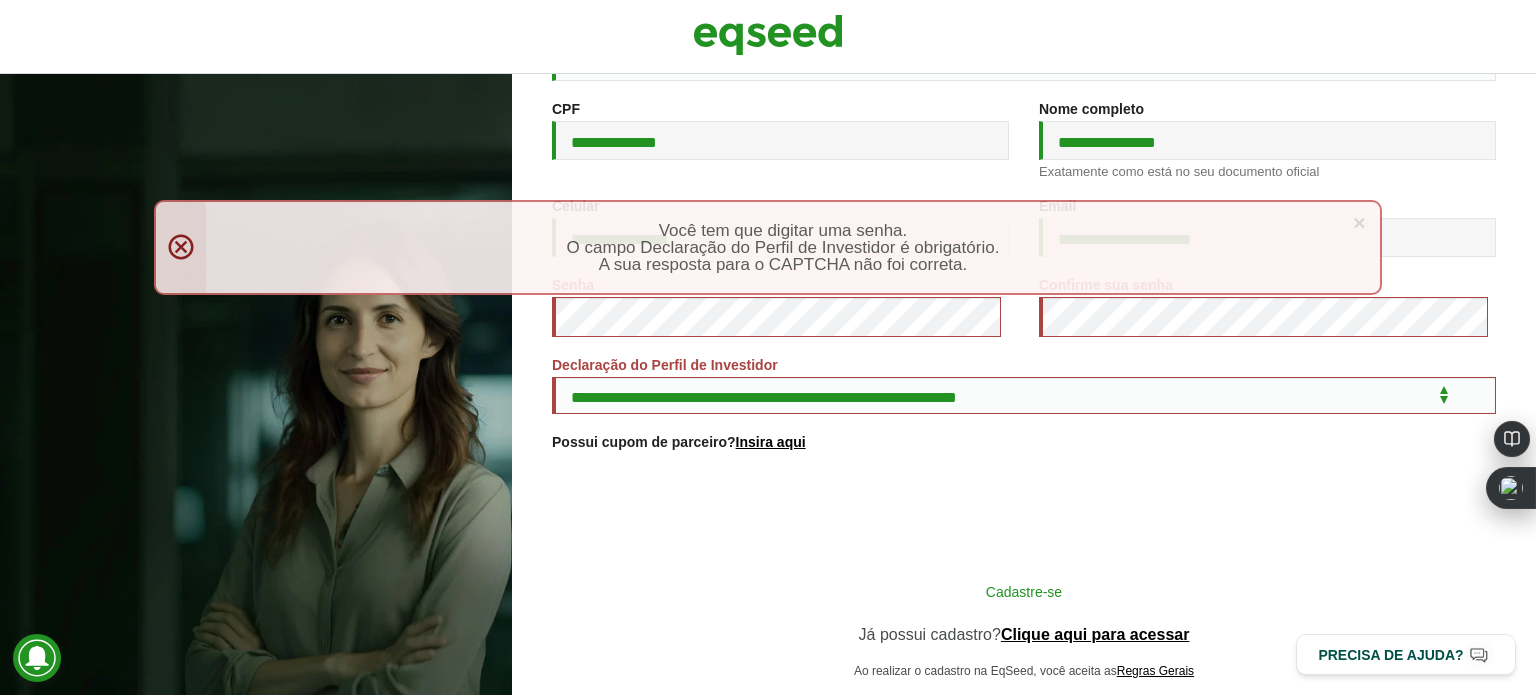 click on "Cadastre-se" at bounding box center (1024, 591) 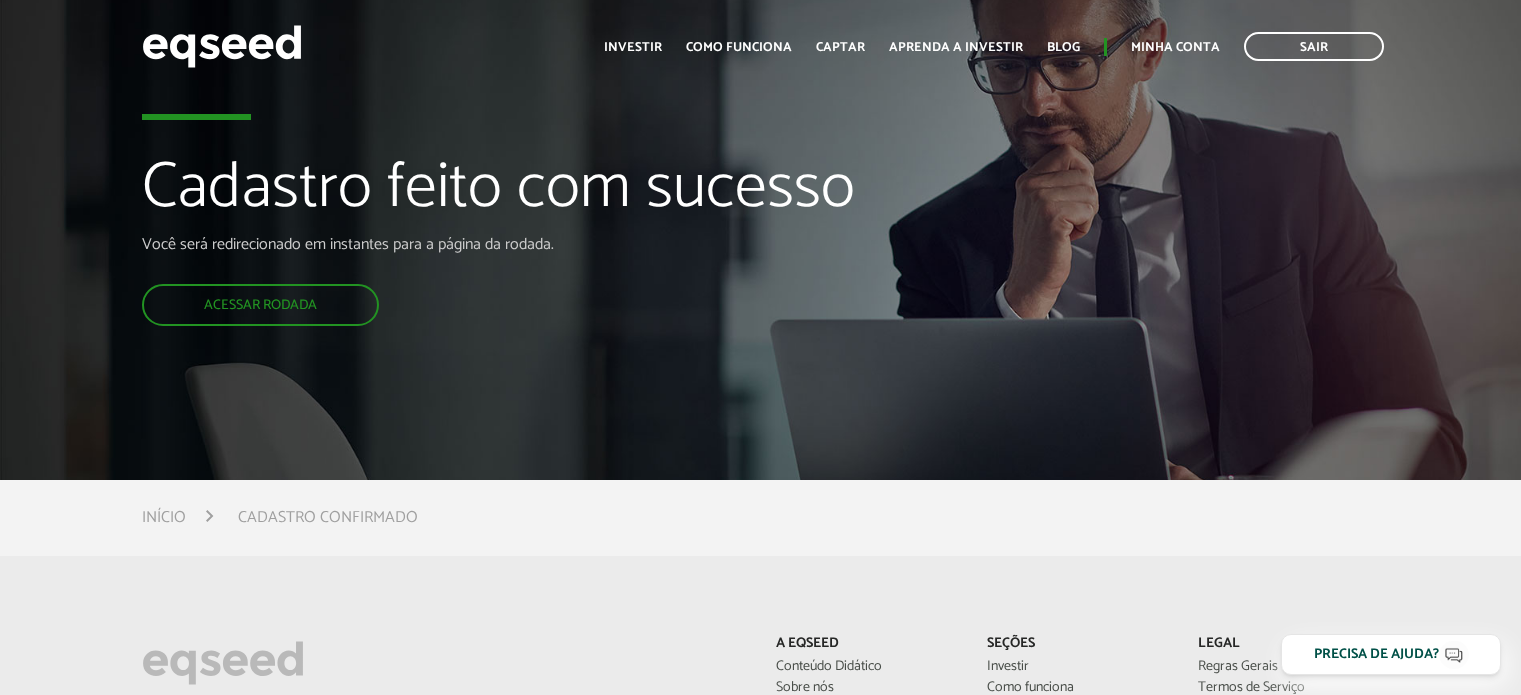 scroll, scrollTop: 0, scrollLeft: 0, axis: both 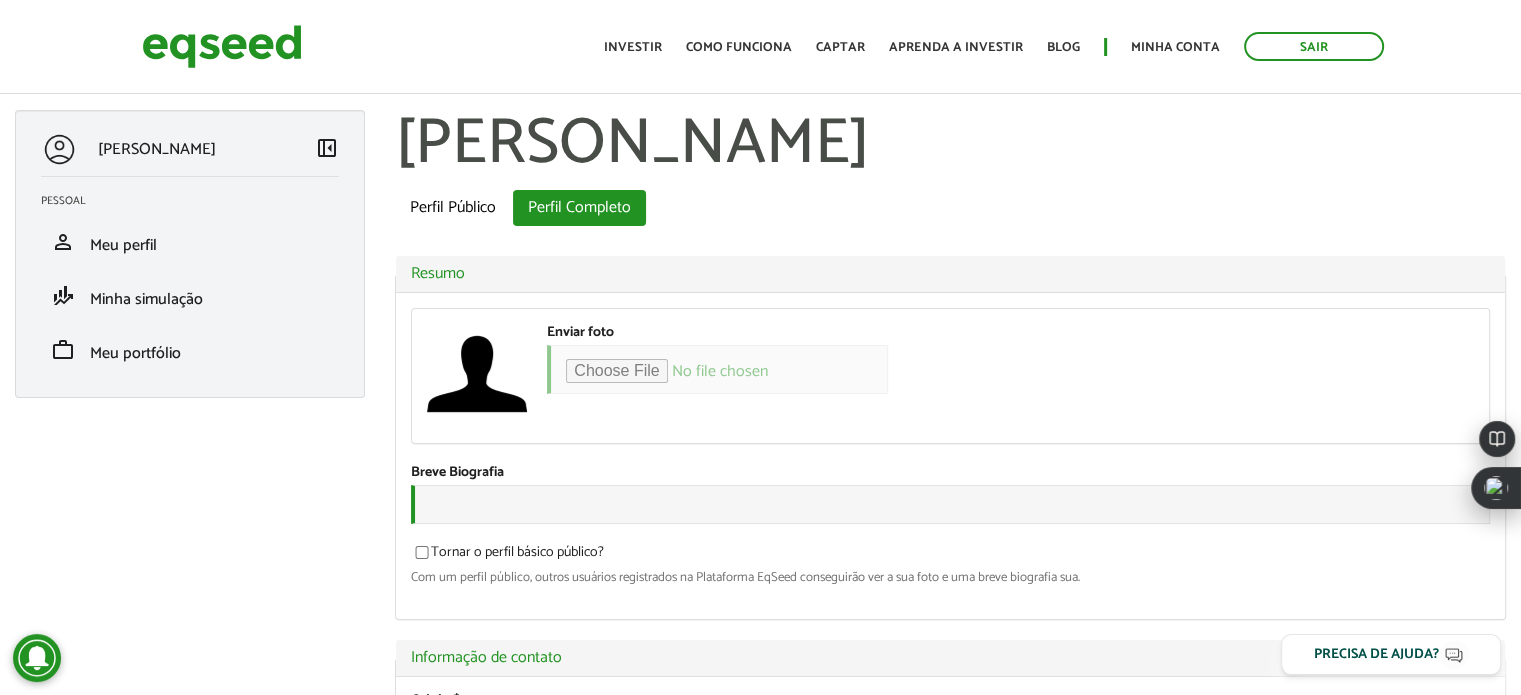 type on "**********" 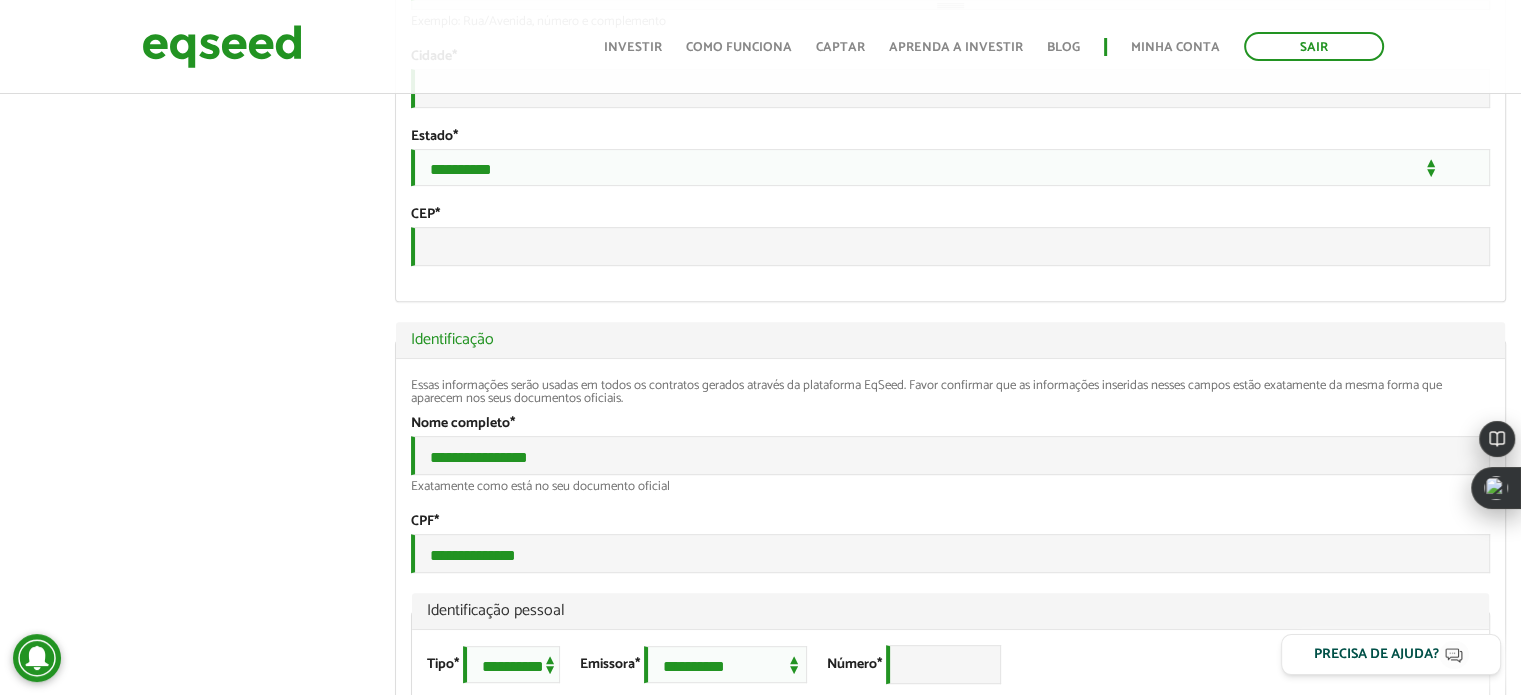 scroll, scrollTop: 843, scrollLeft: 0, axis: vertical 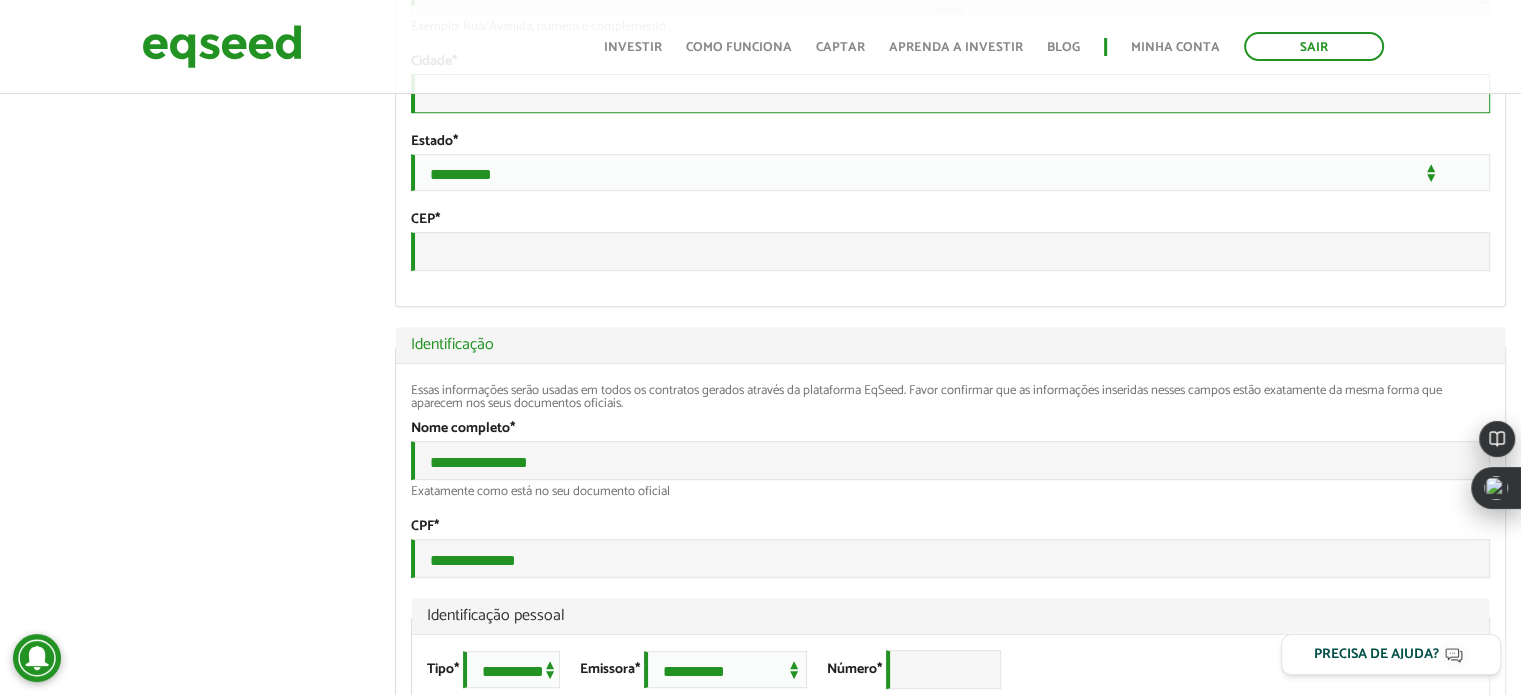 click on "Cidade  *" at bounding box center (950, 93) 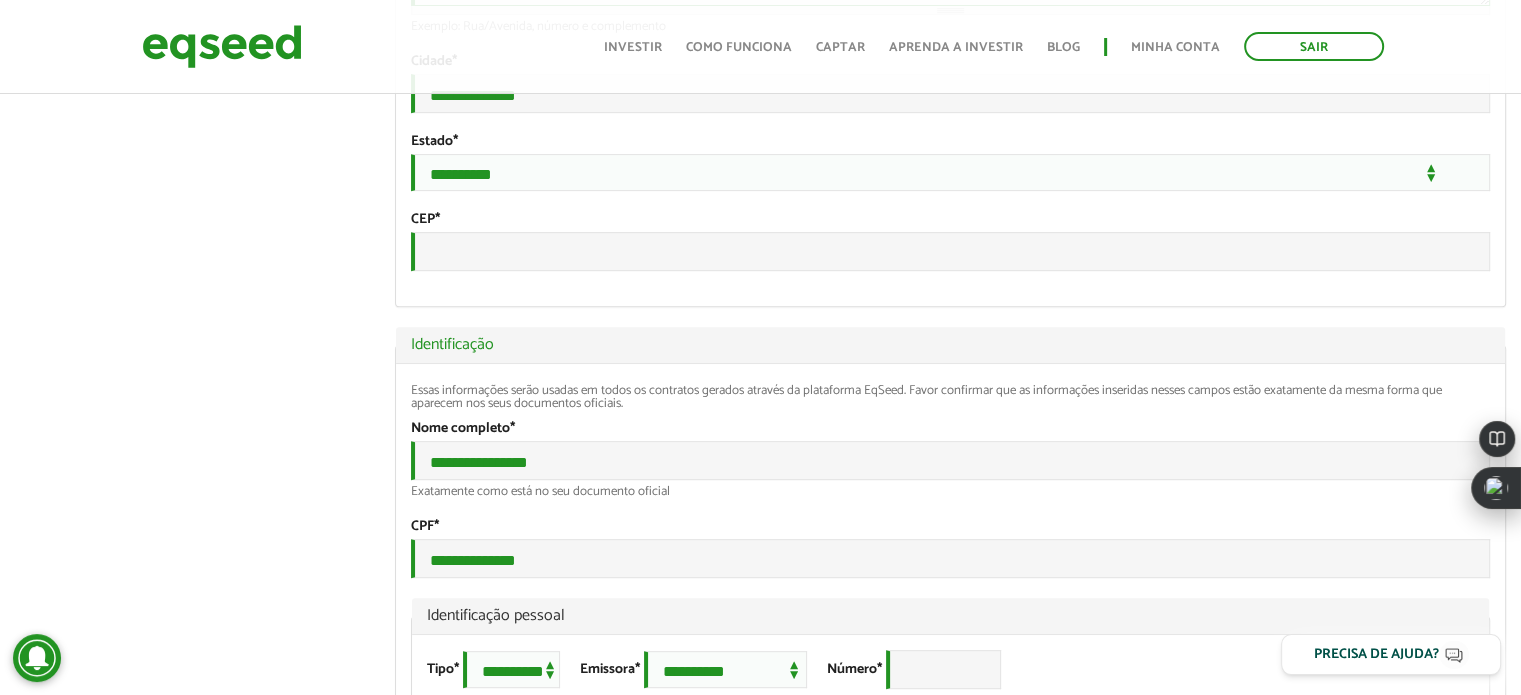 type on "**********" 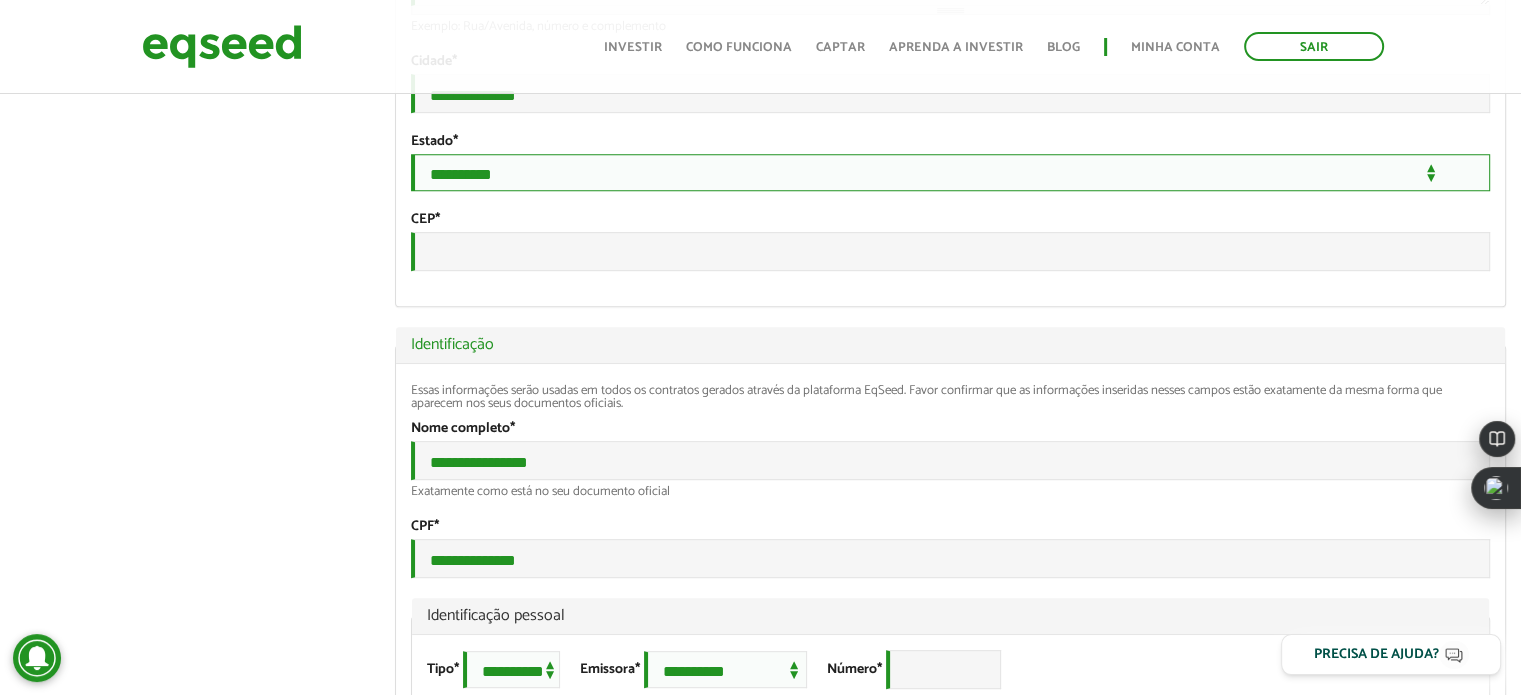 select on "**" 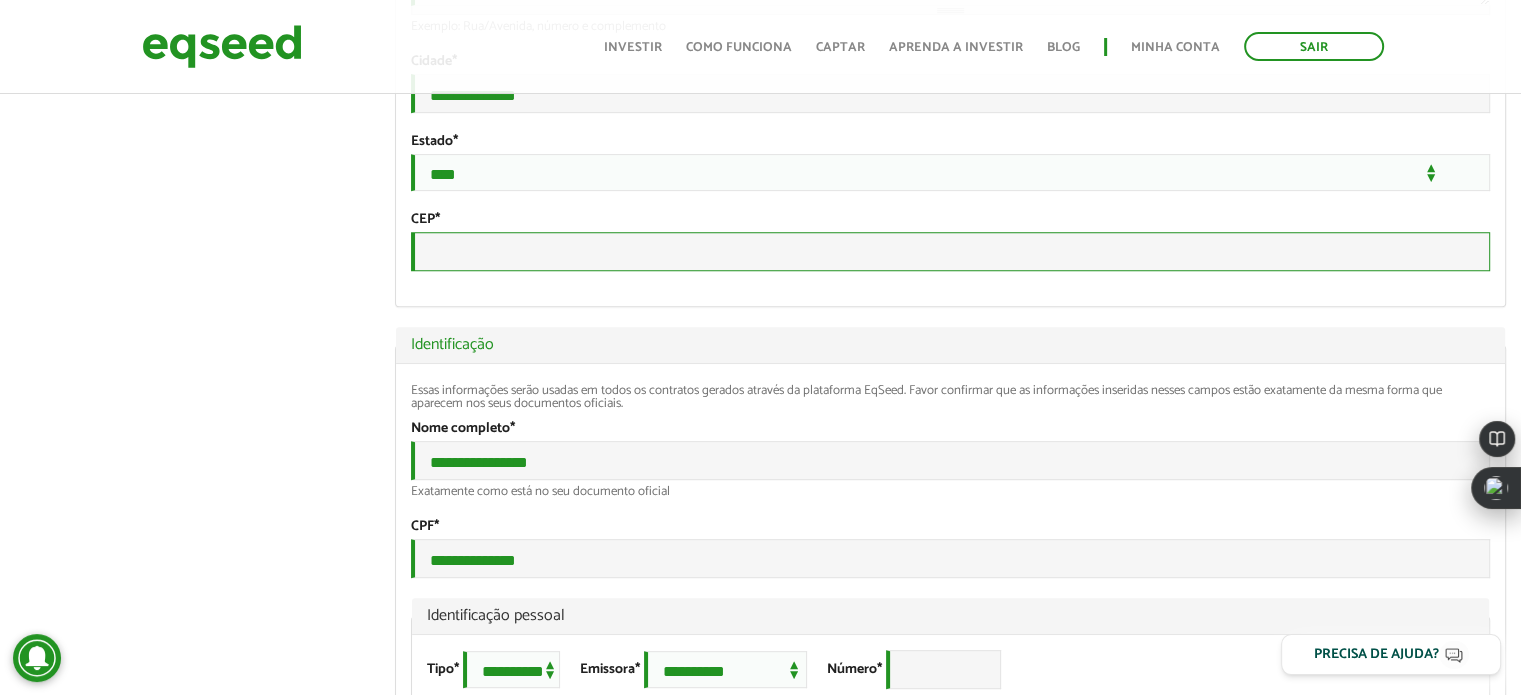 type on "*********" 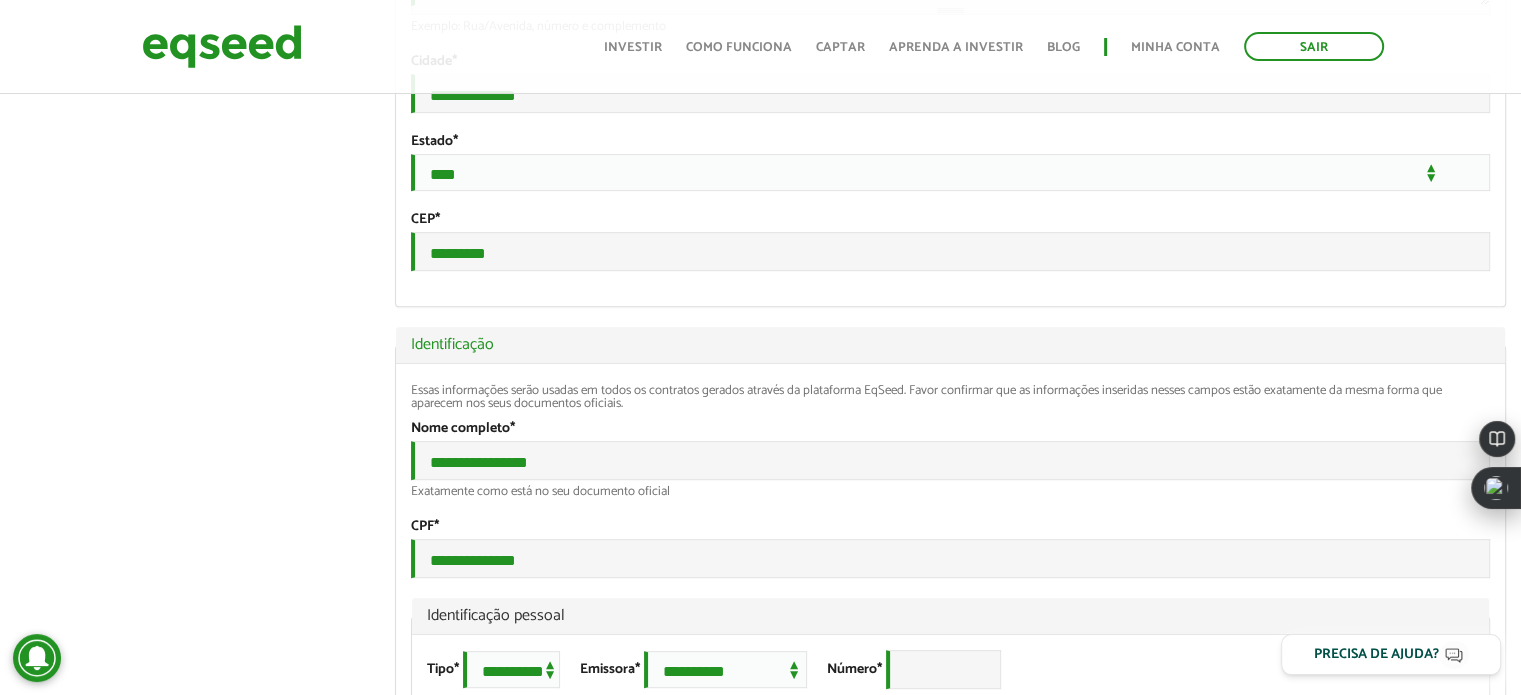 select on "***" 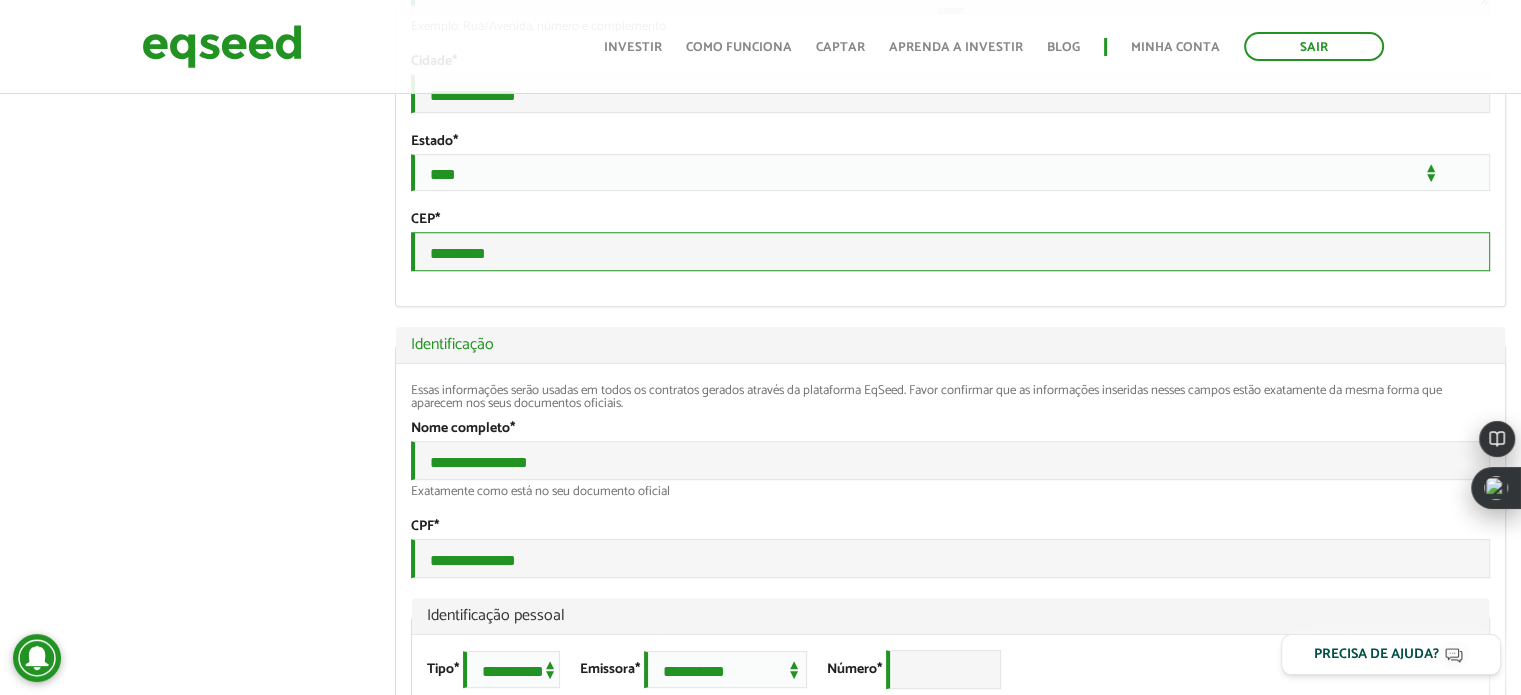 click on "*********" at bounding box center [950, 251] 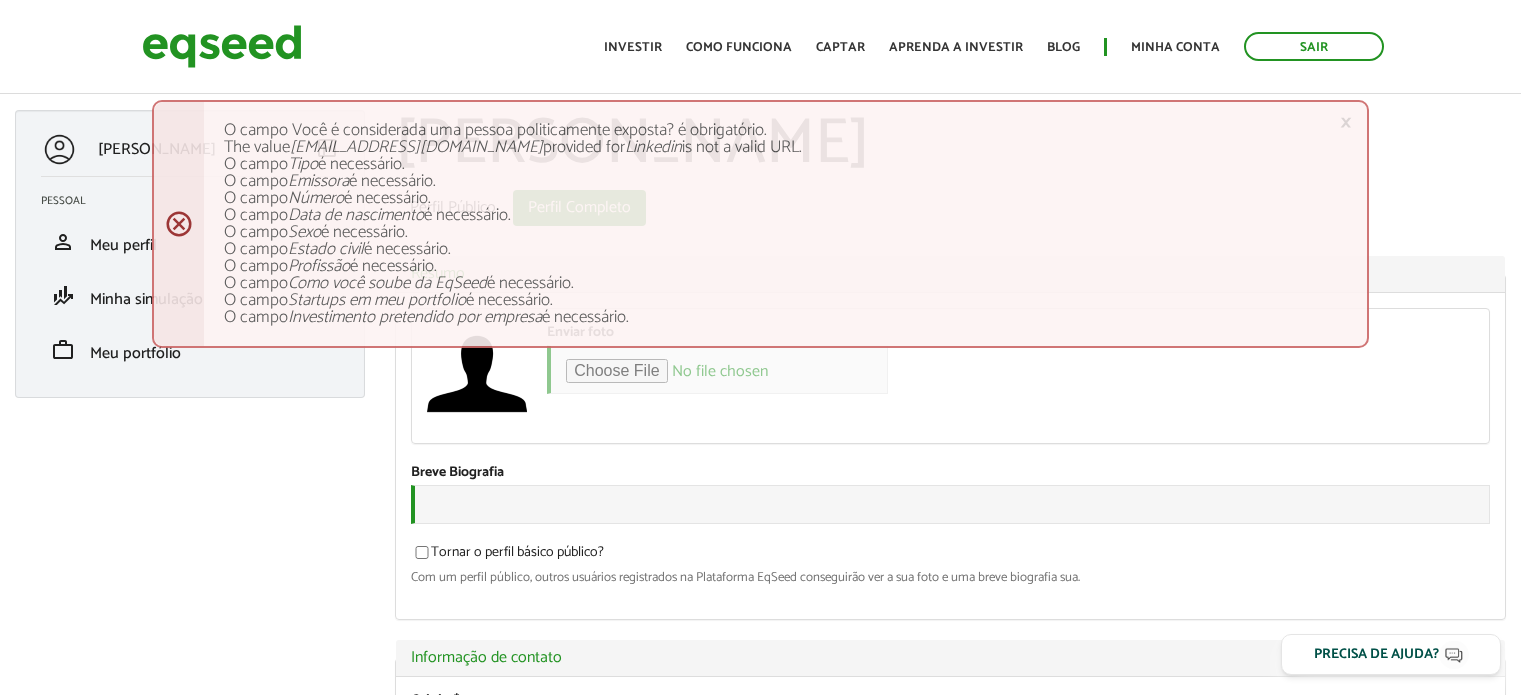 scroll, scrollTop: 608, scrollLeft: 0, axis: vertical 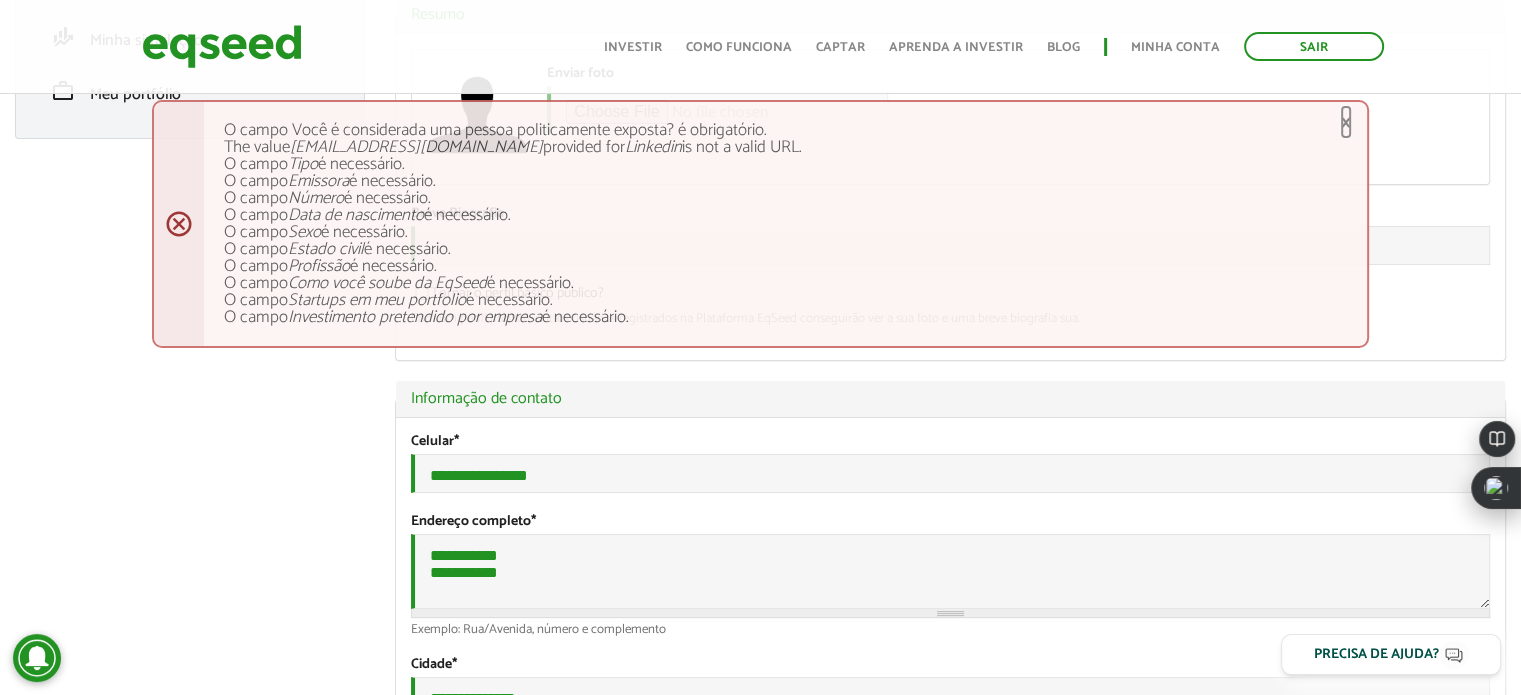 click on "×" at bounding box center (1346, 122) 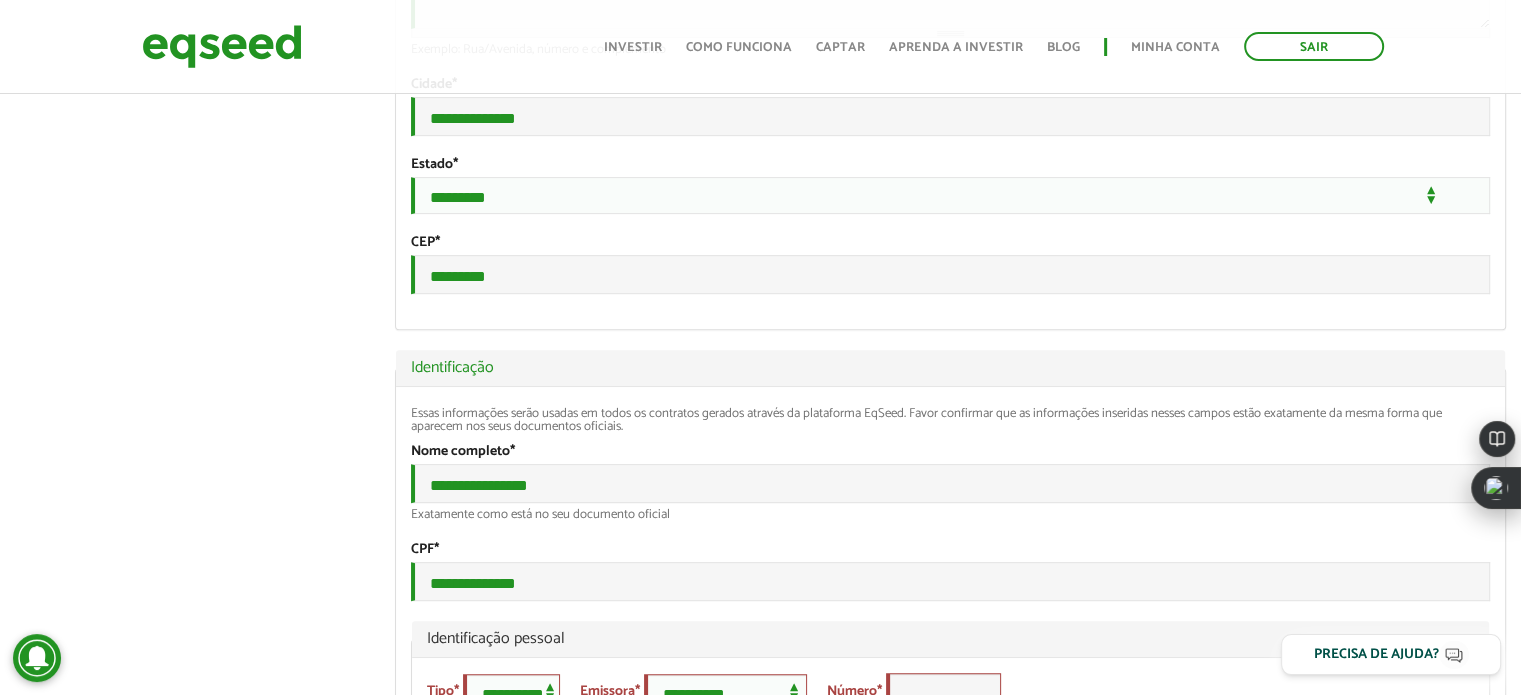 scroll, scrollTop: 867, scrollLeft: 0, axis: vertical 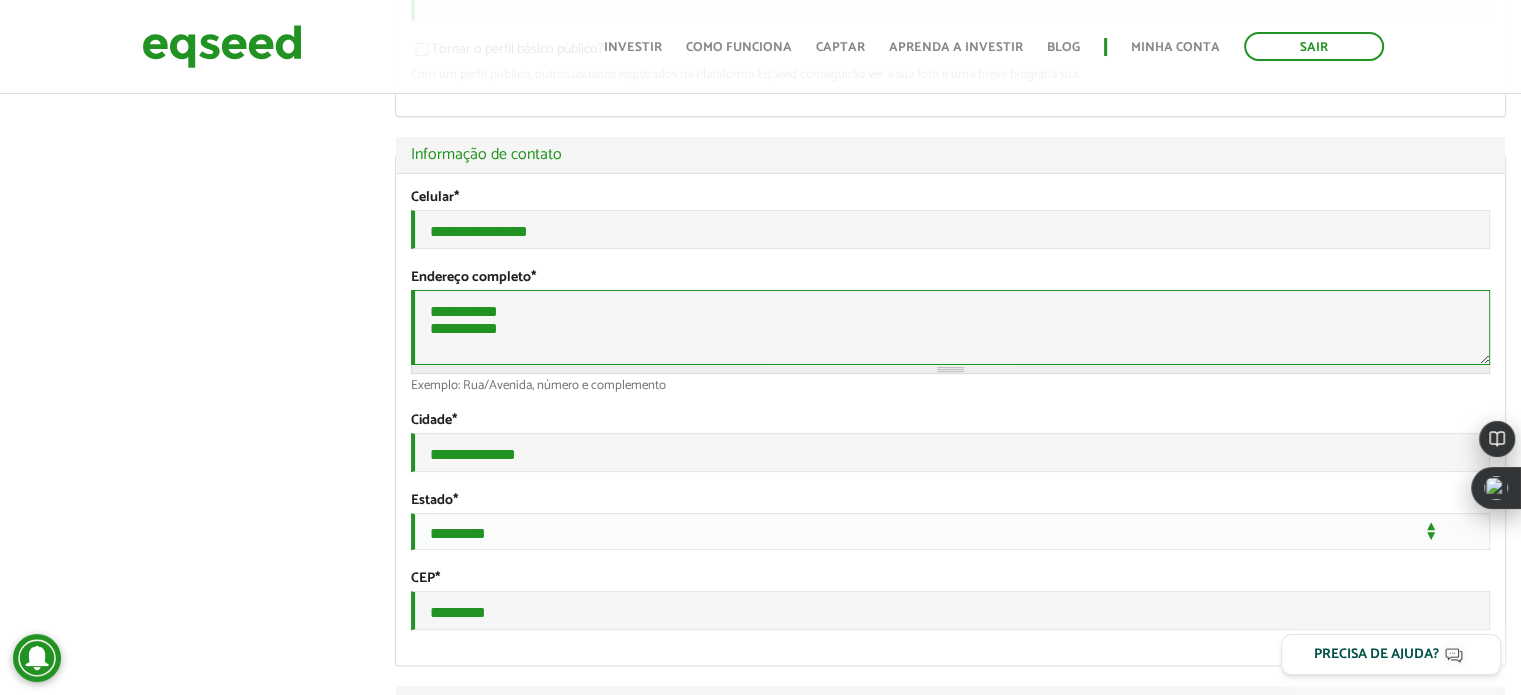 click on "**********" at bounding box center (950, 327) 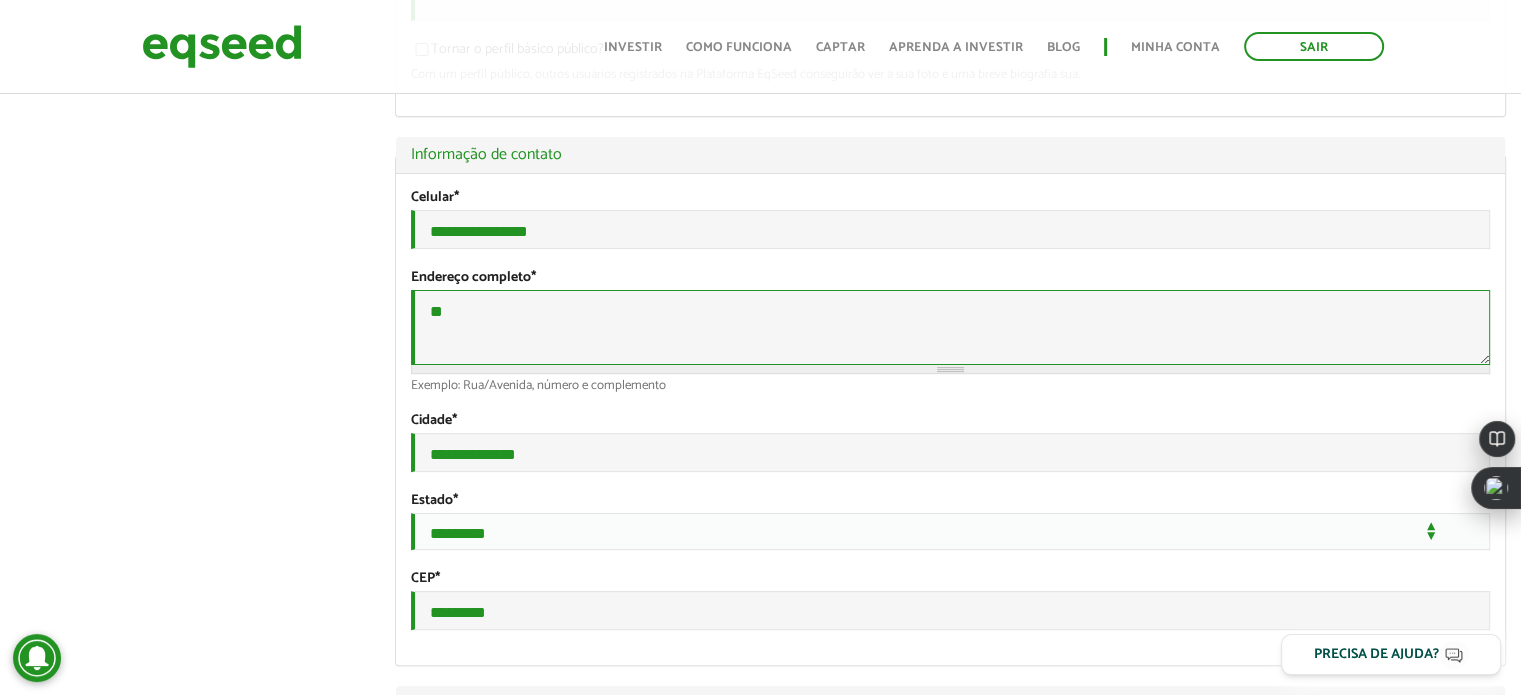 type on "*" 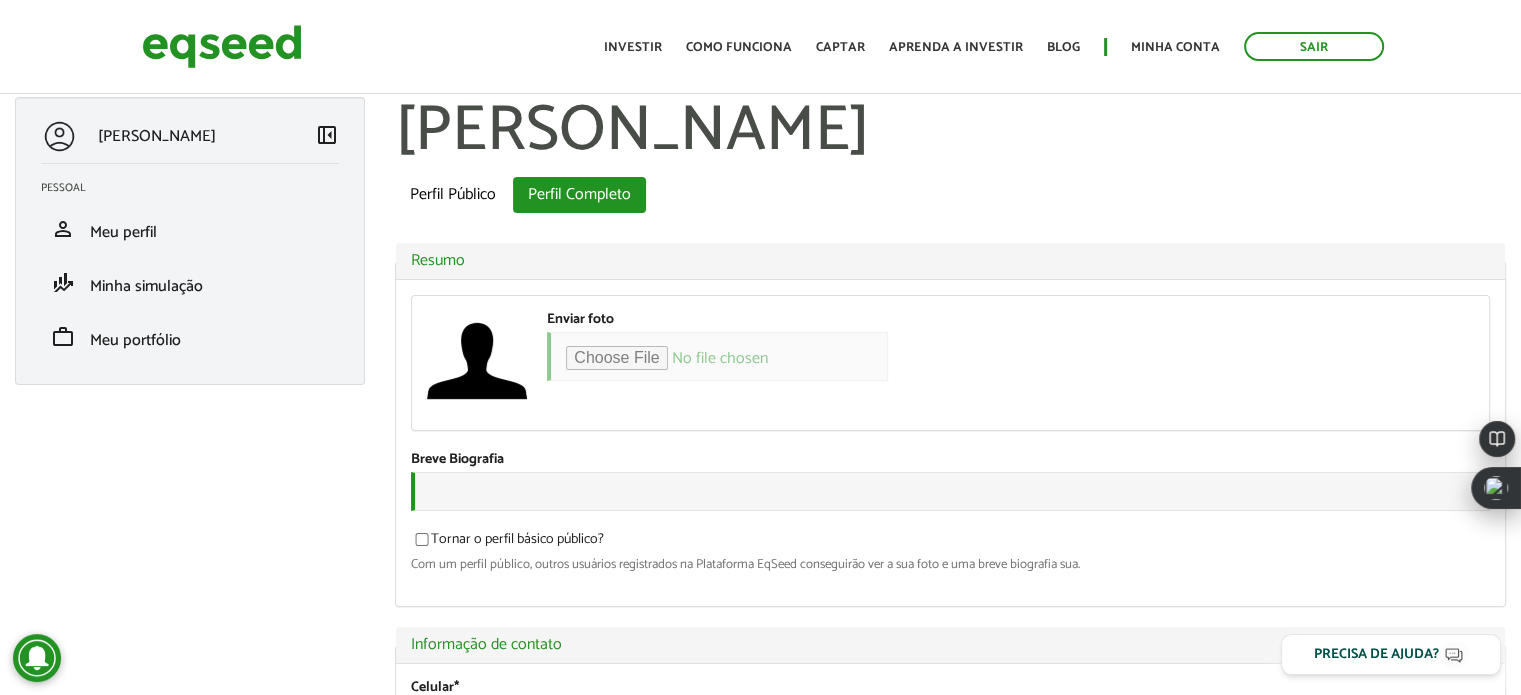 scroll, scrollTop: 0, scrollLeft: 0, axis: both 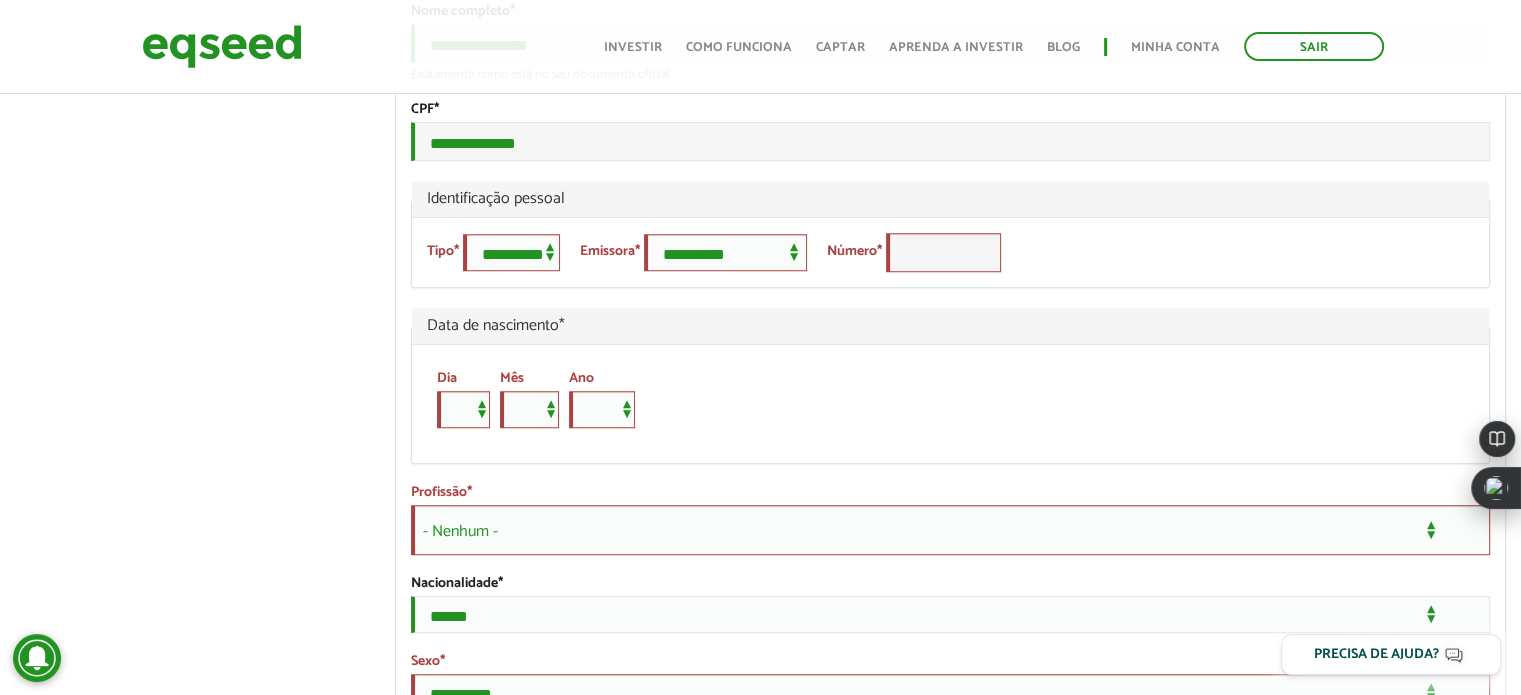 type on "**********" 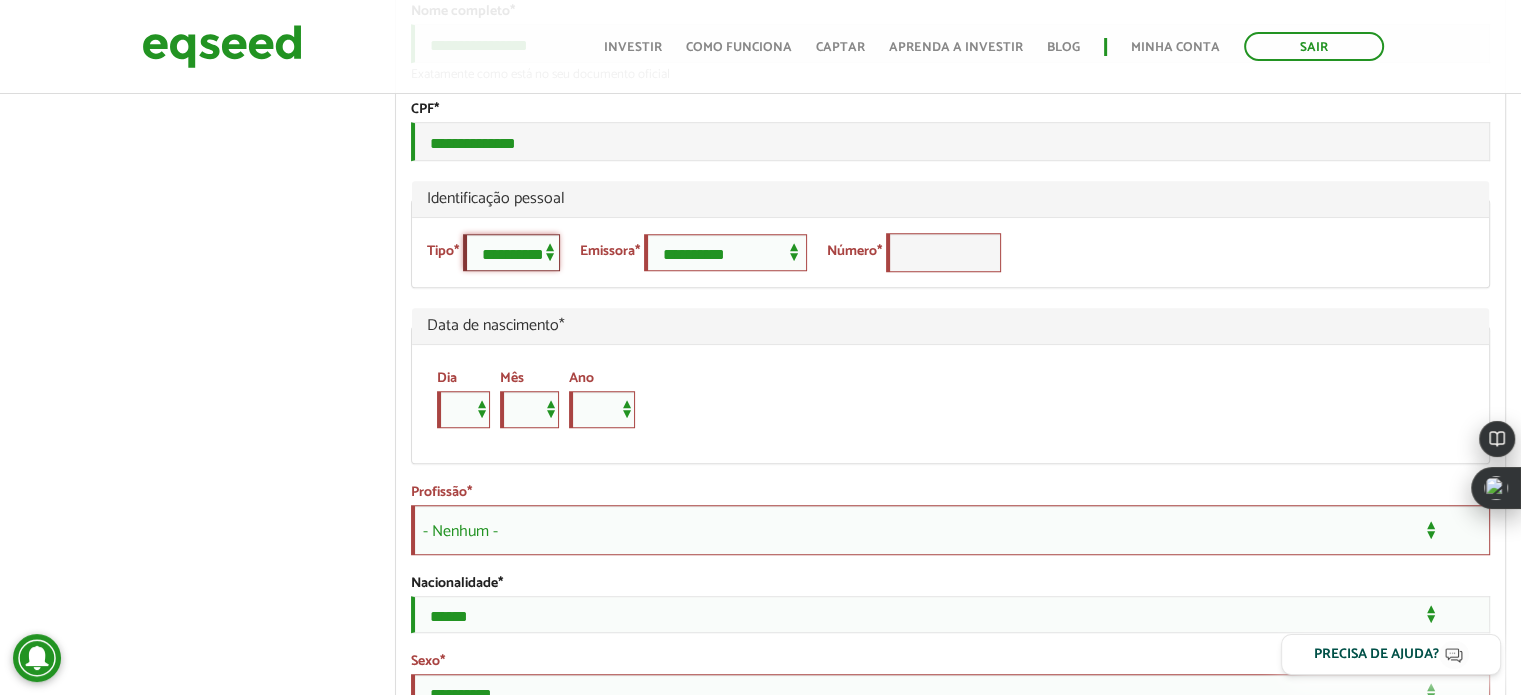 click on "**********" at bounding box center [511, 252] 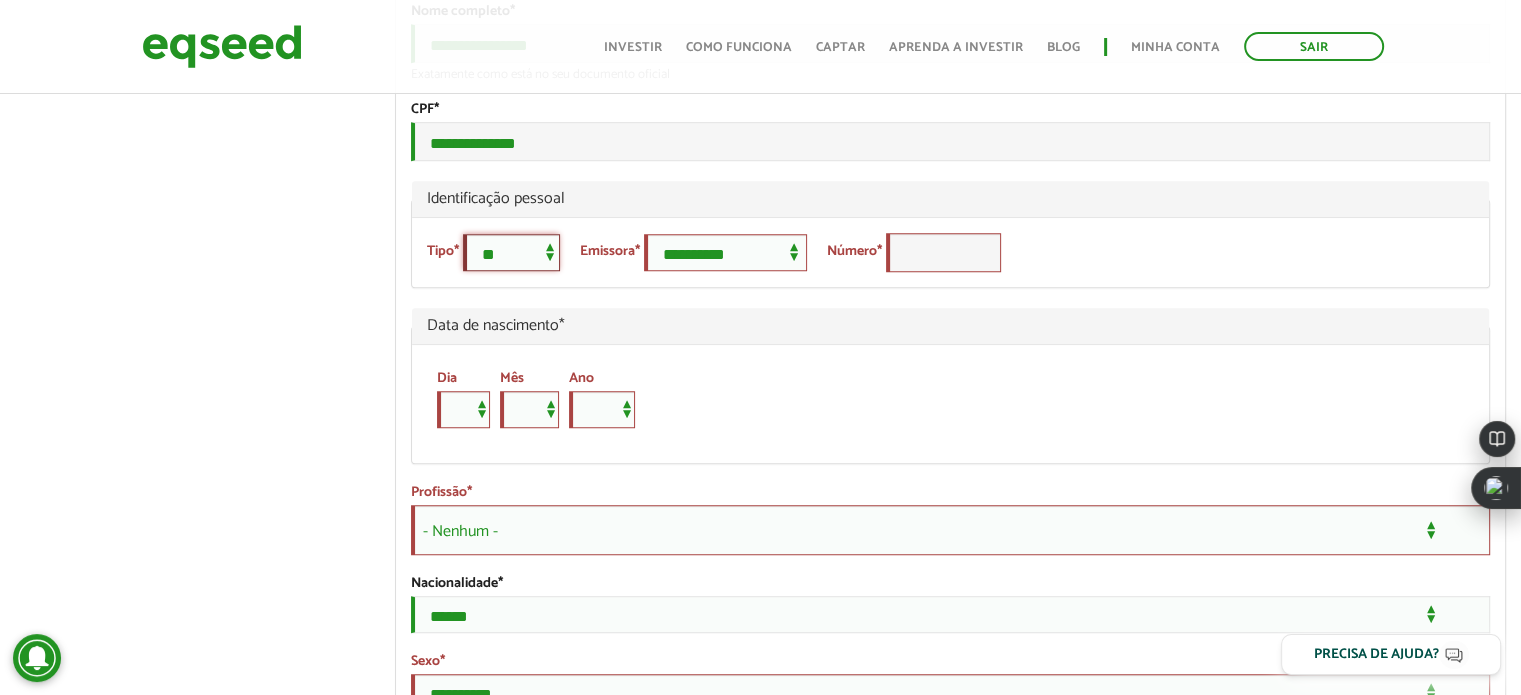 click on "**********" at bounding box center (511, 252) 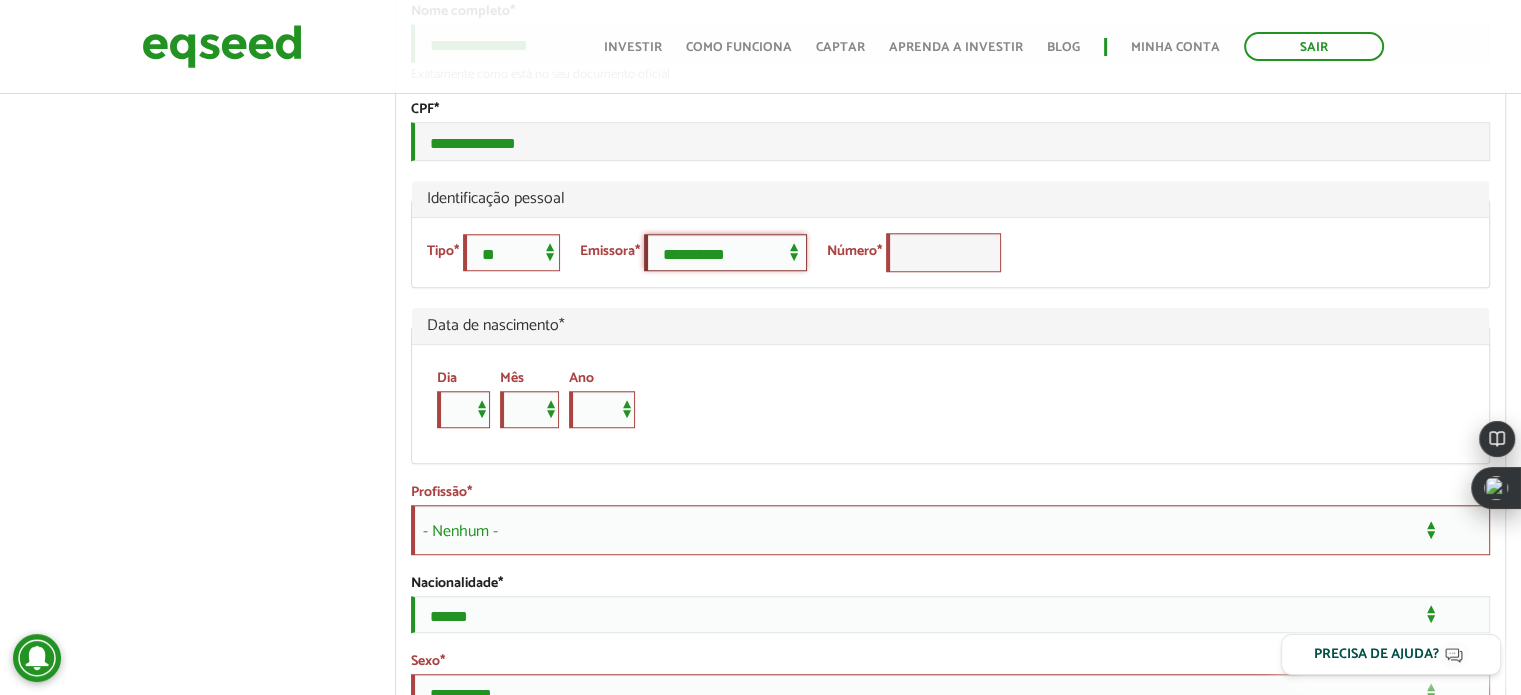 click on "**********" at bounding box center (725, 252) 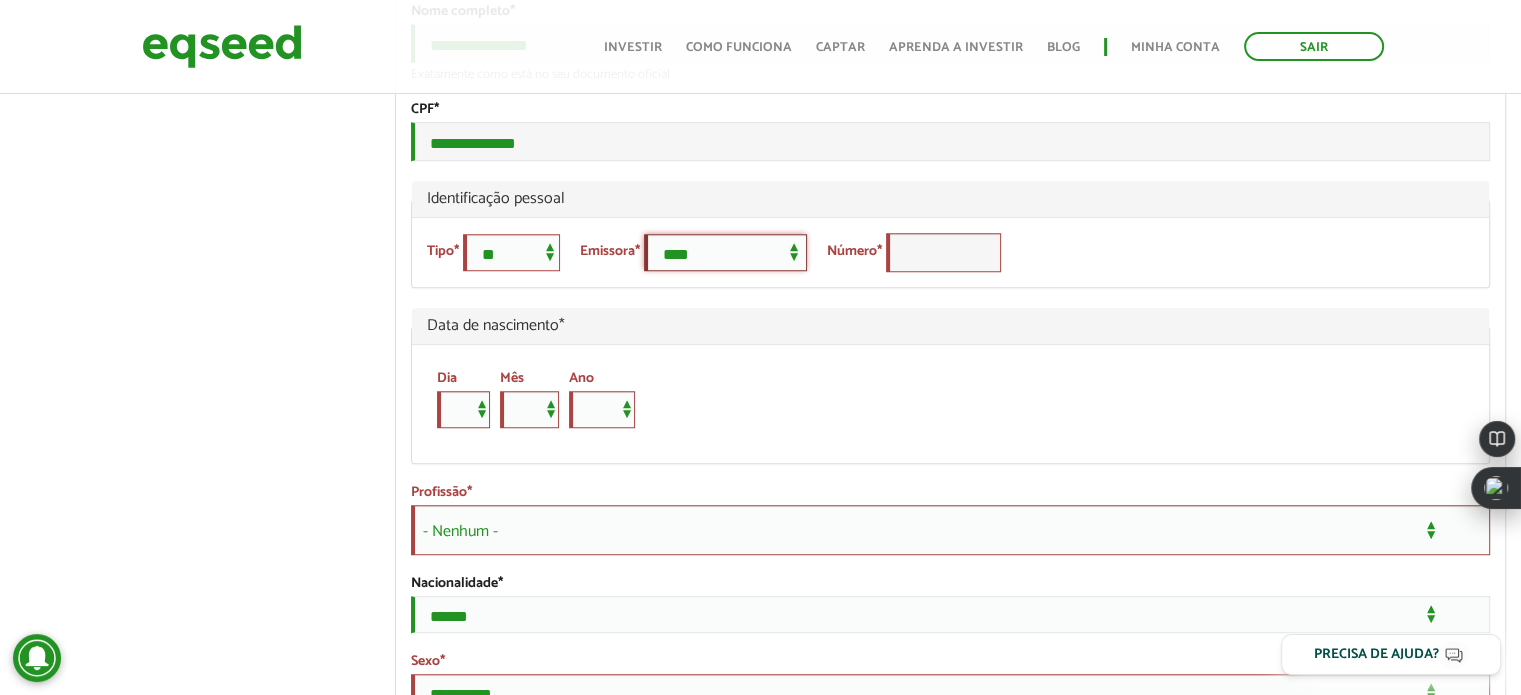 click on "**********" at bounding box center (725, 252) 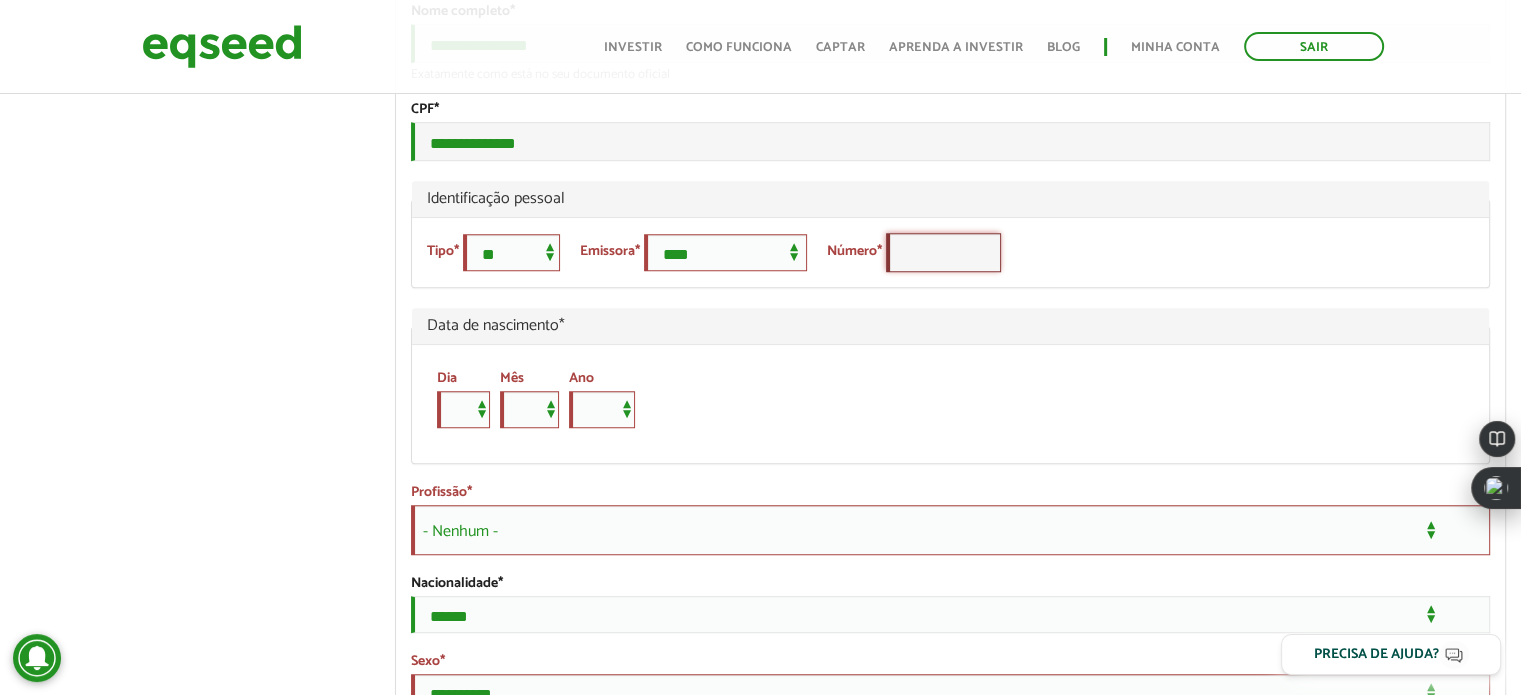 click on "Número  *" at bounding box center [943, 252] 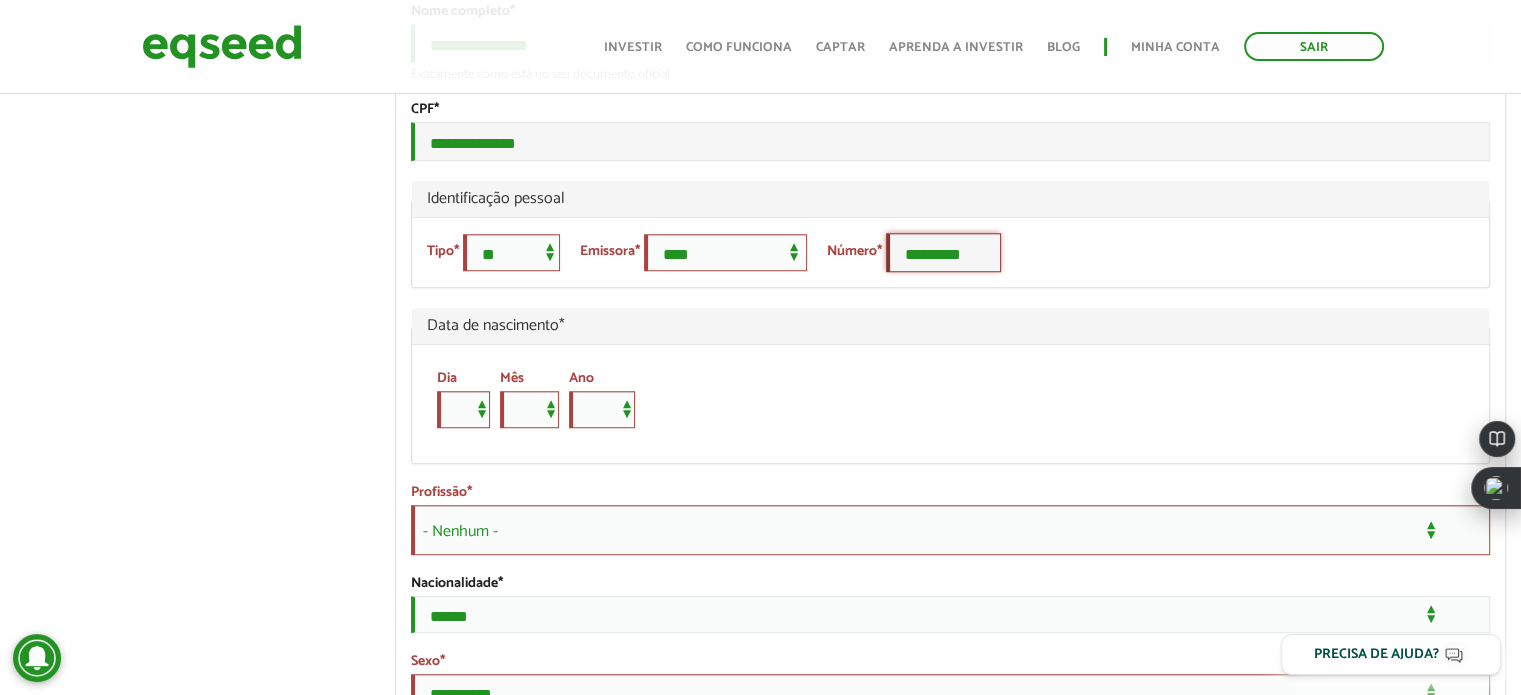 type on "*********" 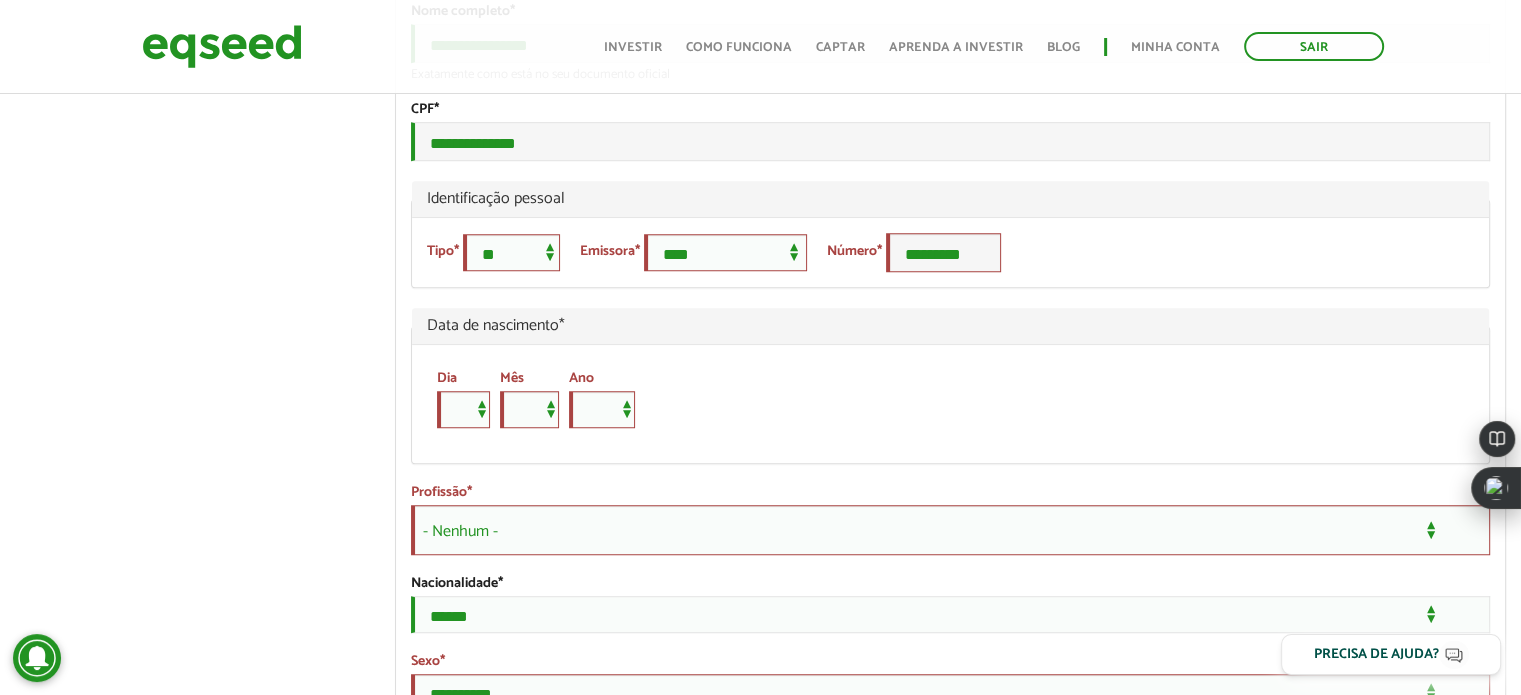 click on "Data de nascimento  *" at bounding box center (950, 326) 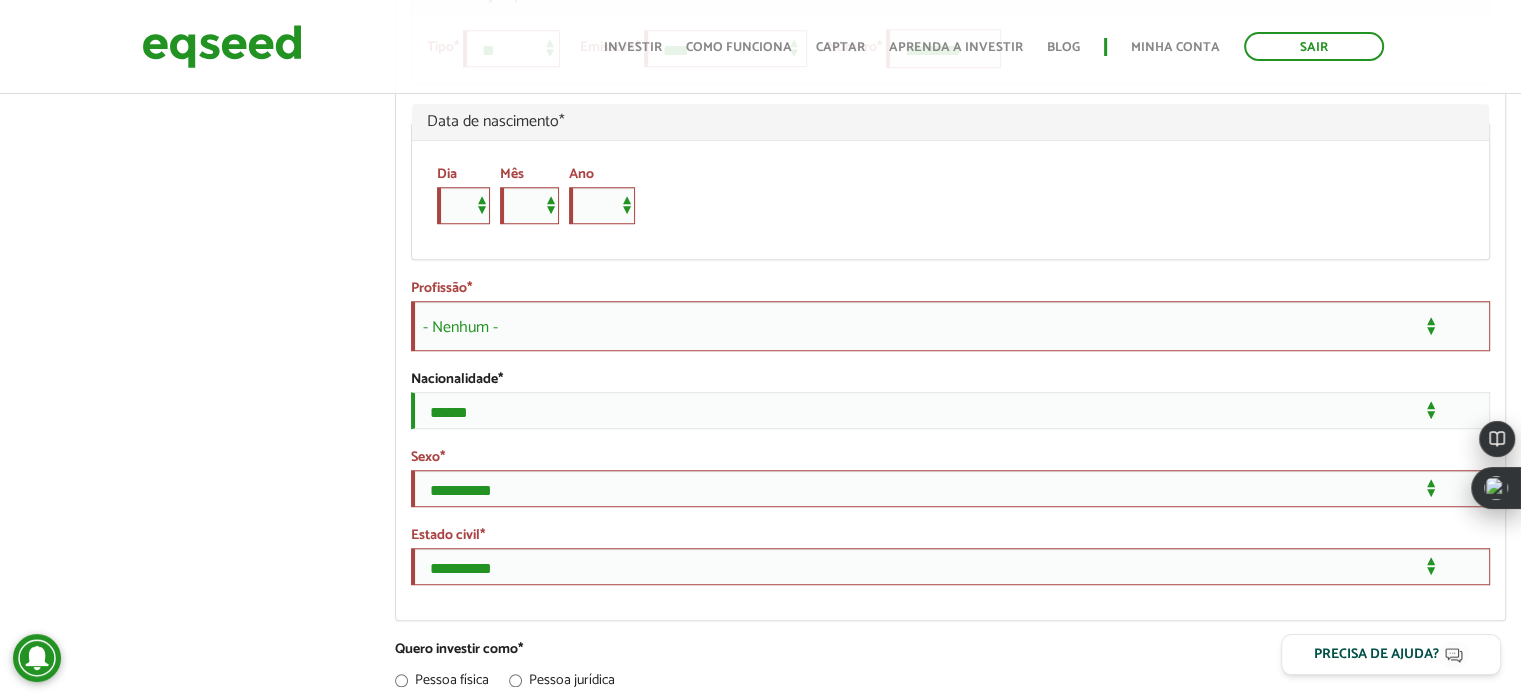 scroll, scrollTop: 1493, scrollLeft: 0, axis: vertical 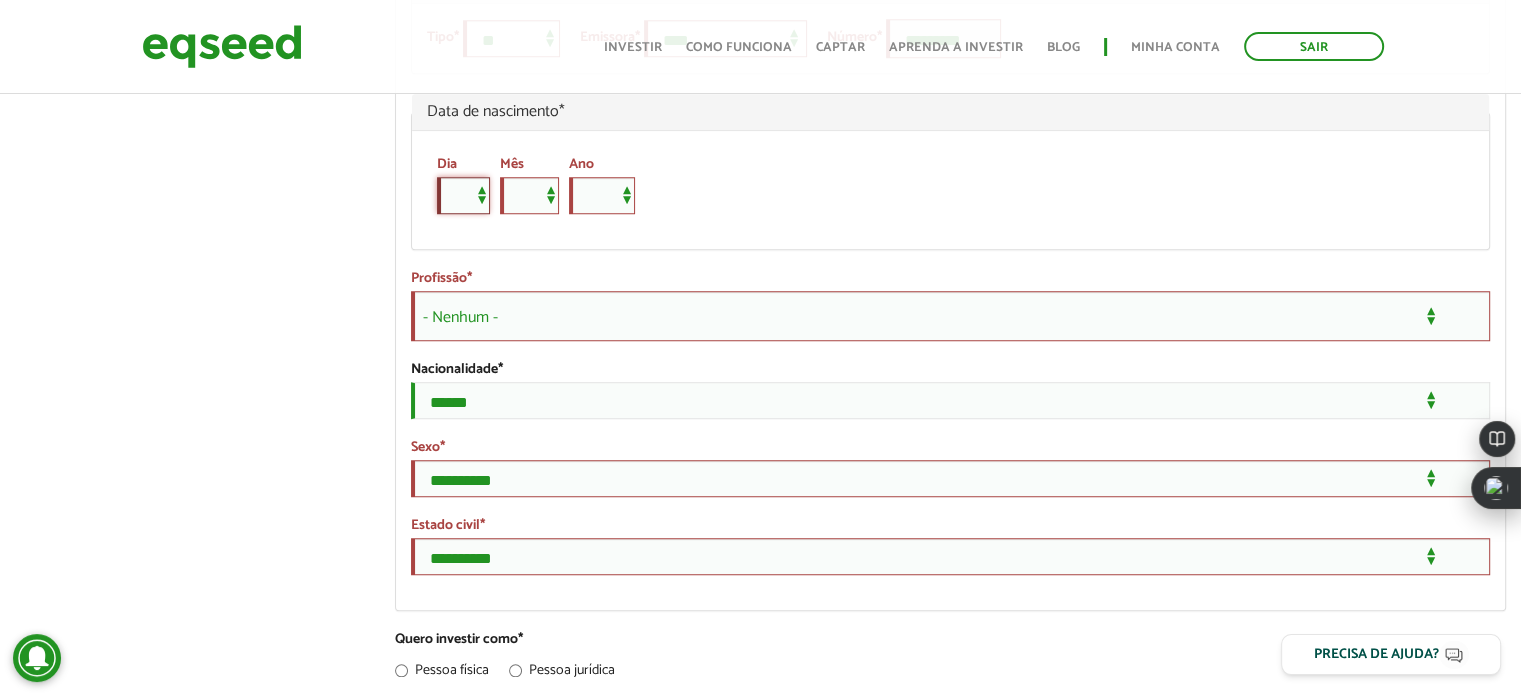 click on "* * * * * * * * * ** ** ** ** ** ** ** ** ** ** ** ** ** ** ** ** ** ** ** ** ** **" at bounding box center [463, 195] 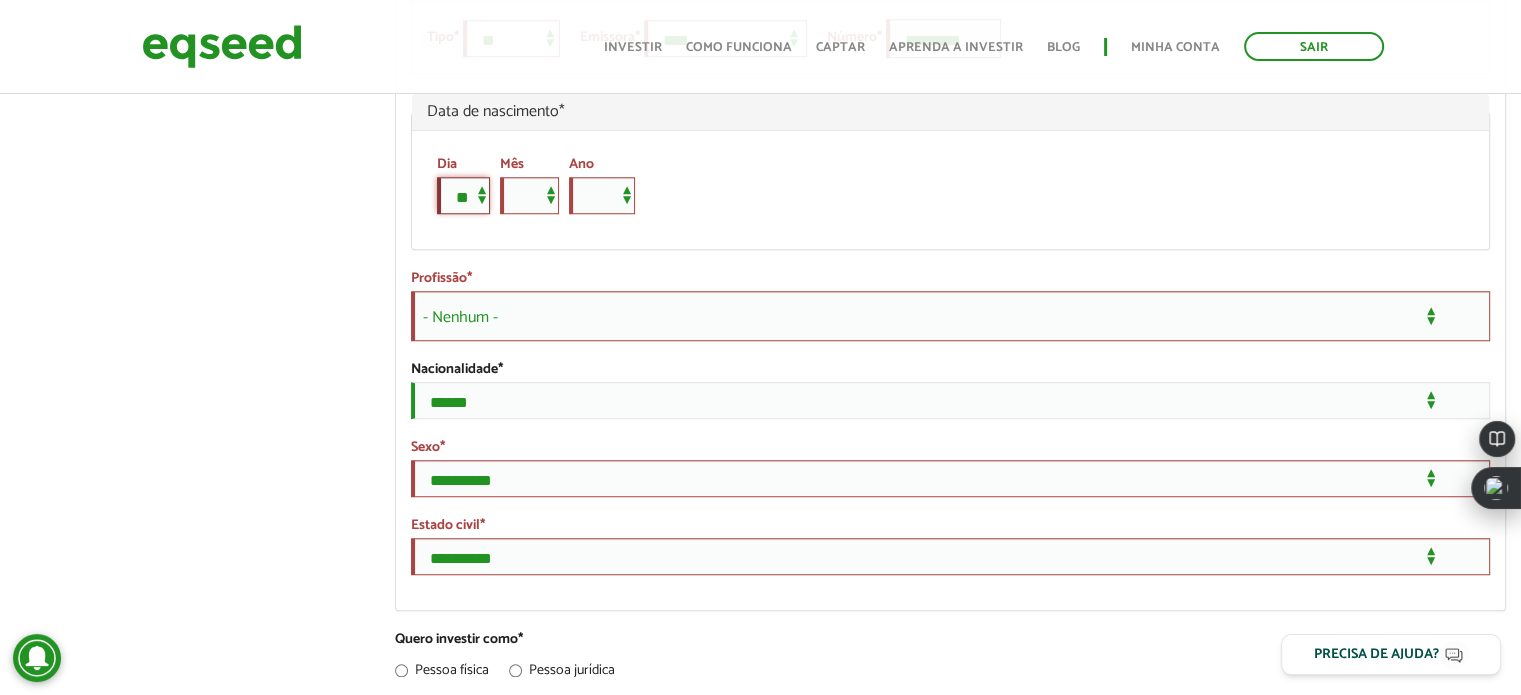 click on "* * * * * * * * * ** ** ** ** ** ** ** ** ** ** ** ** ** ** ** ** ** ** ** ** ** **" at bounding box center (463, 195) 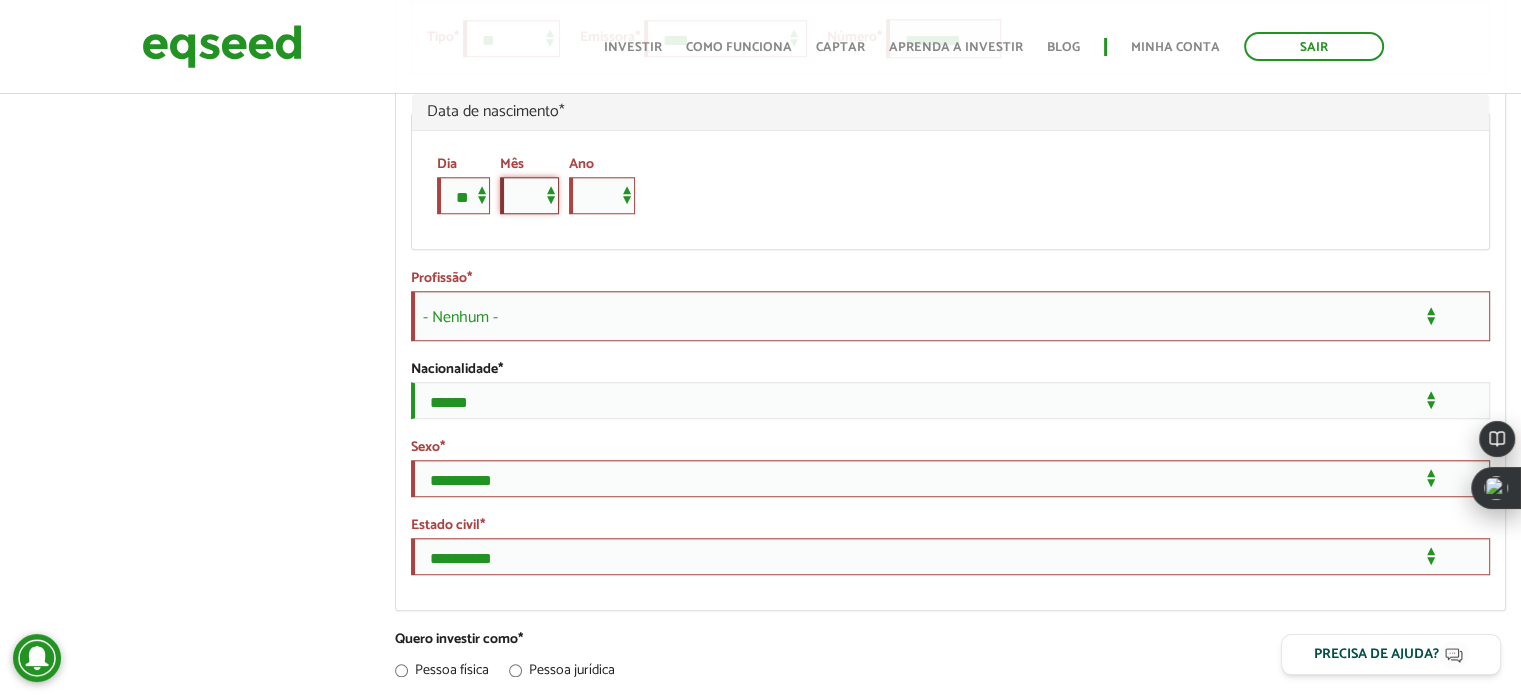 click on "*** *** *** *** *** *** *** *** *** *** *** ***" at bounding box center [529, 195] 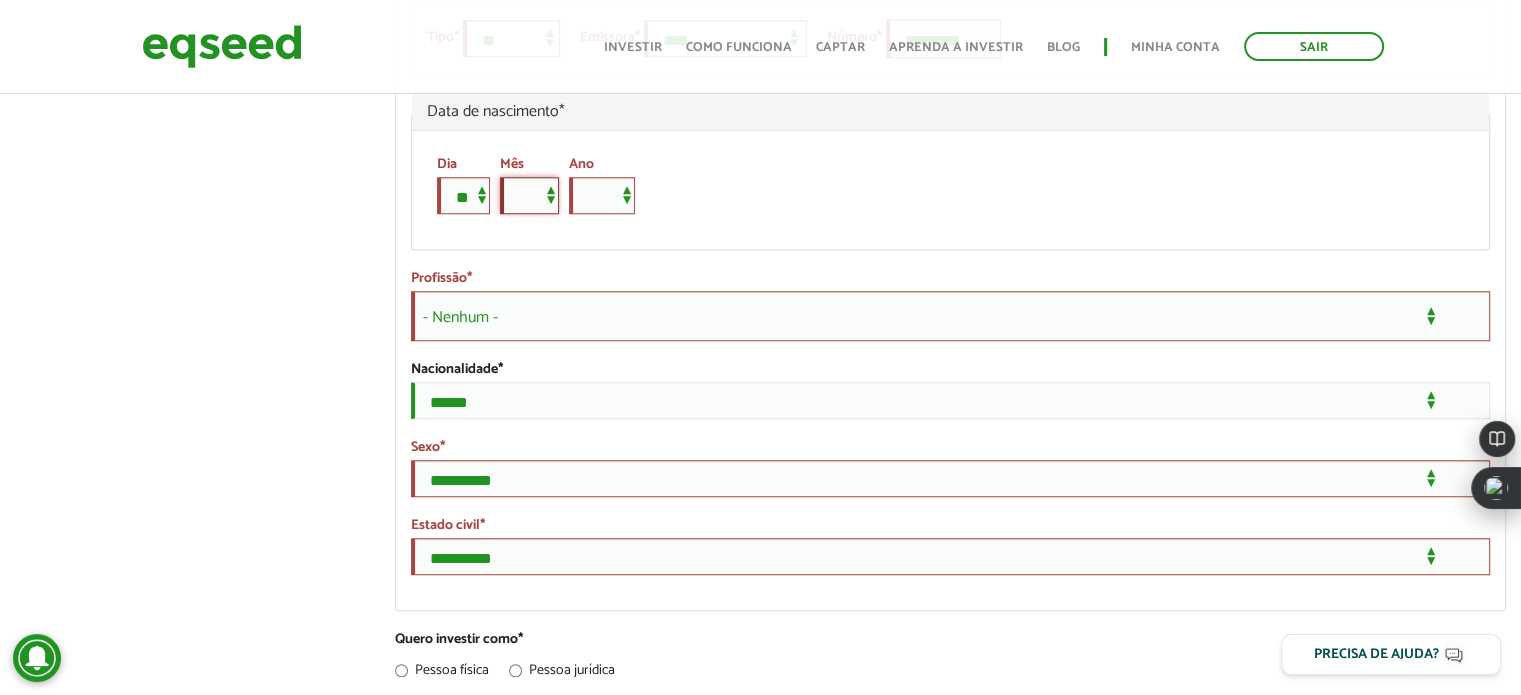 select on "**" 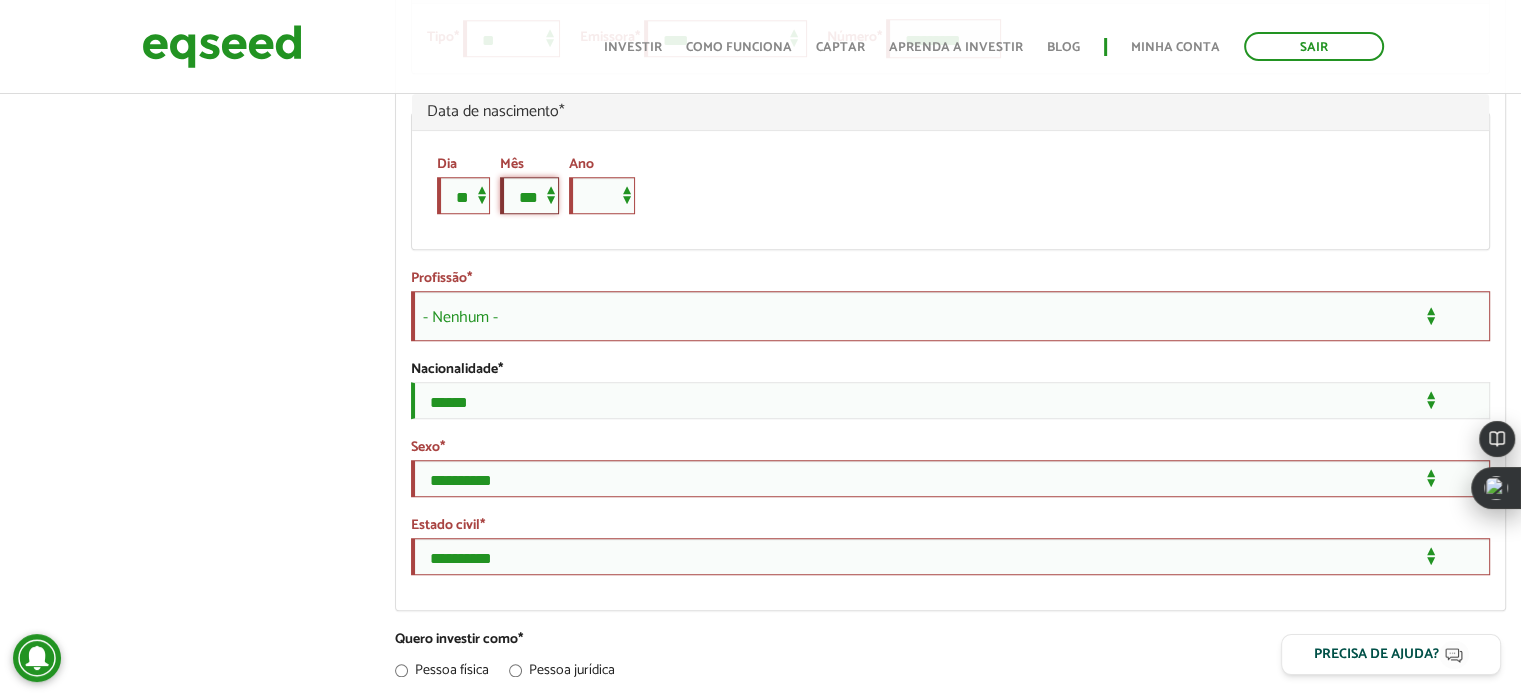 click on "*** *** *** *** *** *** *** *** *** *** *** ***" at bounding box center (529, 195) 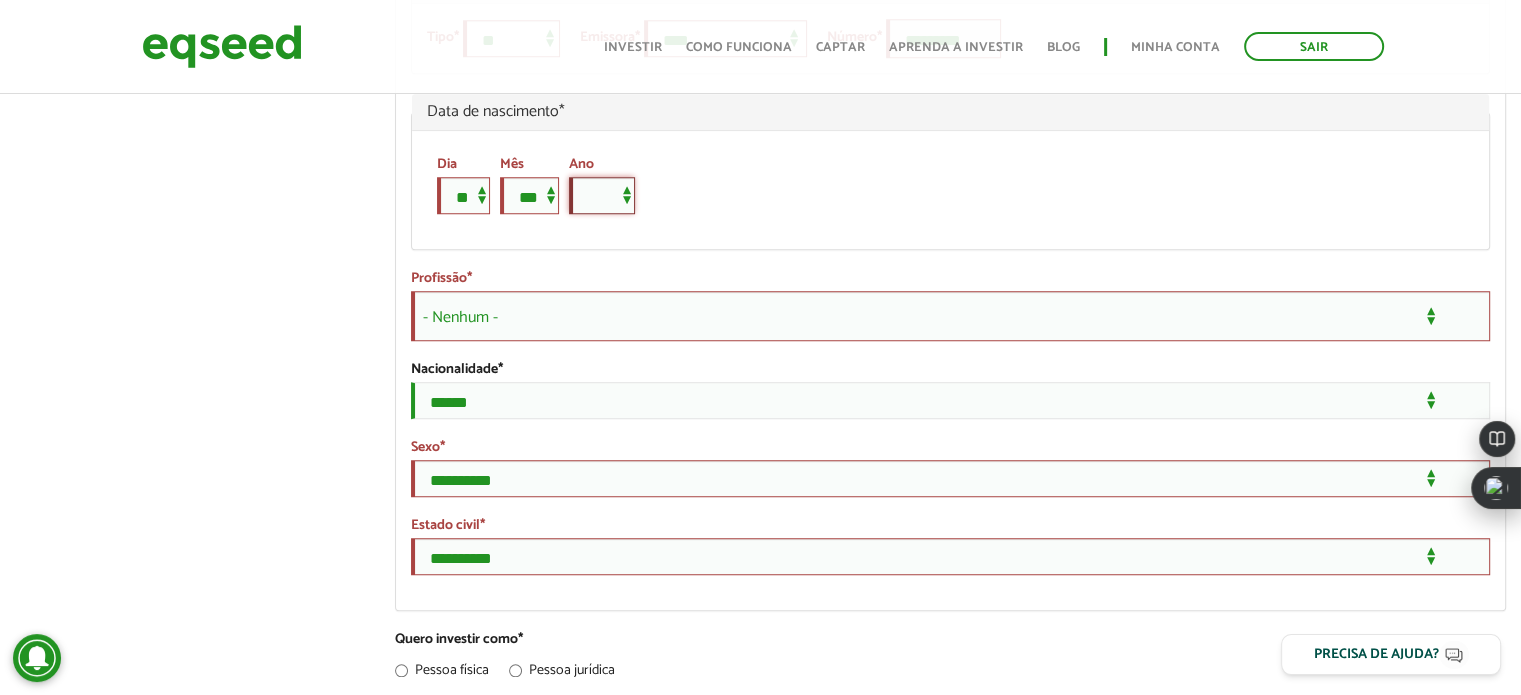 click on "**** **** **** **** **** **** **** **** **** **** **** **** **** **** **** **** **** **** **** **** **** **** **** **** **** **** **** **** **** **** **** **** **** **** **** **** **** **** **** **** **** **** **** **** **** **** **** **** **** **** **** **** **** **** **** **** **** **** **** **** **** **** **** **** **** **** **** **** **** **** **** **** **** **** **** **** **** **** **** **** **** **** **** **** **** **** **** **** **** **** **** **** **** **** **** **** **** **** **** **** **** **** **** **** **** **** **** **** **** **** **** **** **** **** **** **** **** **** **** **** **** **** **** **** **** ****" at bounding box center (602, 195) 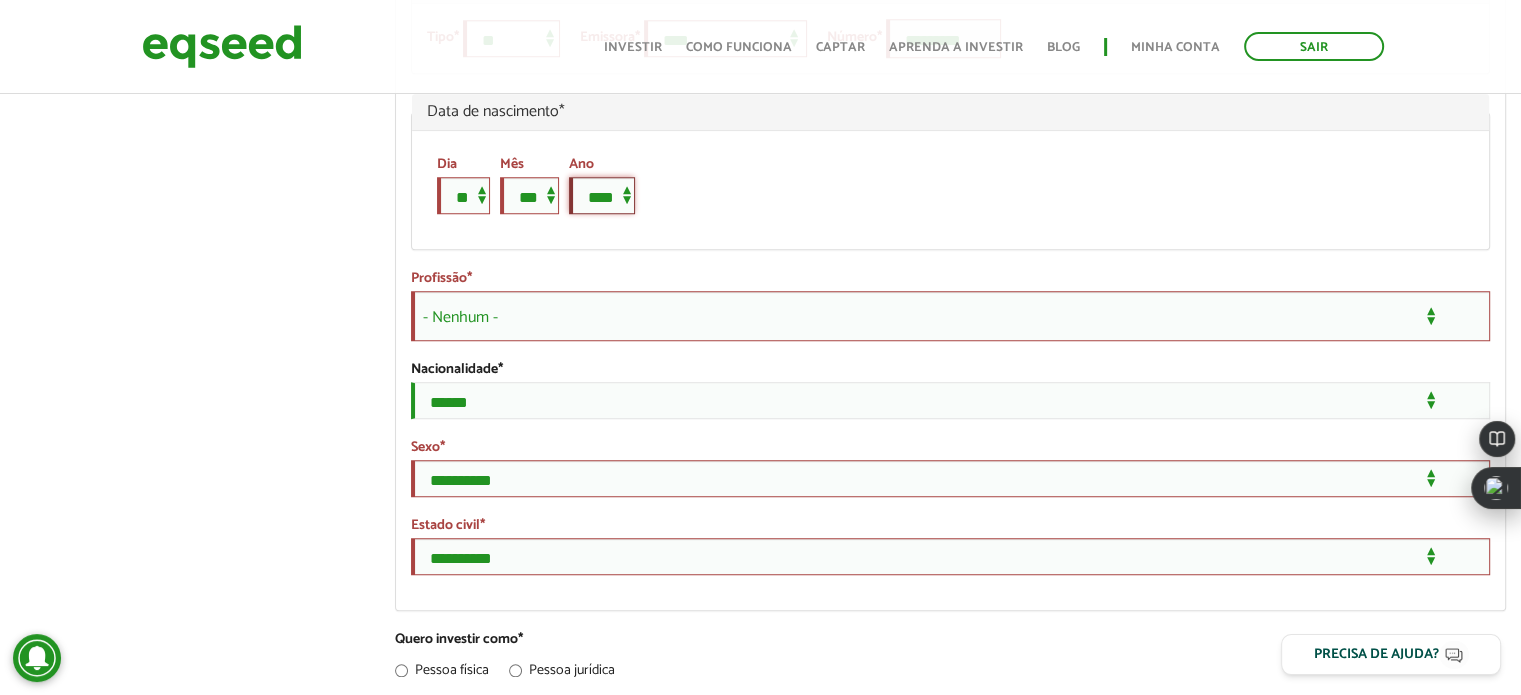 click on "**** **** **** **** **** **** **** **** **** **** **** **** **** **** **** **** **** **** **** **** **** **** **** **** **** **** **** **** **** **** **** **** **** **** **** **** **** **** **** **** **** **** **** **** **** **** **** **** **** **** **** **** **** **** **** **** **** **** **** **** **** **** **** **** **** **** **** **** **** **** **** **** **** **** **** **** **** **** **** **** **** **** **** **** **** **** **** **** **** **** **** **** **** **** **** **** **** **** **** **** **** **** **** **** **** **** **** **** **** **** **** **** **** **** **** **** **** **** **** **** **** **** **** **** **** ****" at bounding box center [602, 195] 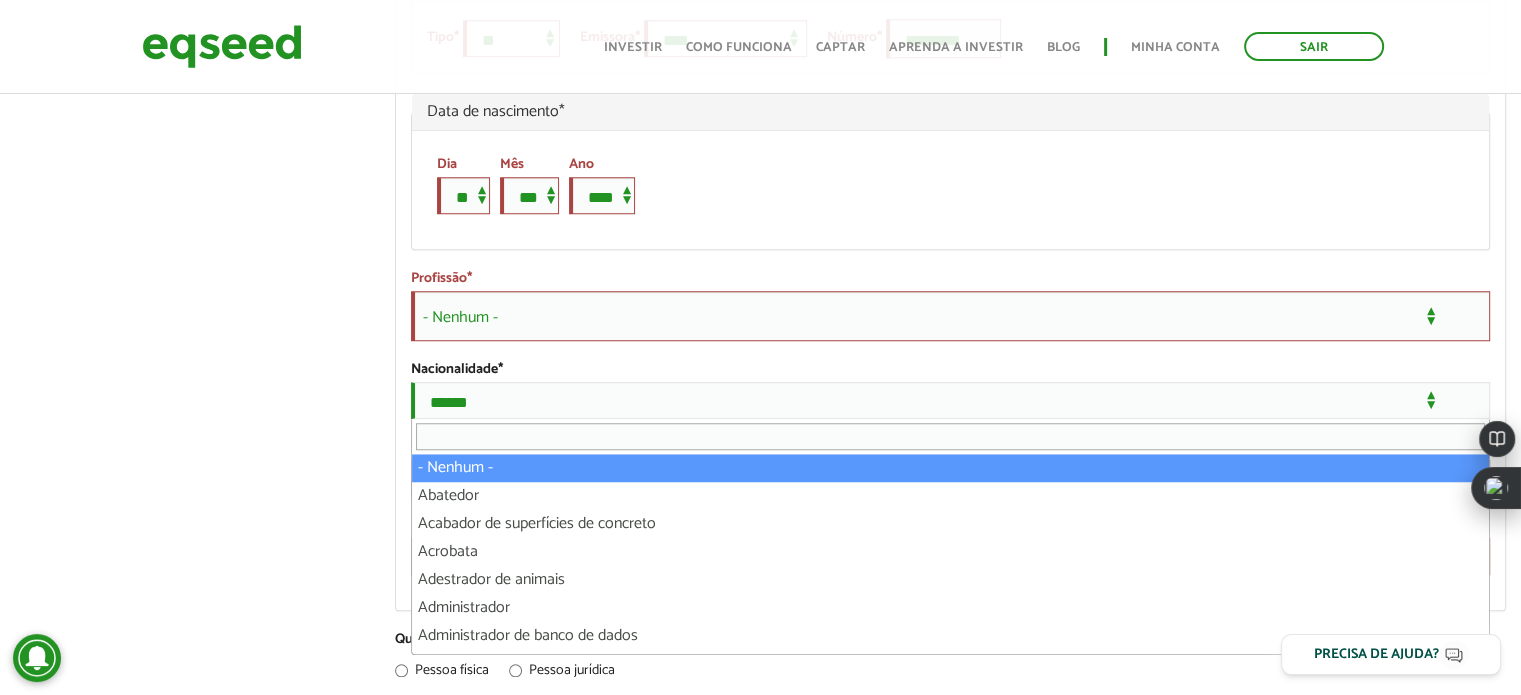 click on "- Nenhum -" at bounding box center [950, 316] 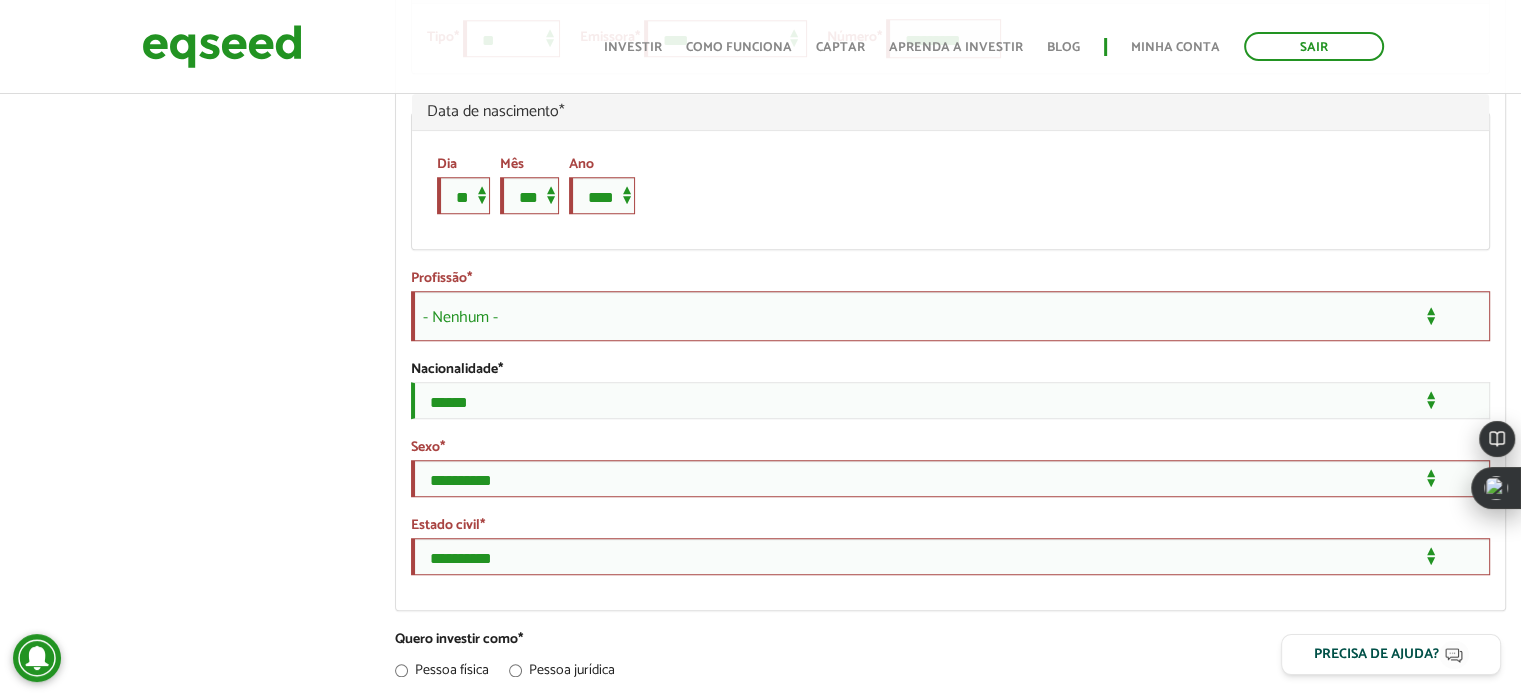 click on "- Nenhum -" at bounding box center (950, 316) 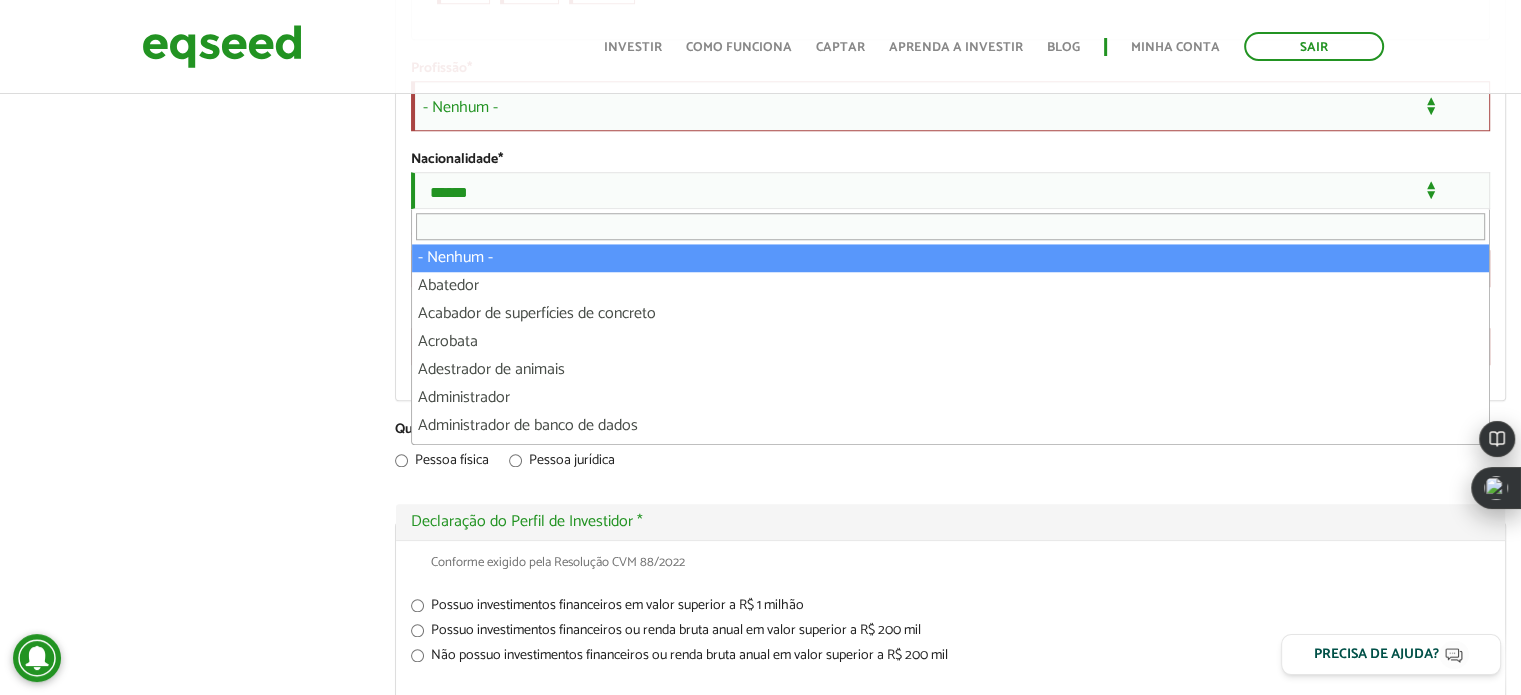 scroll, scrollTop: 1728, scrollLeft: 0, axis: vertical 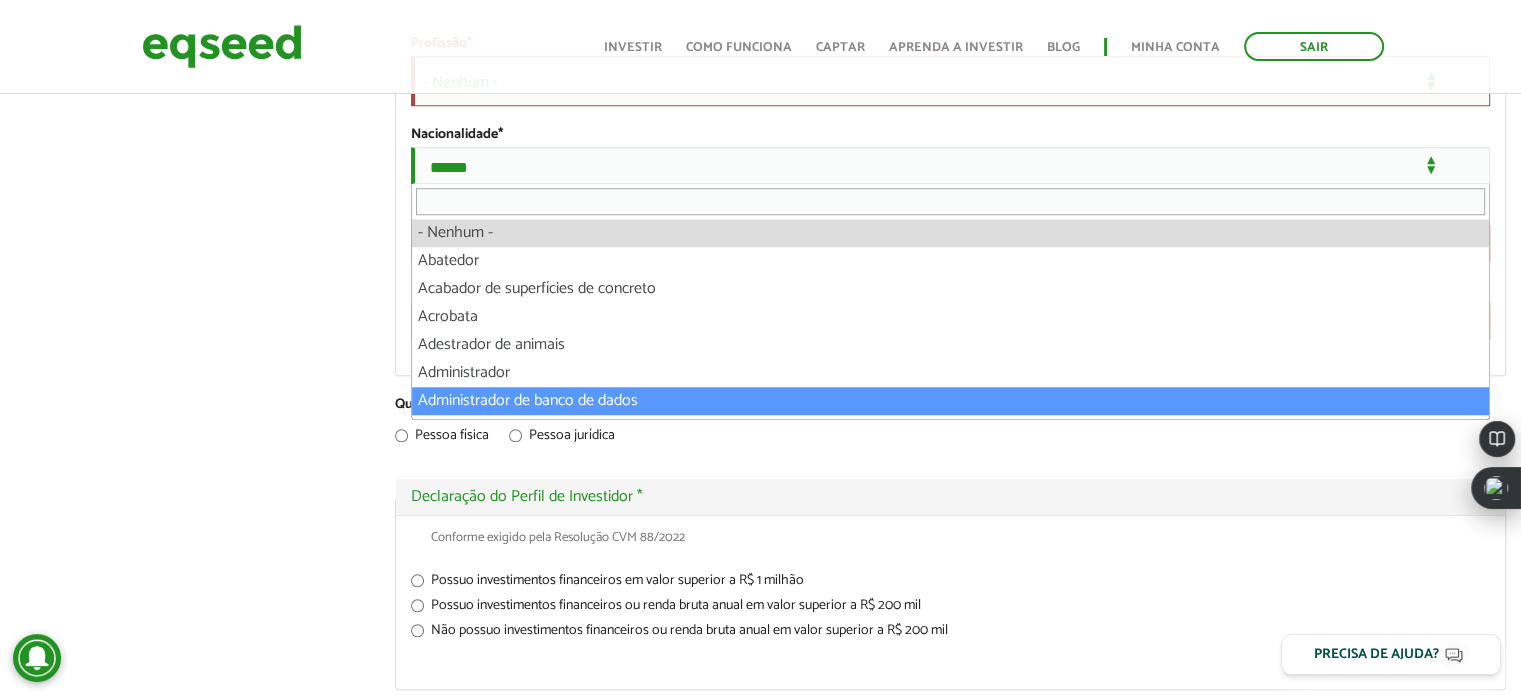 click at bounding box center (1497, 471) 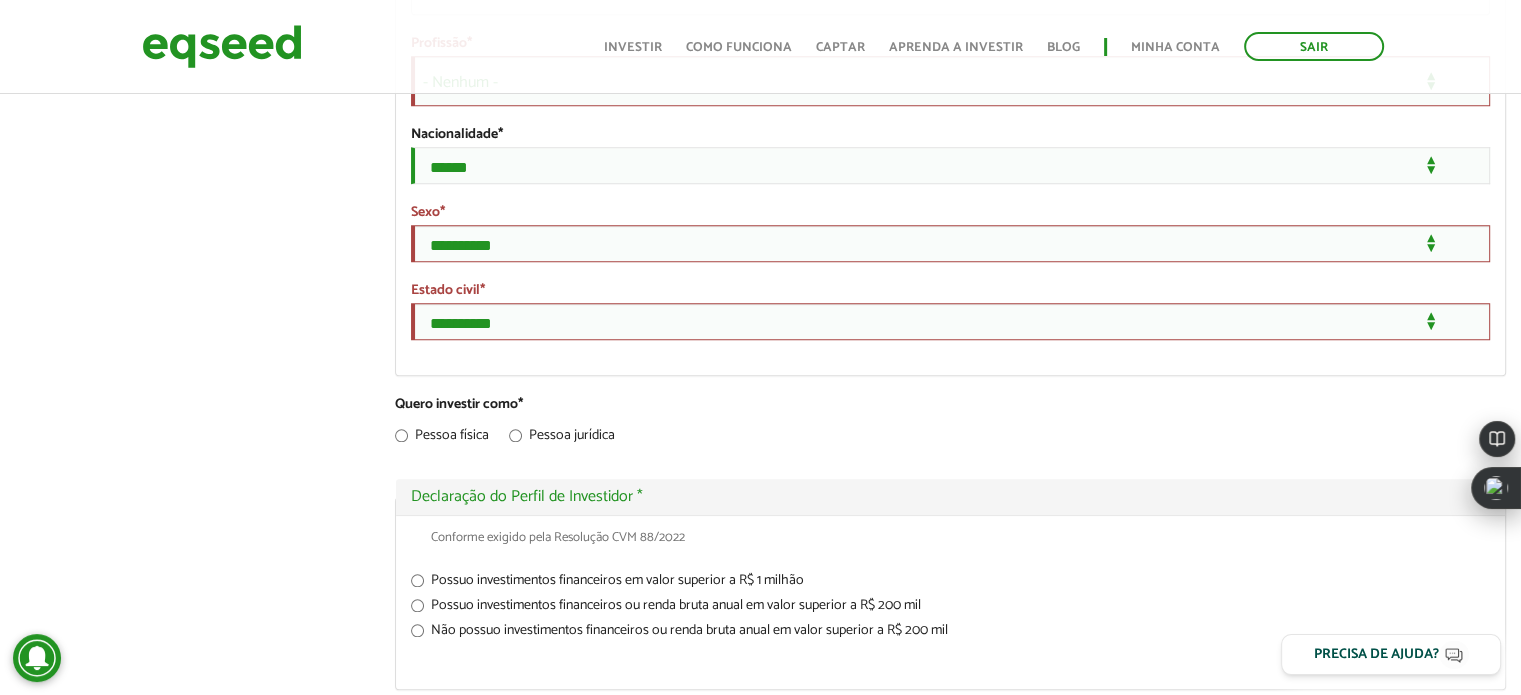 click at bounding box center (1497, 471) 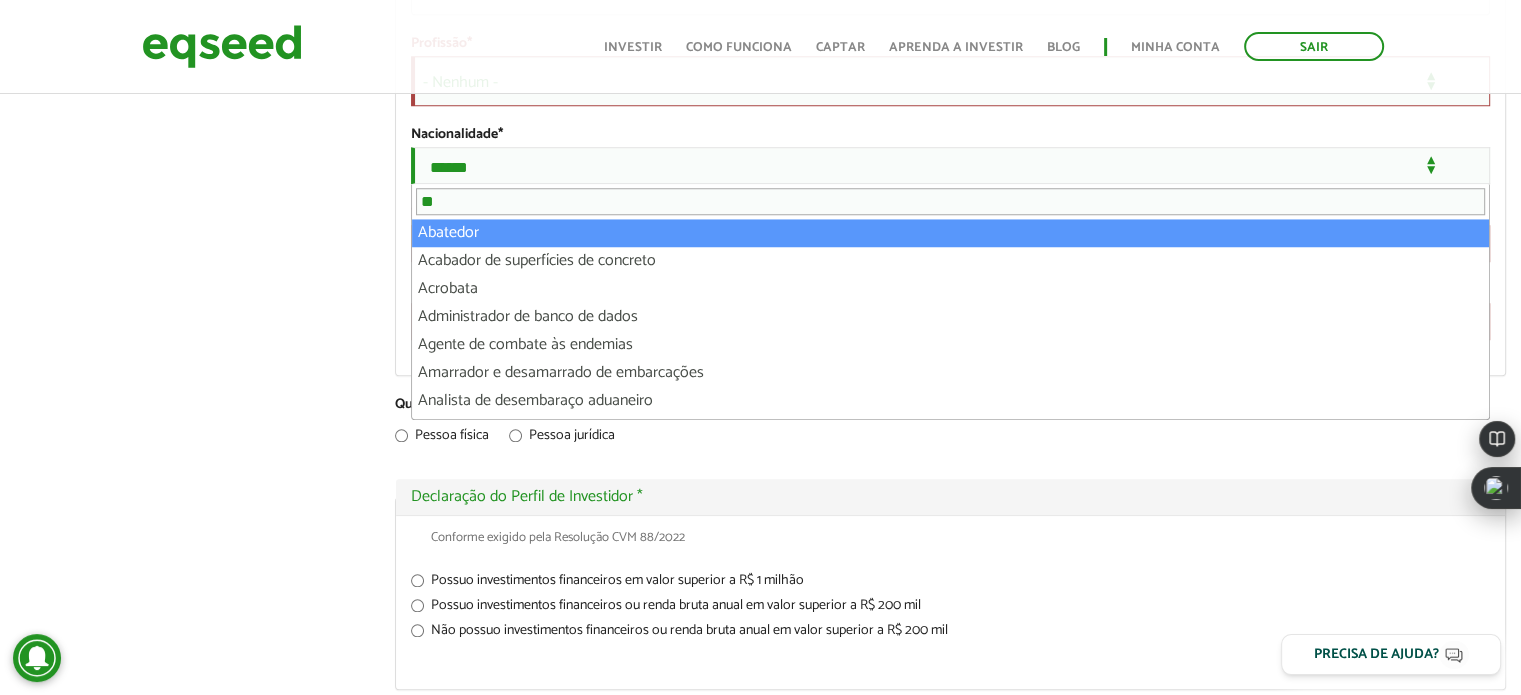 type on "*" 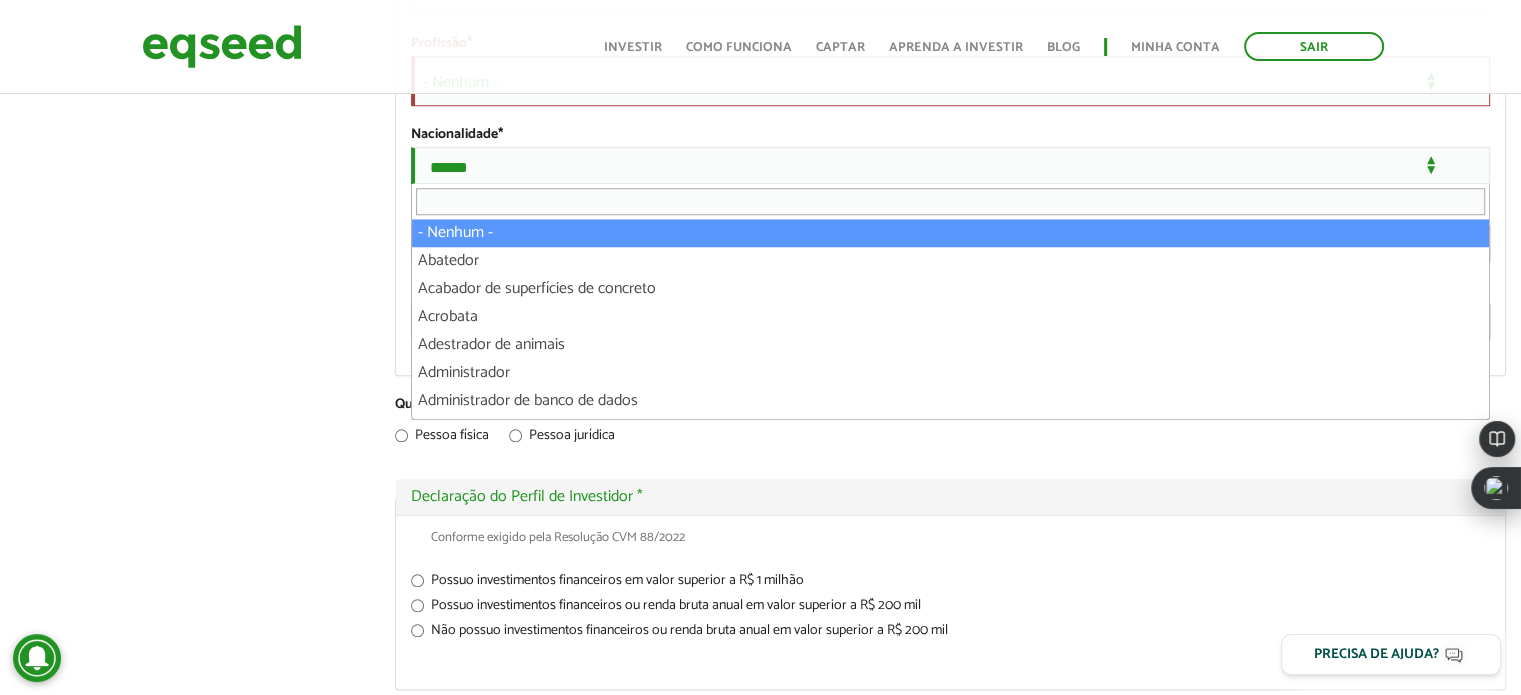type on "*" 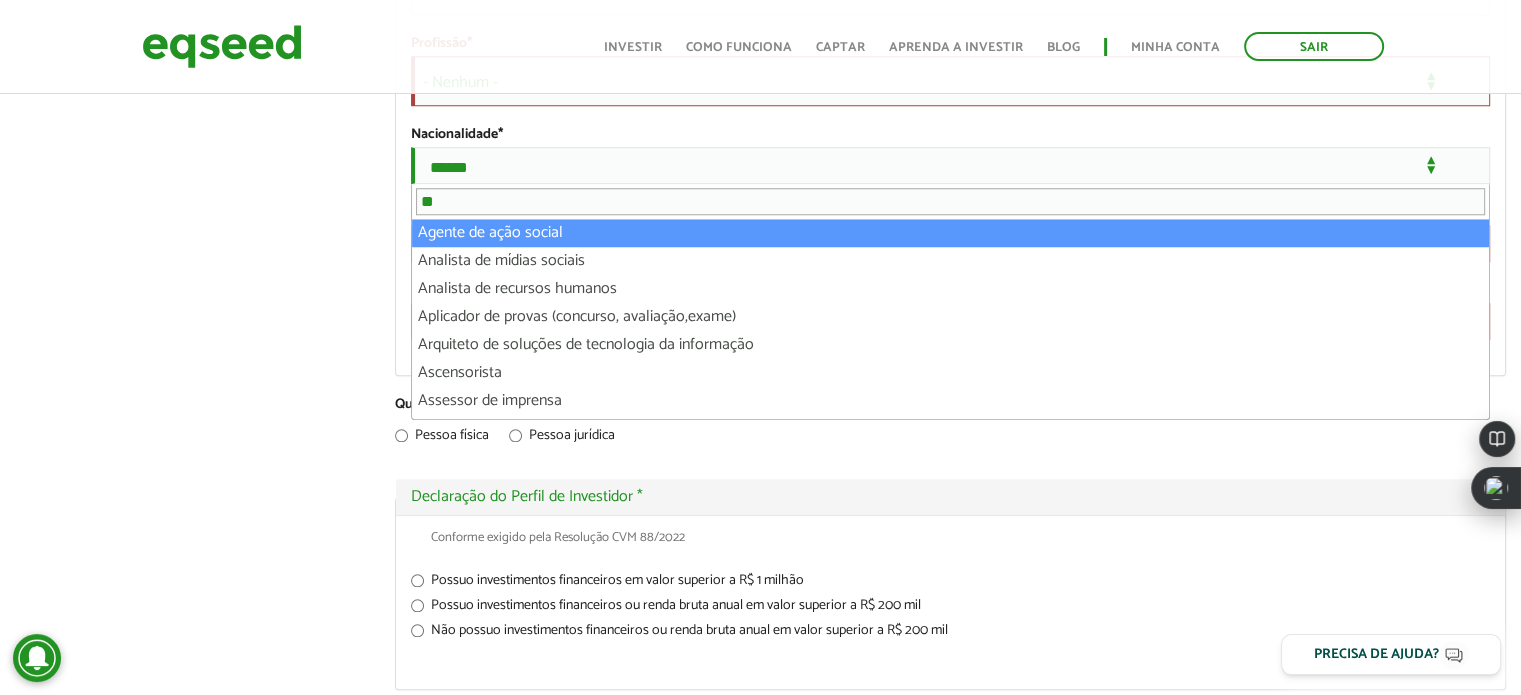 type on "*" 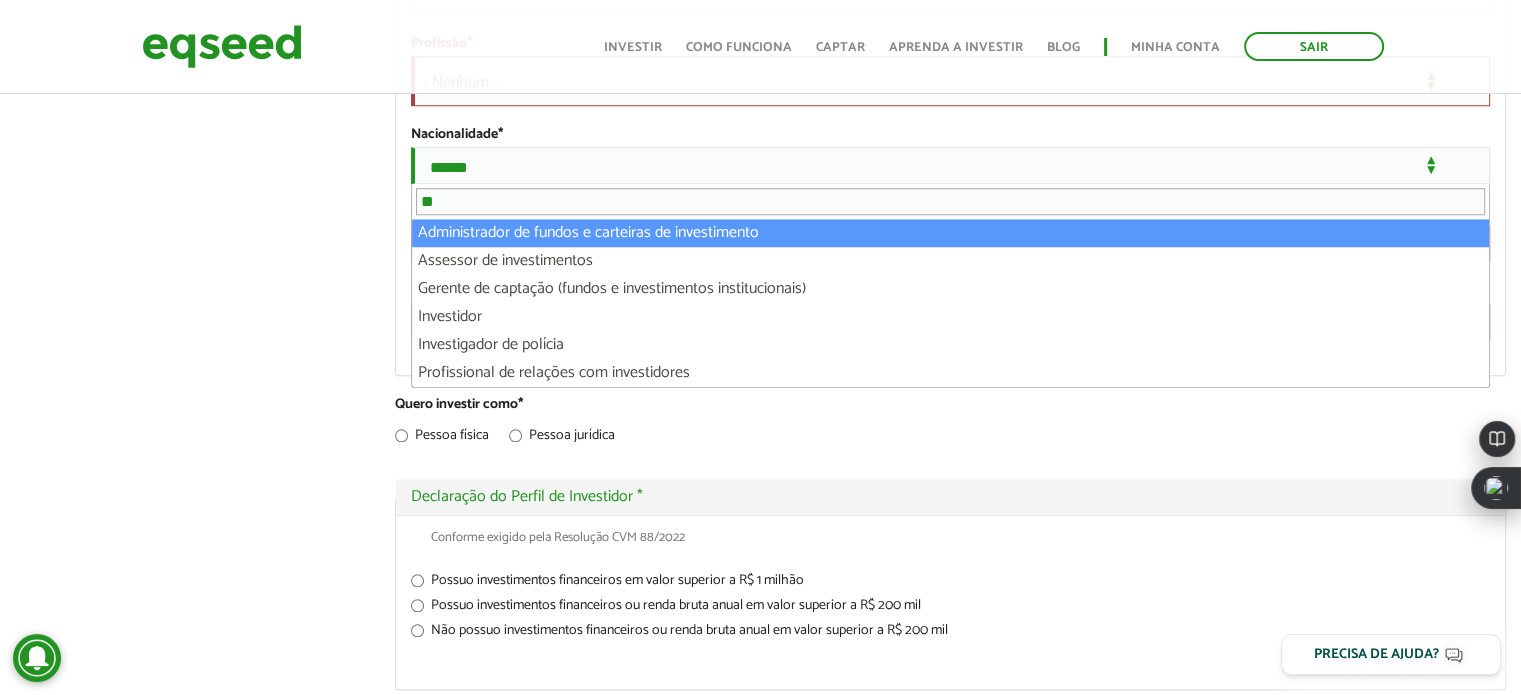 type on "*" 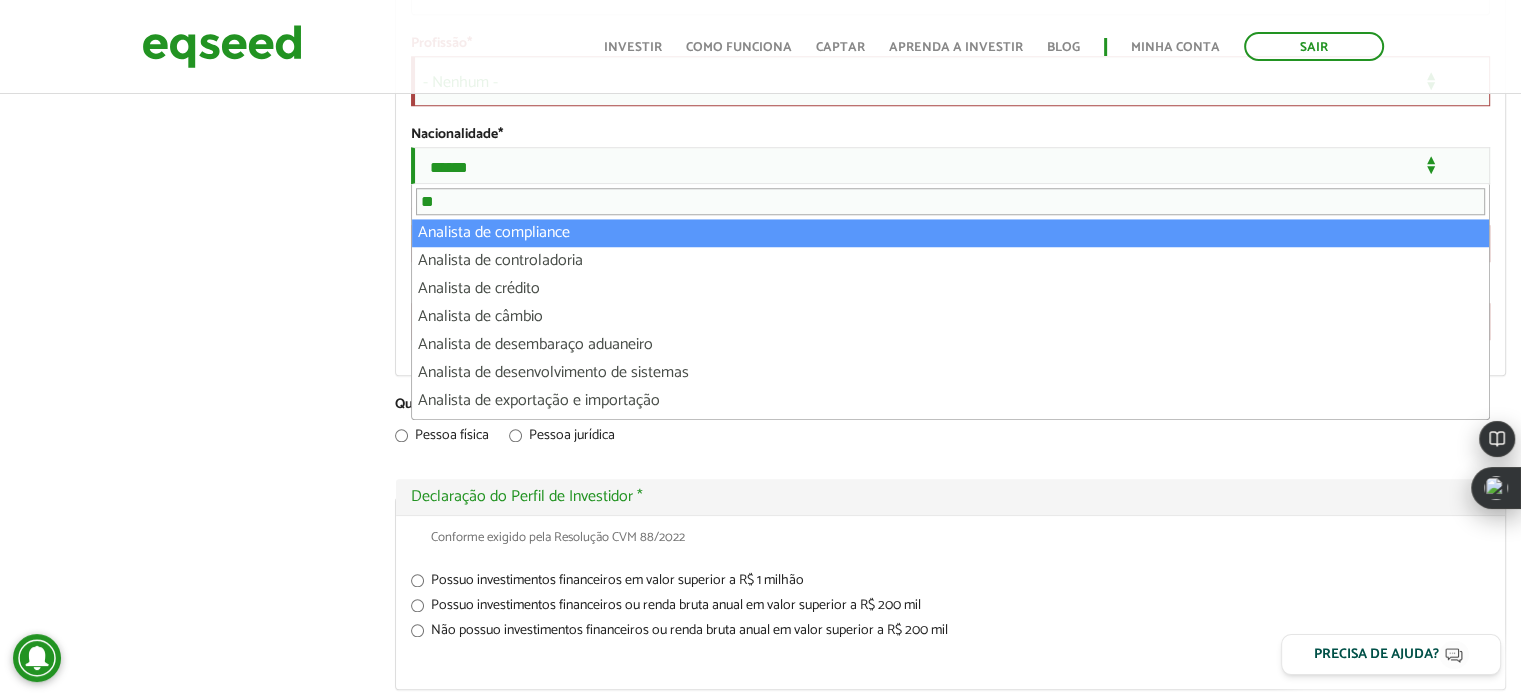 type on "*" 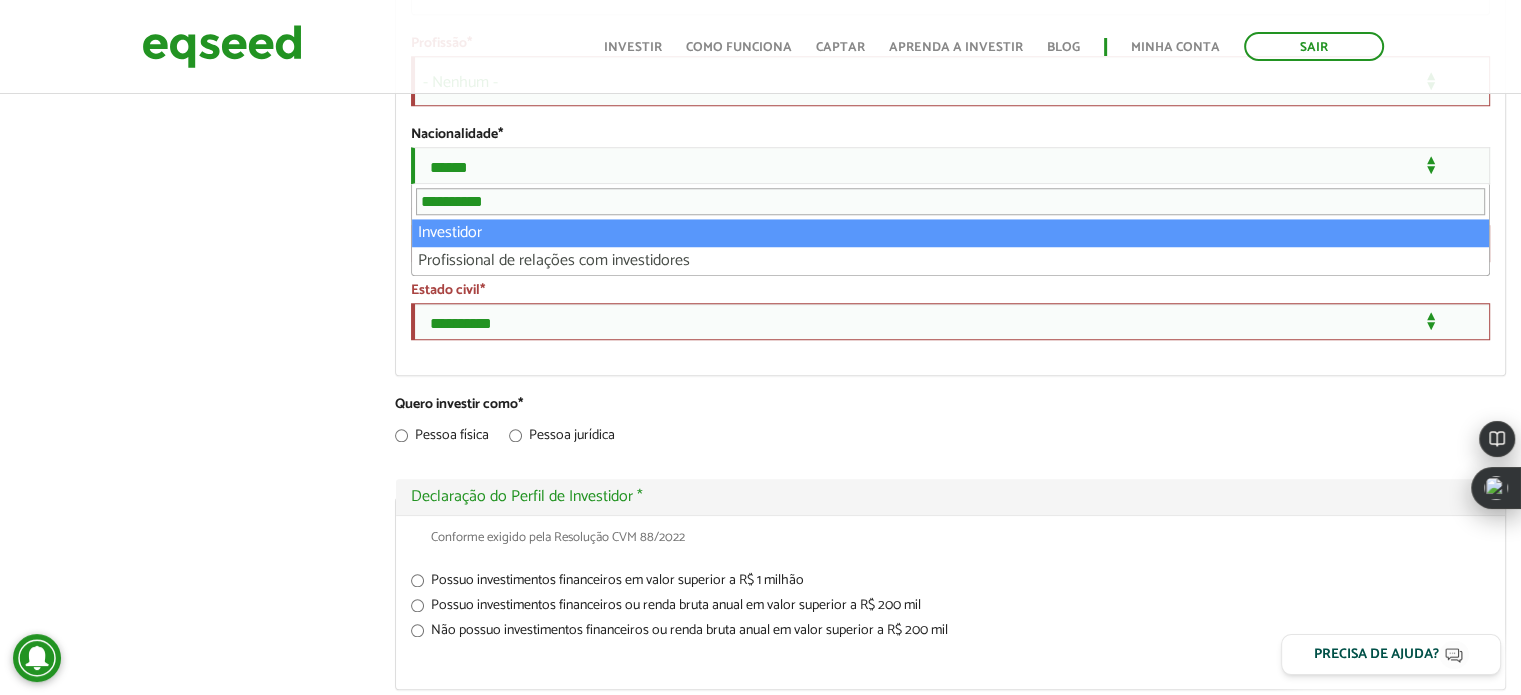 type on "**********" 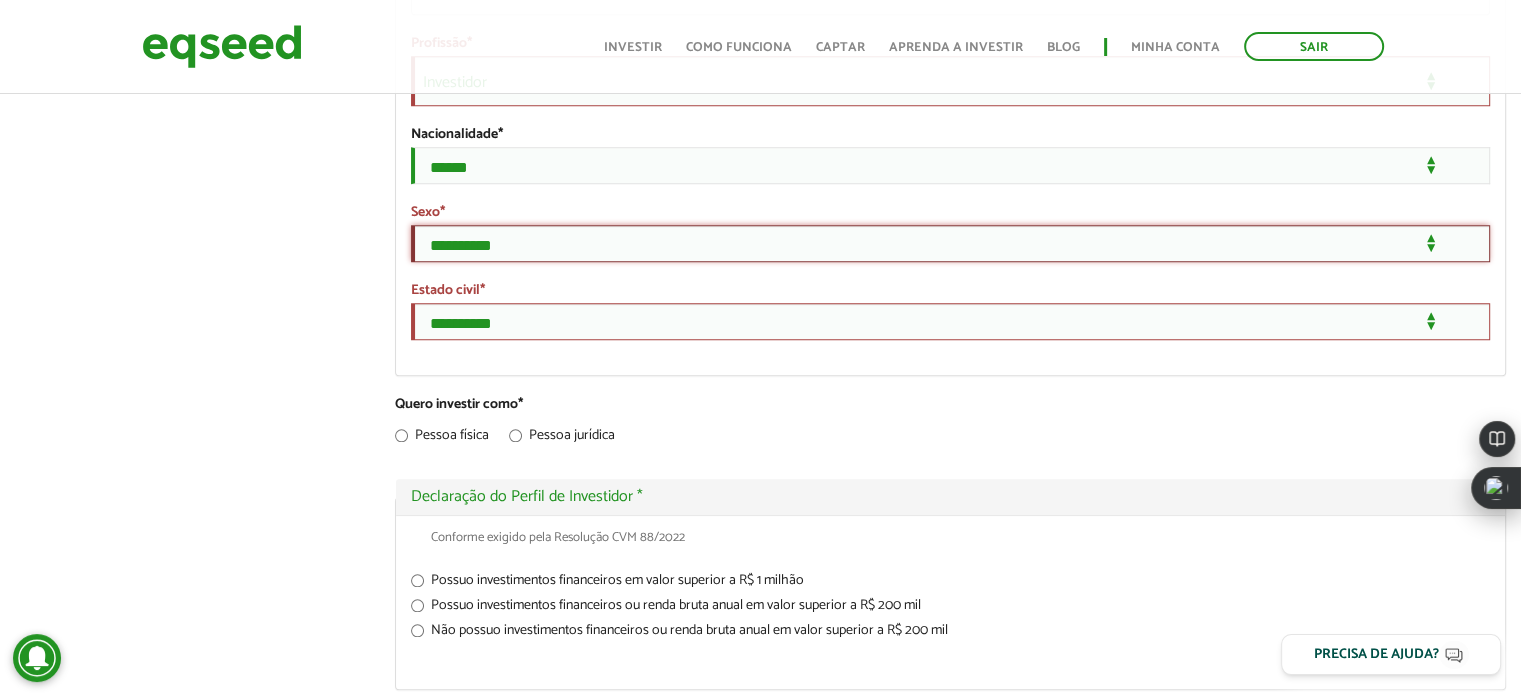 click on "**********" at bounding box center [950, 243] 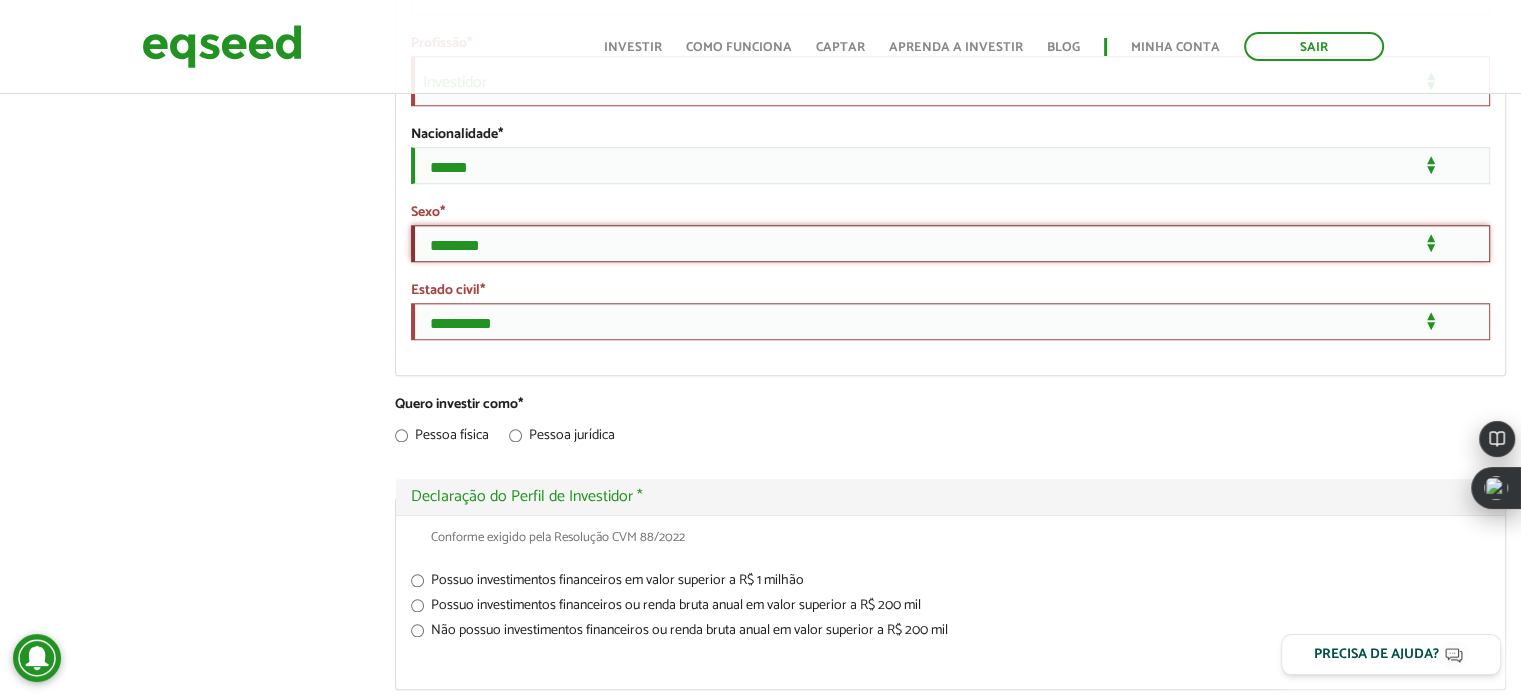 click on "**********" at bounding box center [950, 243] 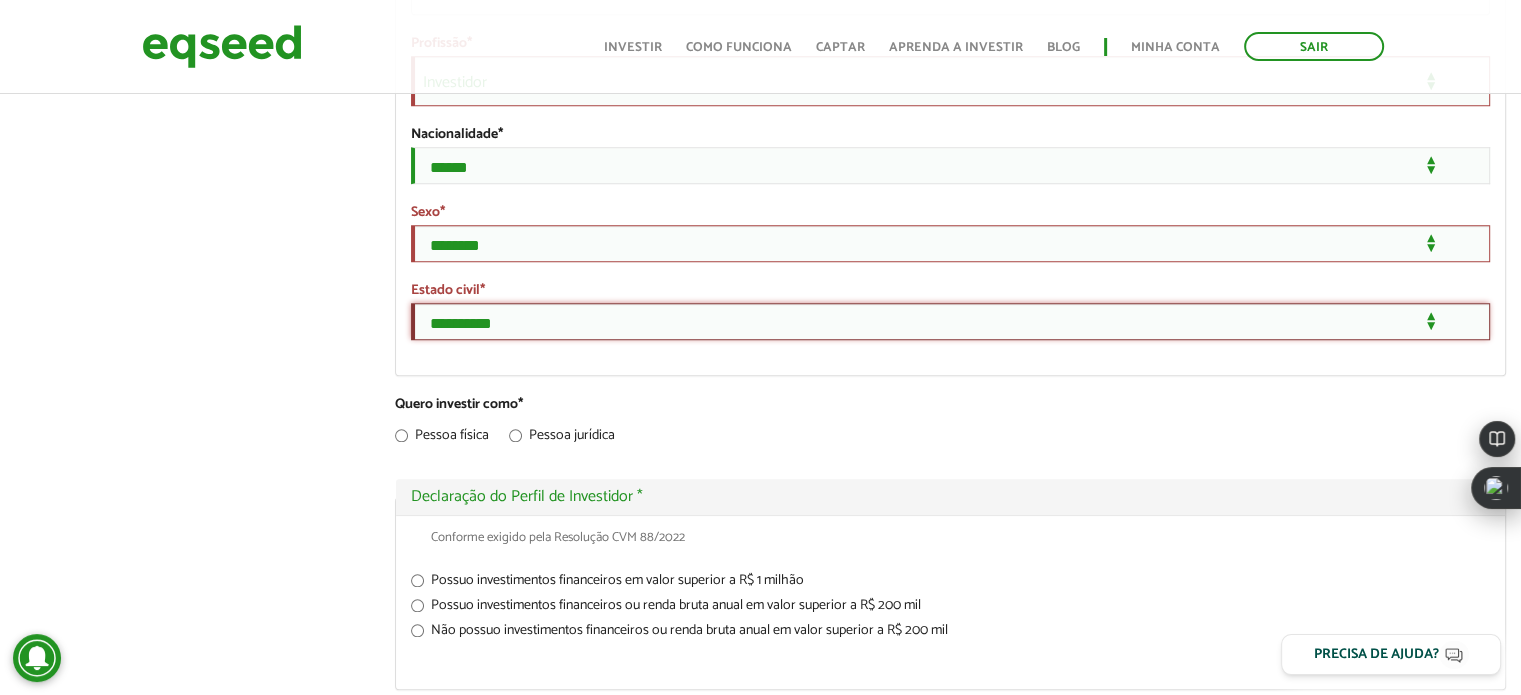 click on "**********" at bounding box center (950, 321) 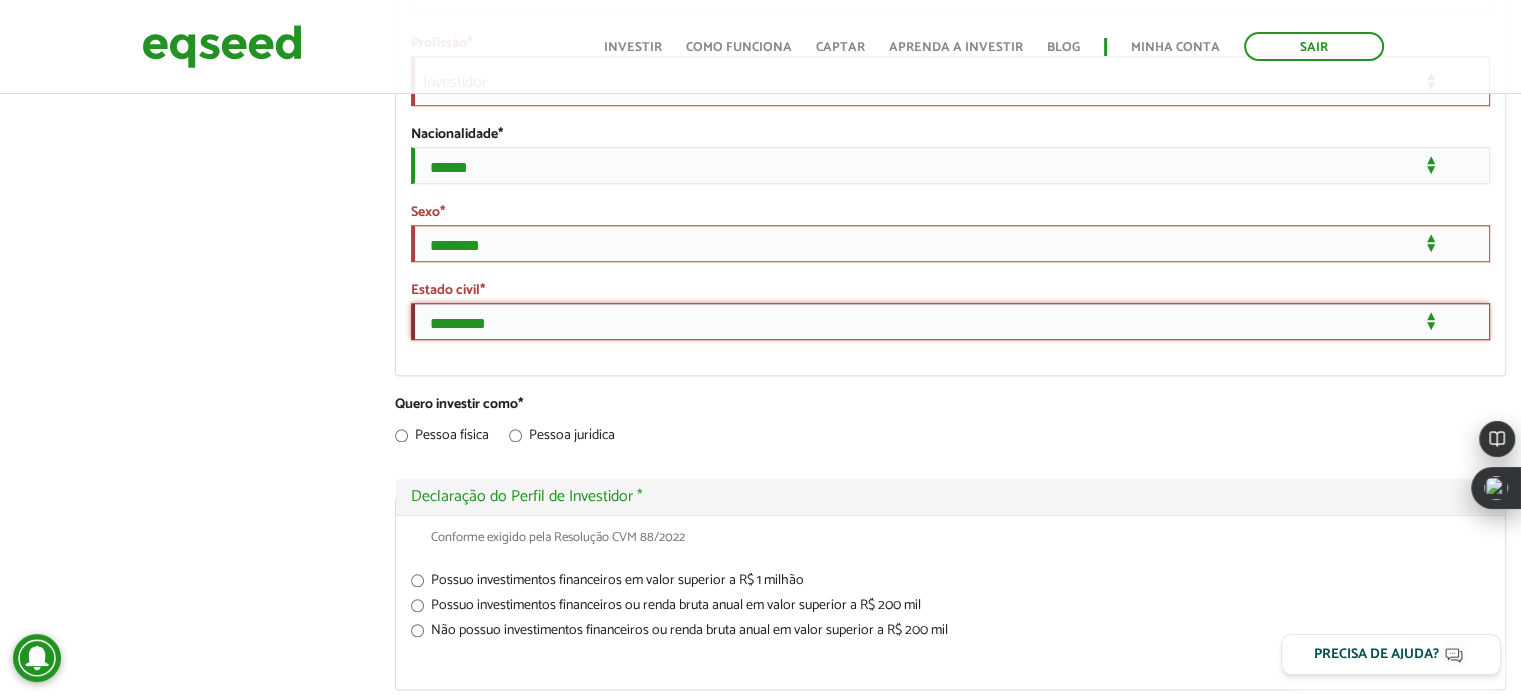 click on "**********" at bounding box center [950, 321] 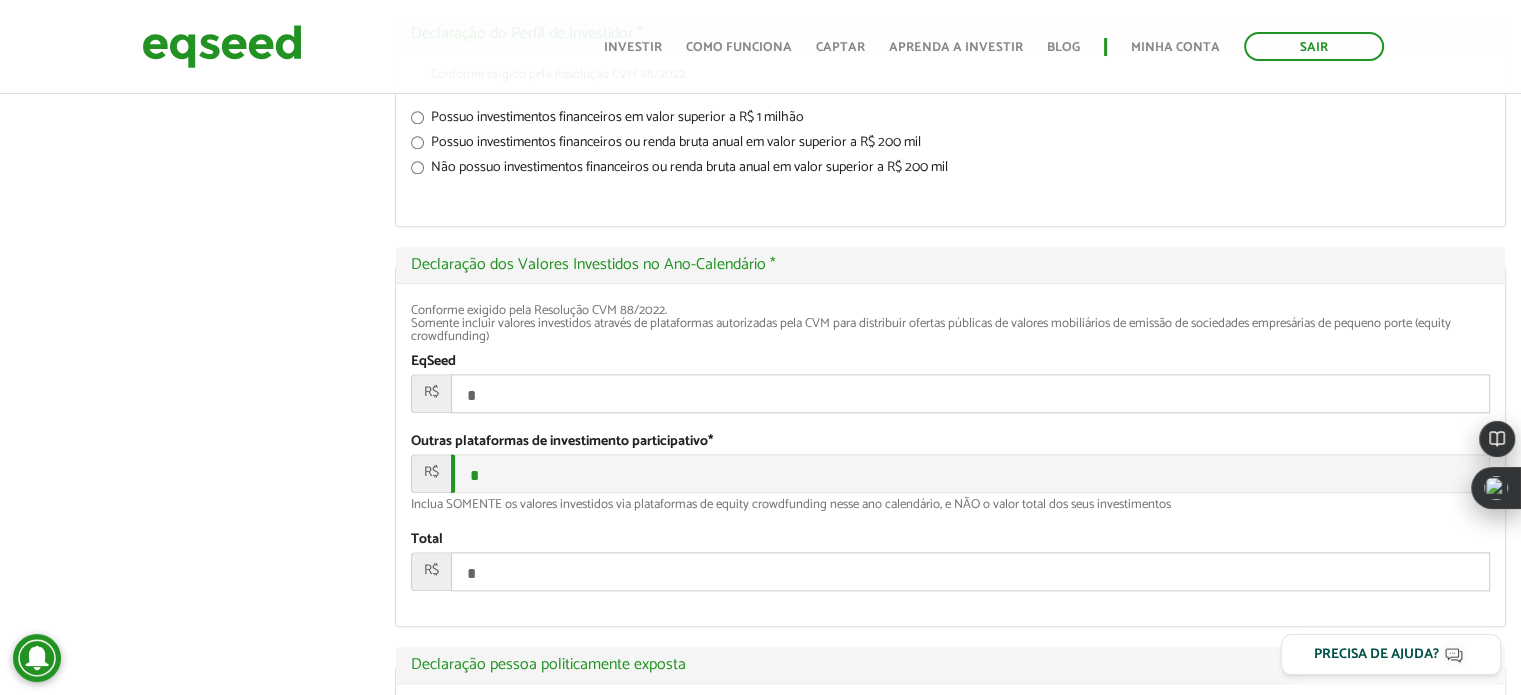 scroll, scrollTop: 2196, scrollLeft: 0, axis: vertical 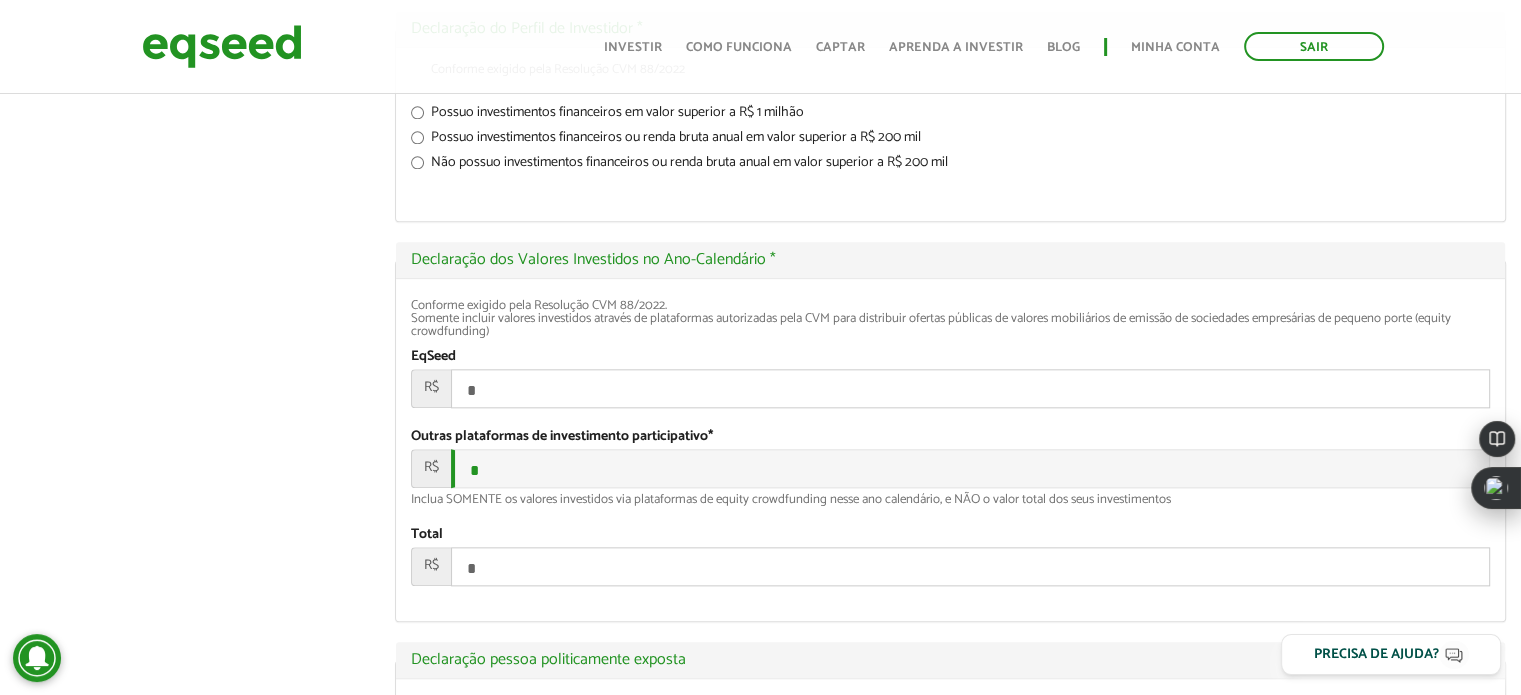 click on "Não possuo investimentos financeiros ou renda bruta anual em valor superior a R$ 200 mil" at bounding box center (950, 166) 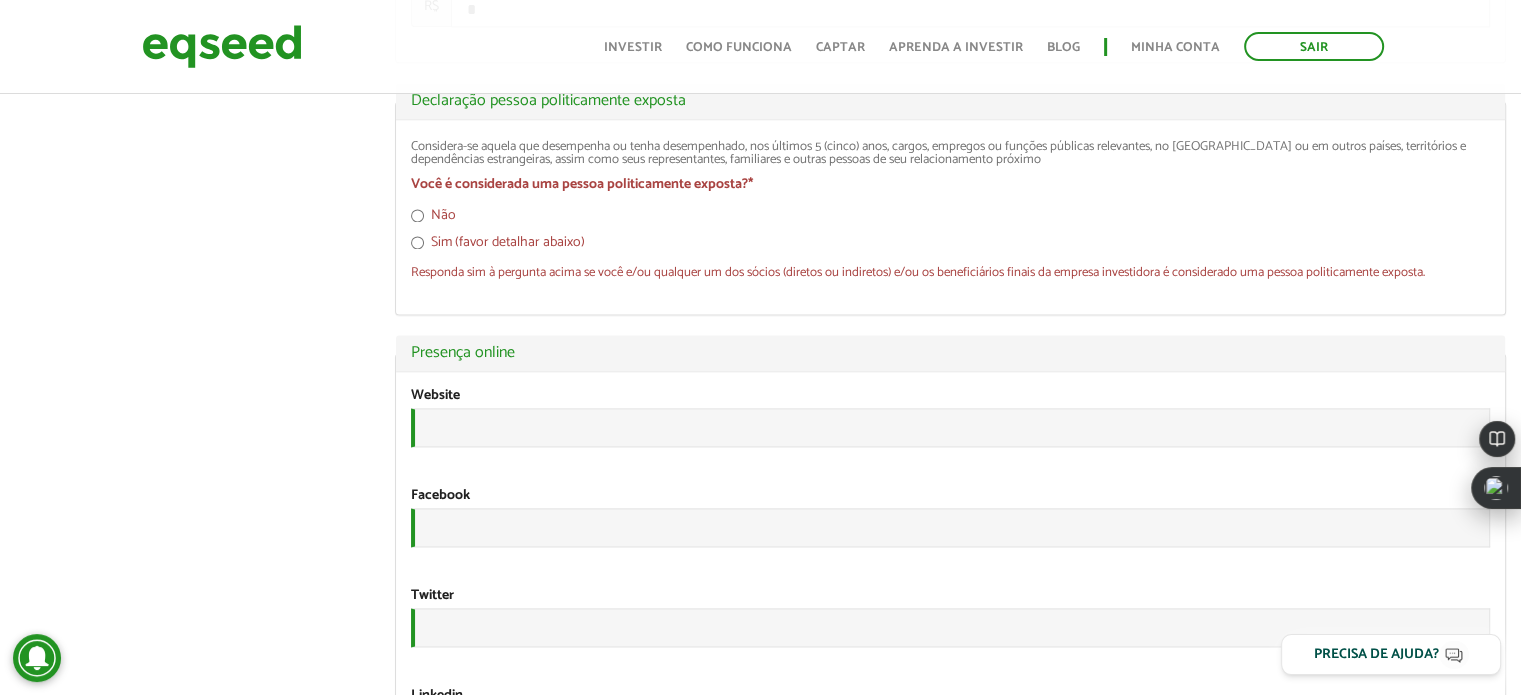 scroll, scrollTop: 2765, scrollLeft: 0, axis: vertical 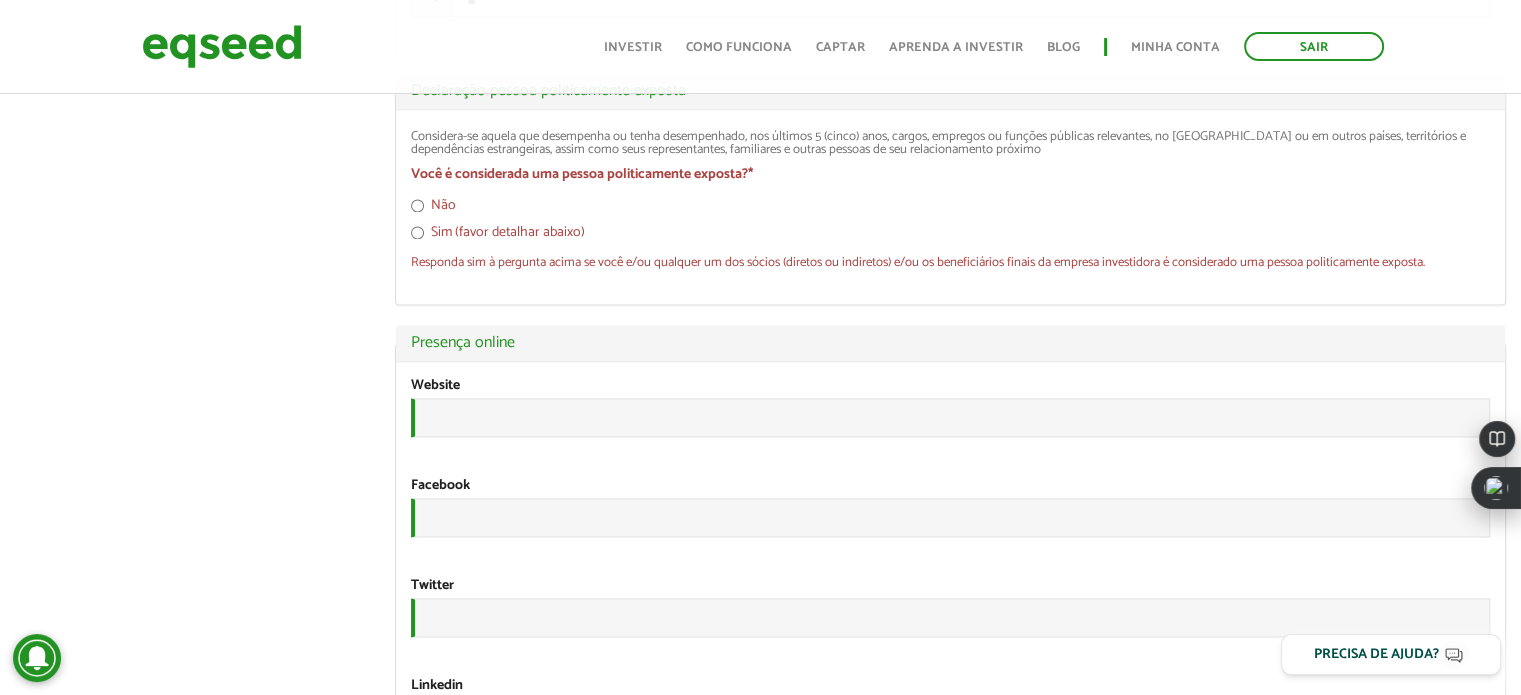 click on "Não" at bounding box center (950, 208) 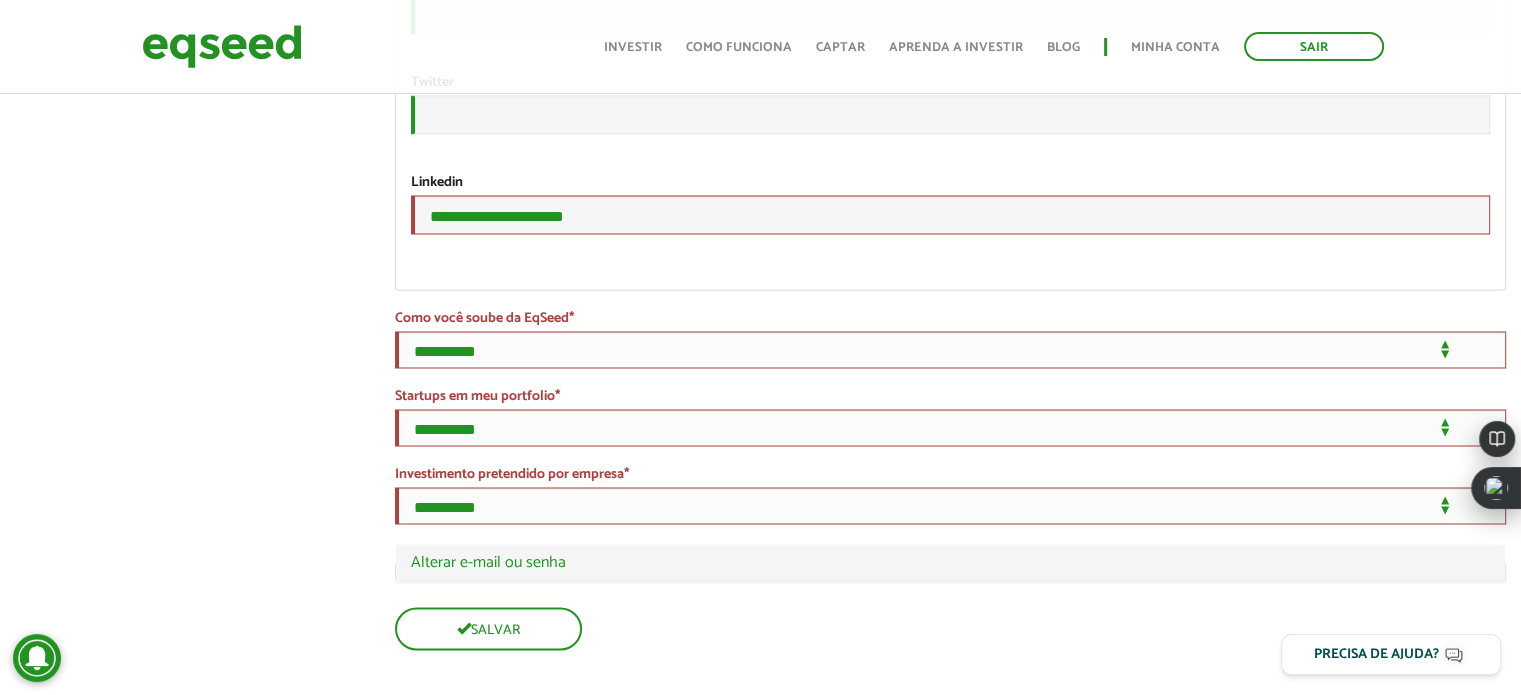 scroll, scrollTop: 3273, scrollLeft: 0, axis: vertical 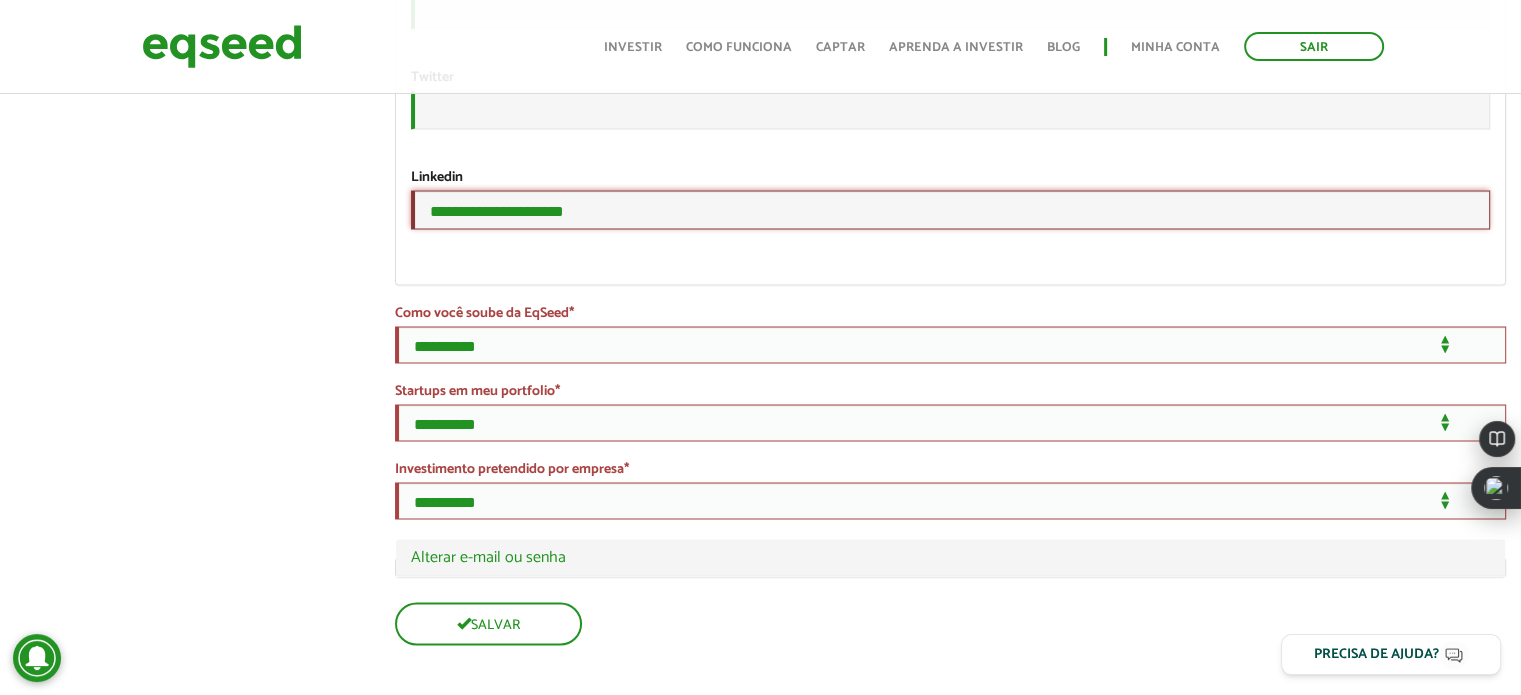 click on "**********" at bounding box center [950, 209] 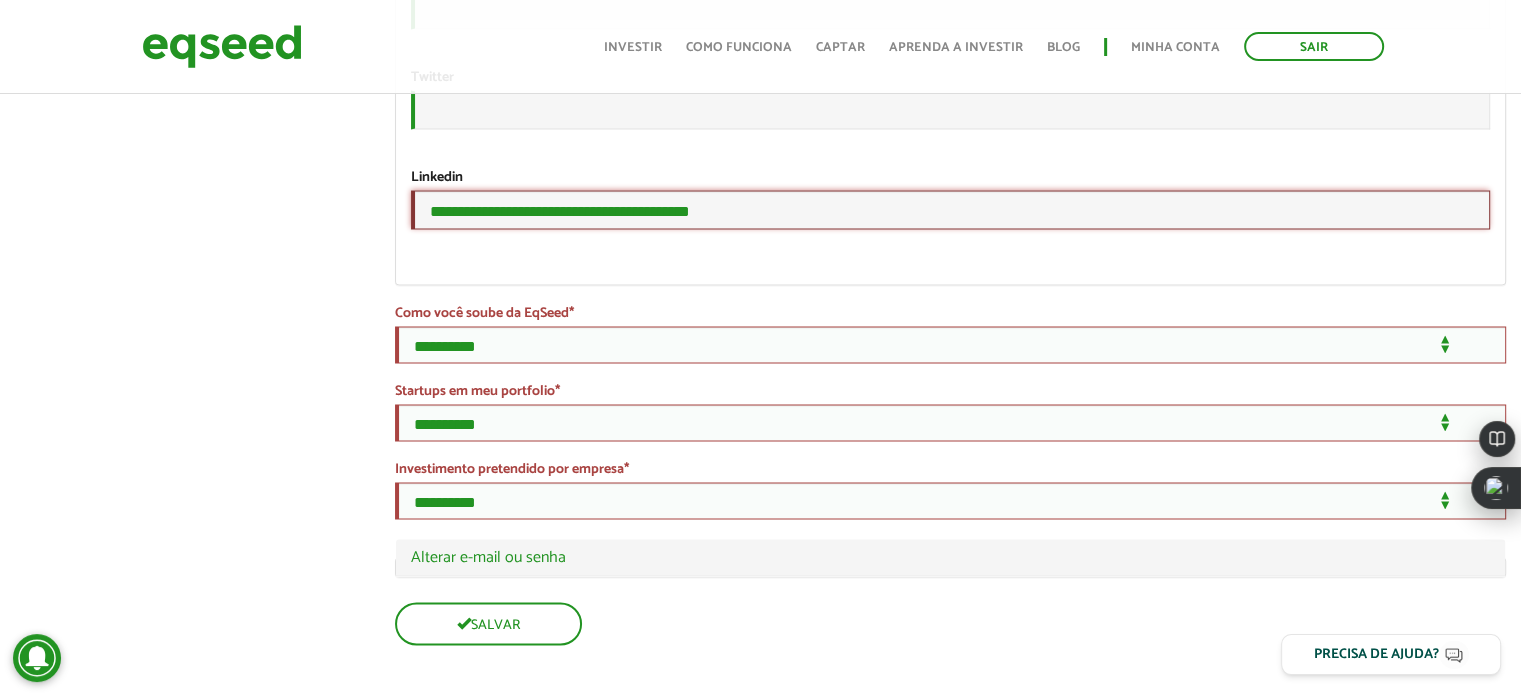 type on "**********" 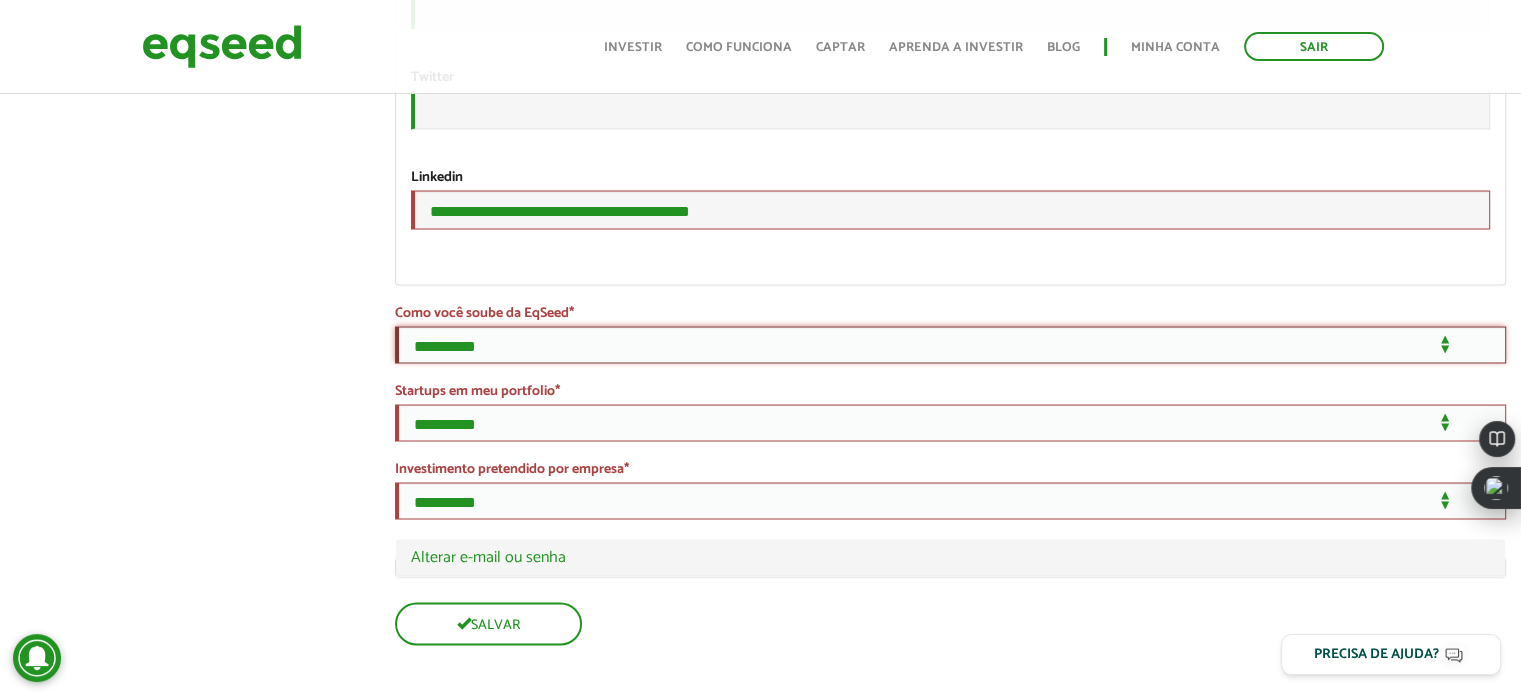 click on "**********" at bounding box center (950, 344) 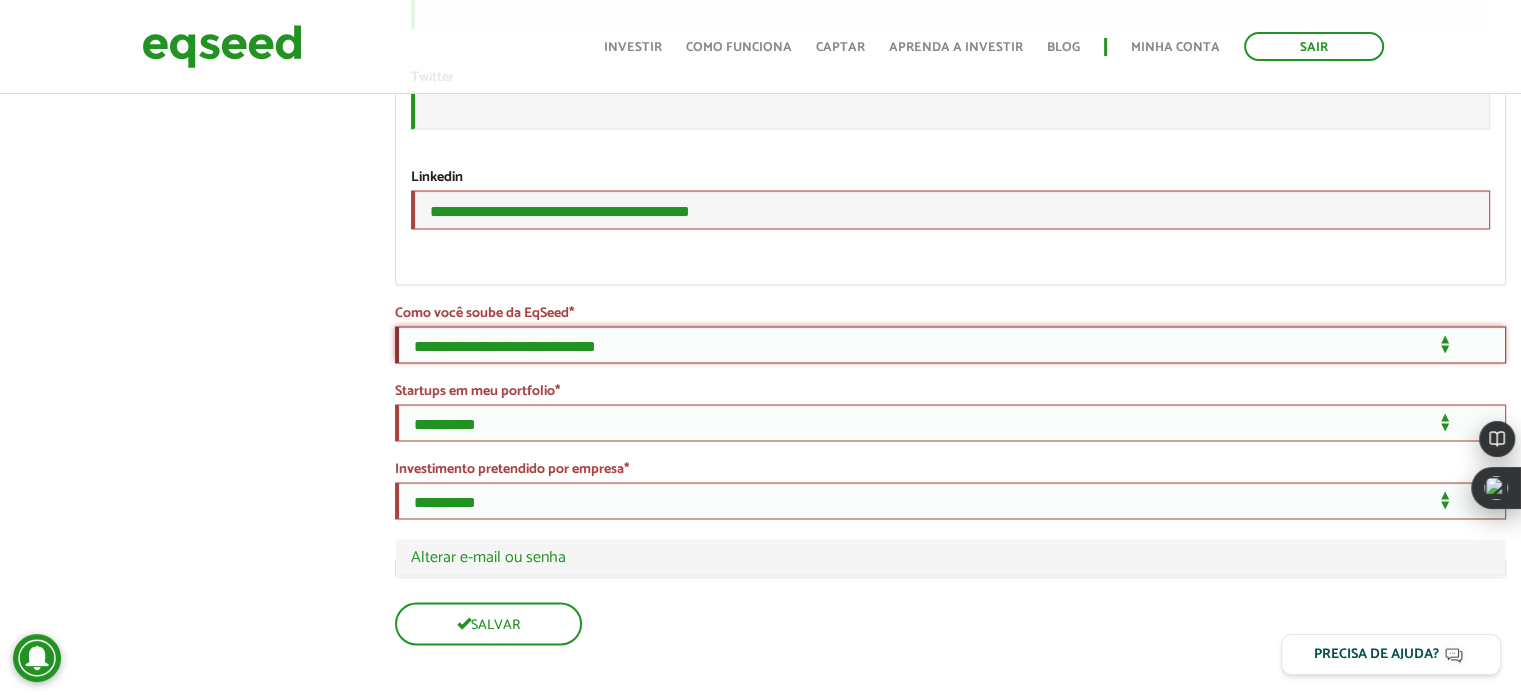 click on "**********" at bounding box center (950, 344) 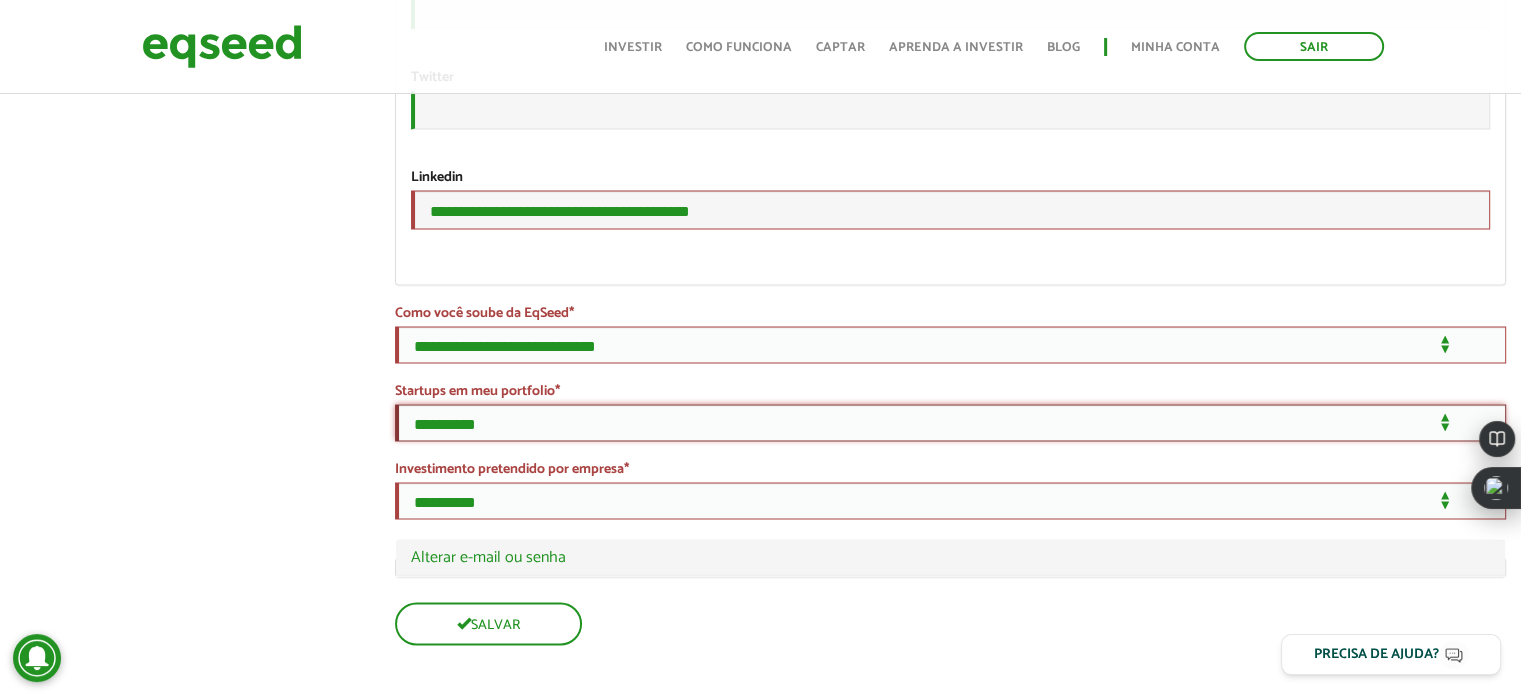 click on "**********" at bounding box center (950, 422) 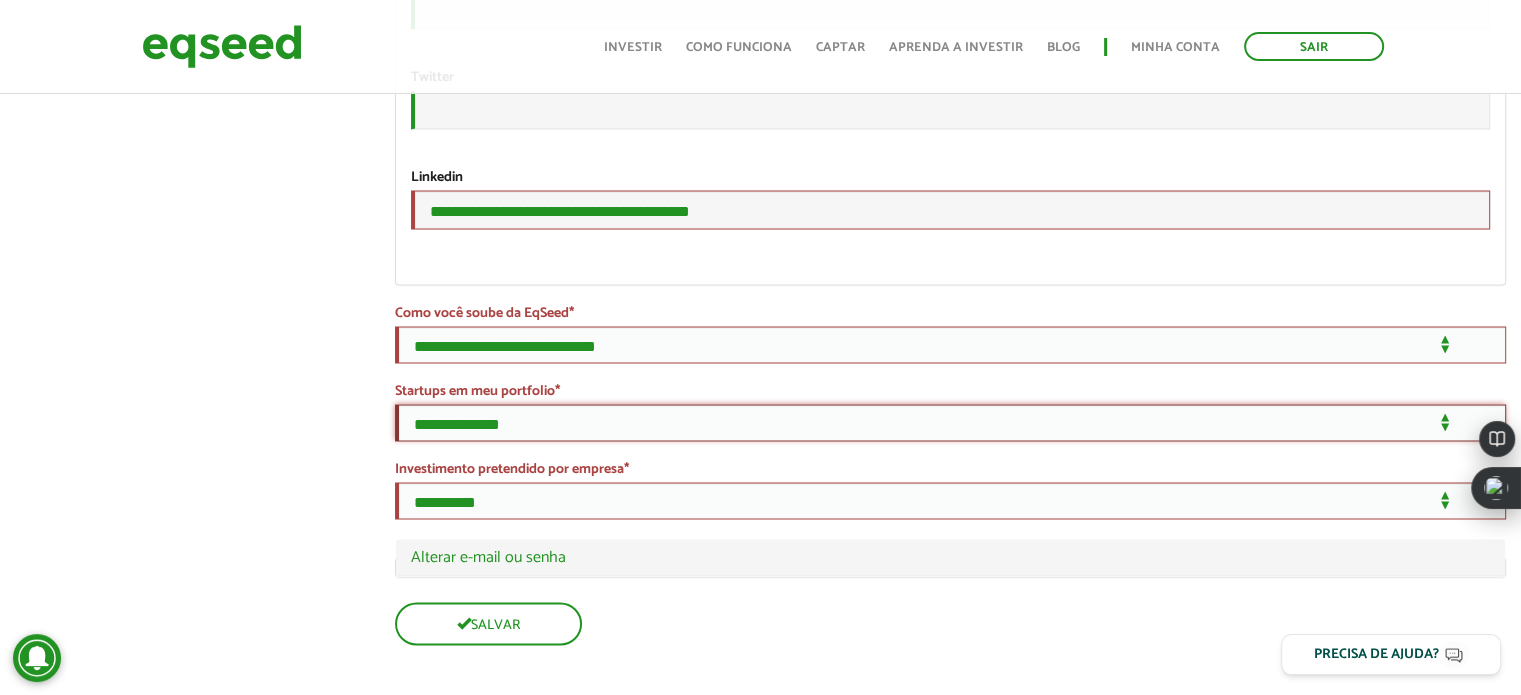 click on "**********" at bounding box center [950, 422] 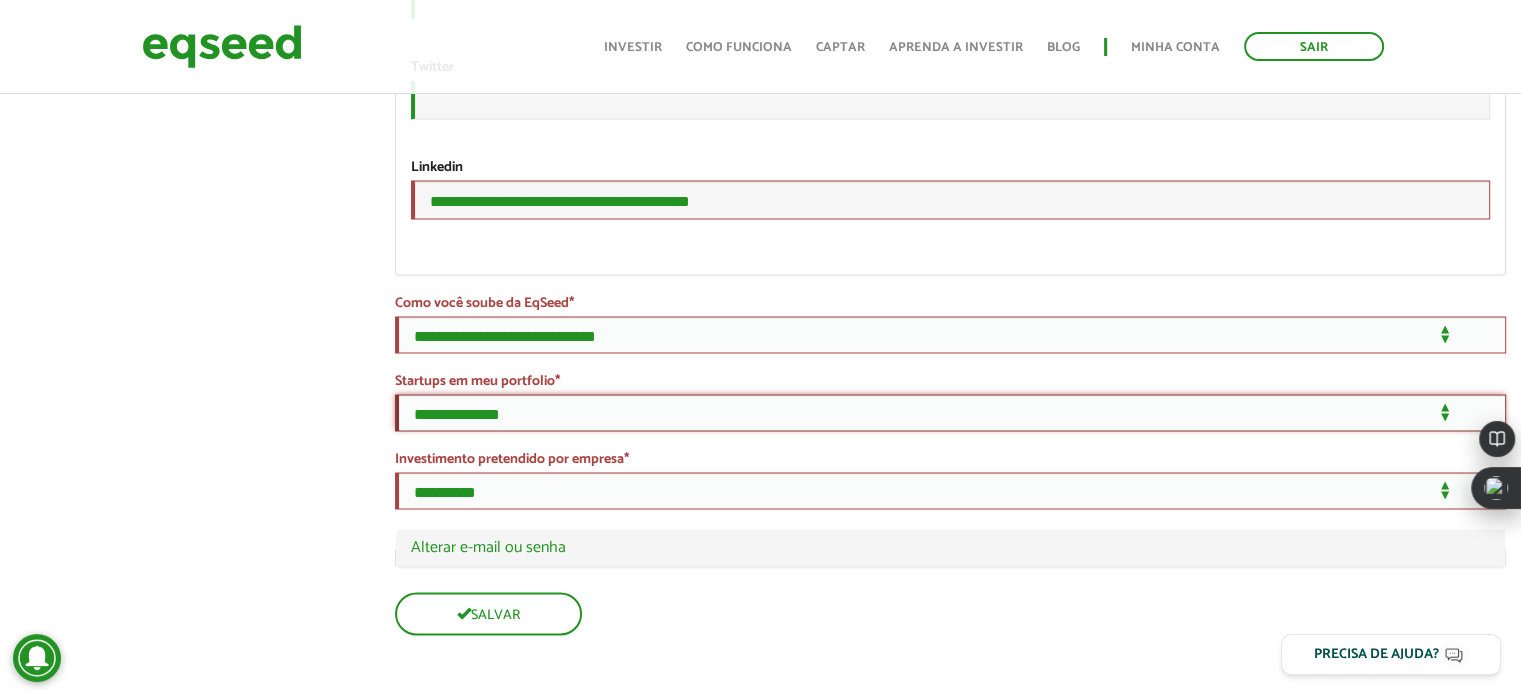 scroll, scrollTop: 3473, scrollLeft: 0, axis: vertical 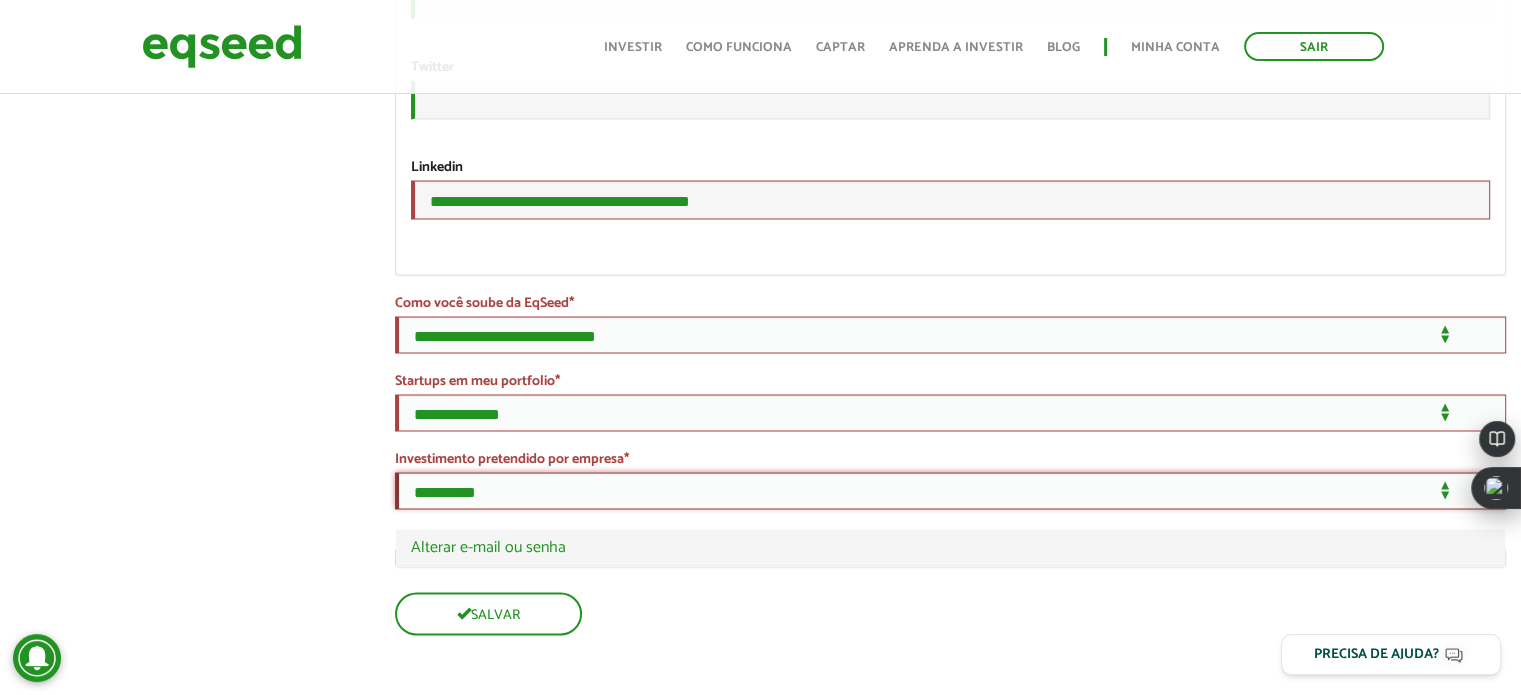 click on "**********" at bounding box center (950, 490) 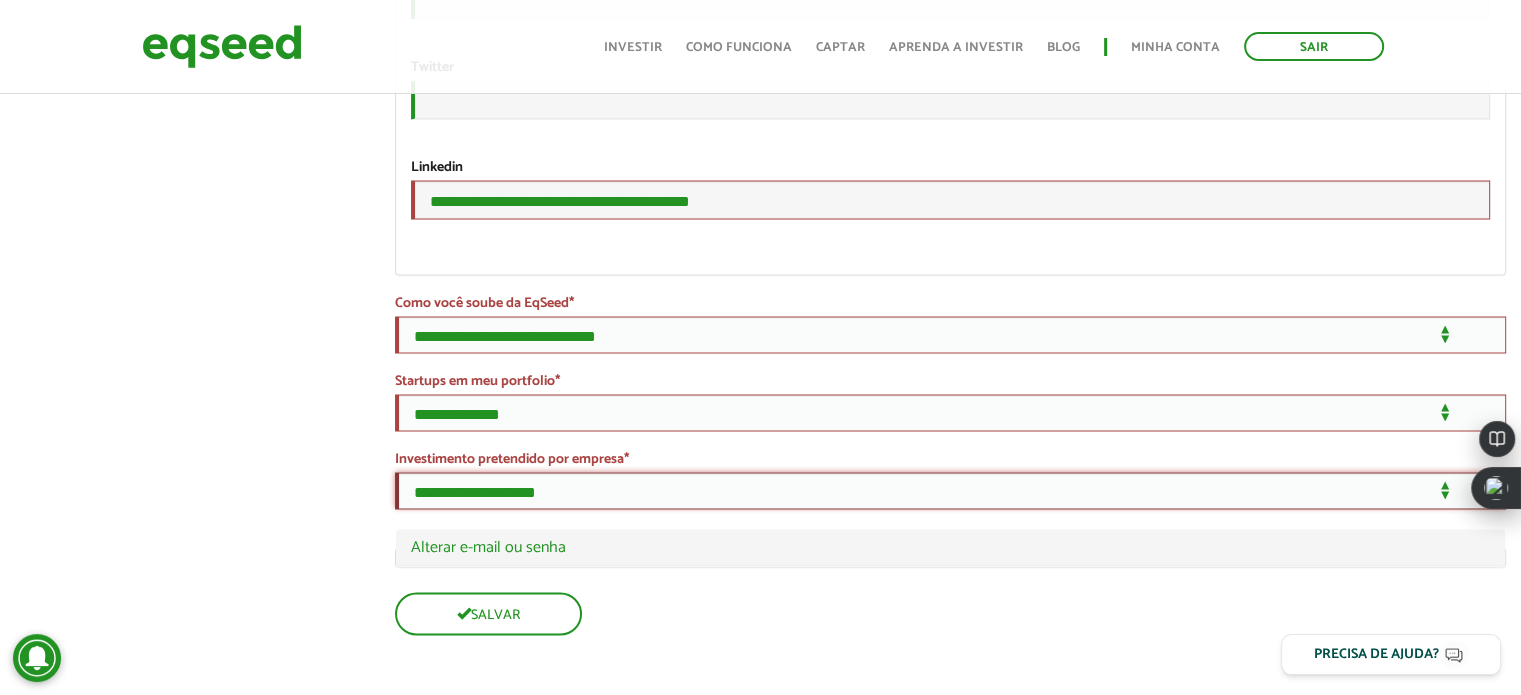 click on "**********" at bounding box center (950, 490) 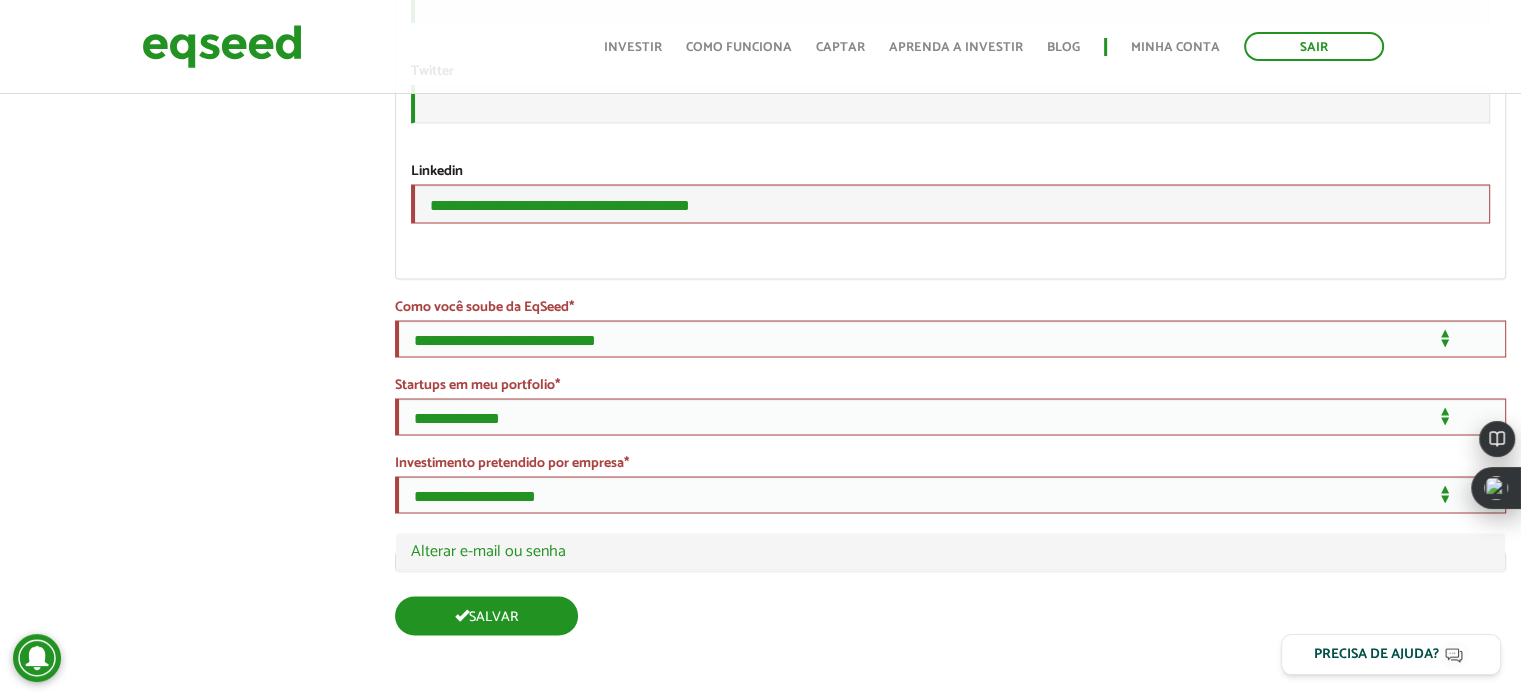 click on "Salvar" at bounding box center (486, 615) 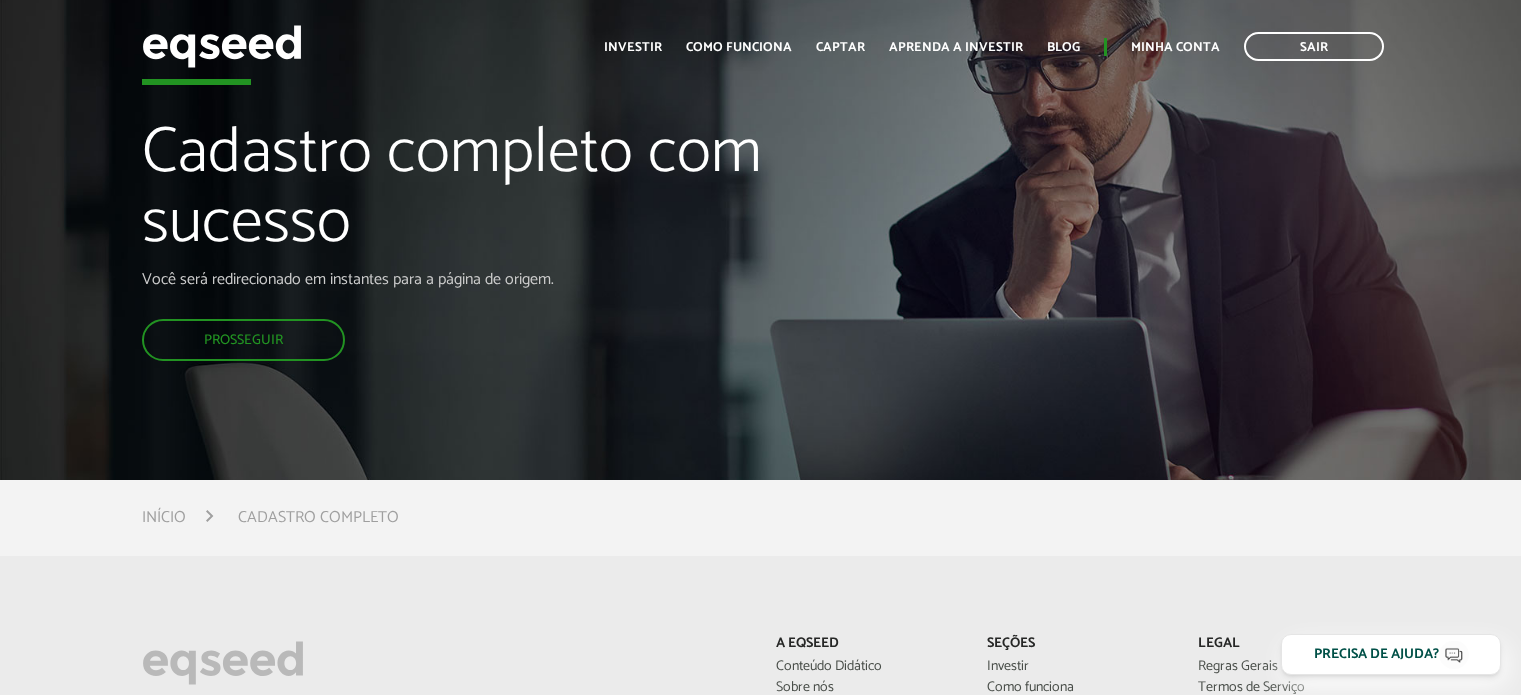 scroll, scrollTop: 0, scrollLeft: 0, axis: both 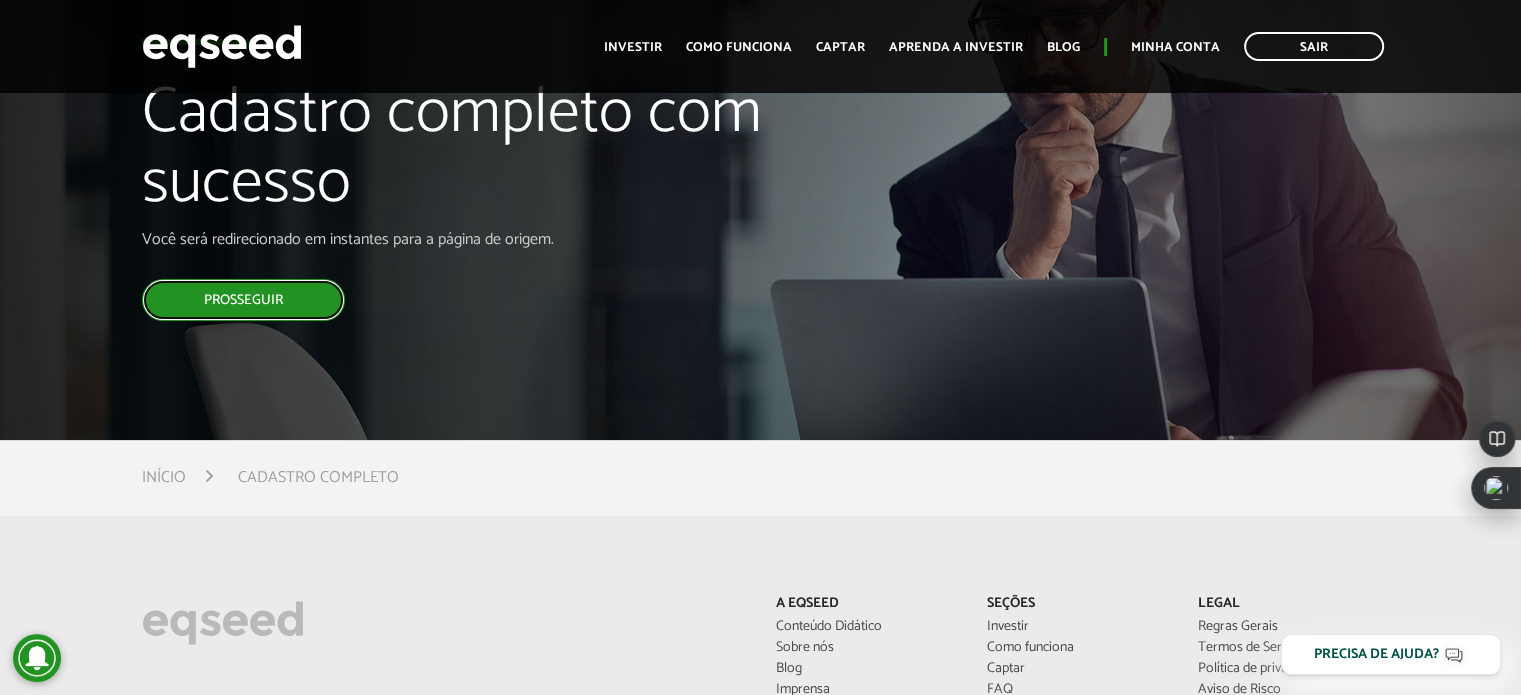 click on "Prosseguir" at bounding box center [243, 300] 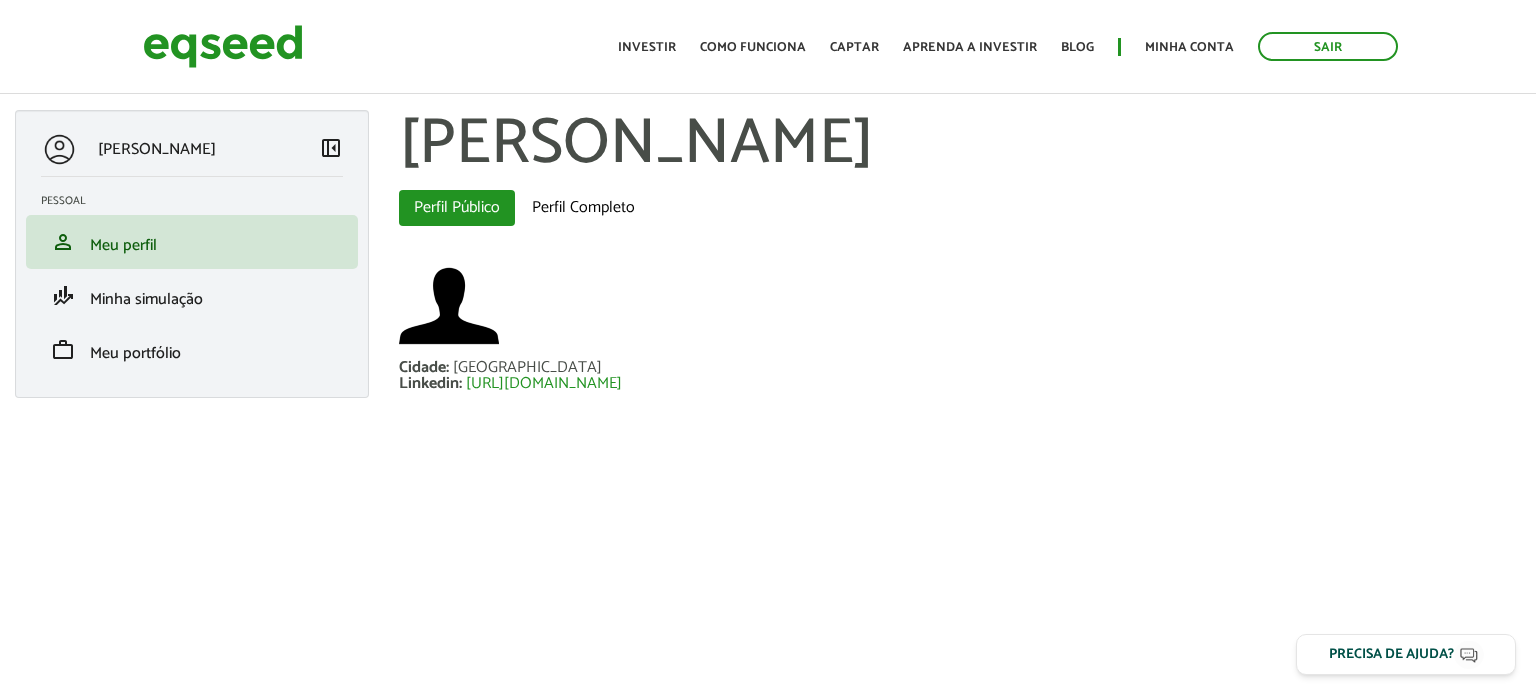 scroll, scrollTop: 0, scrollLeft: 0, axis: both 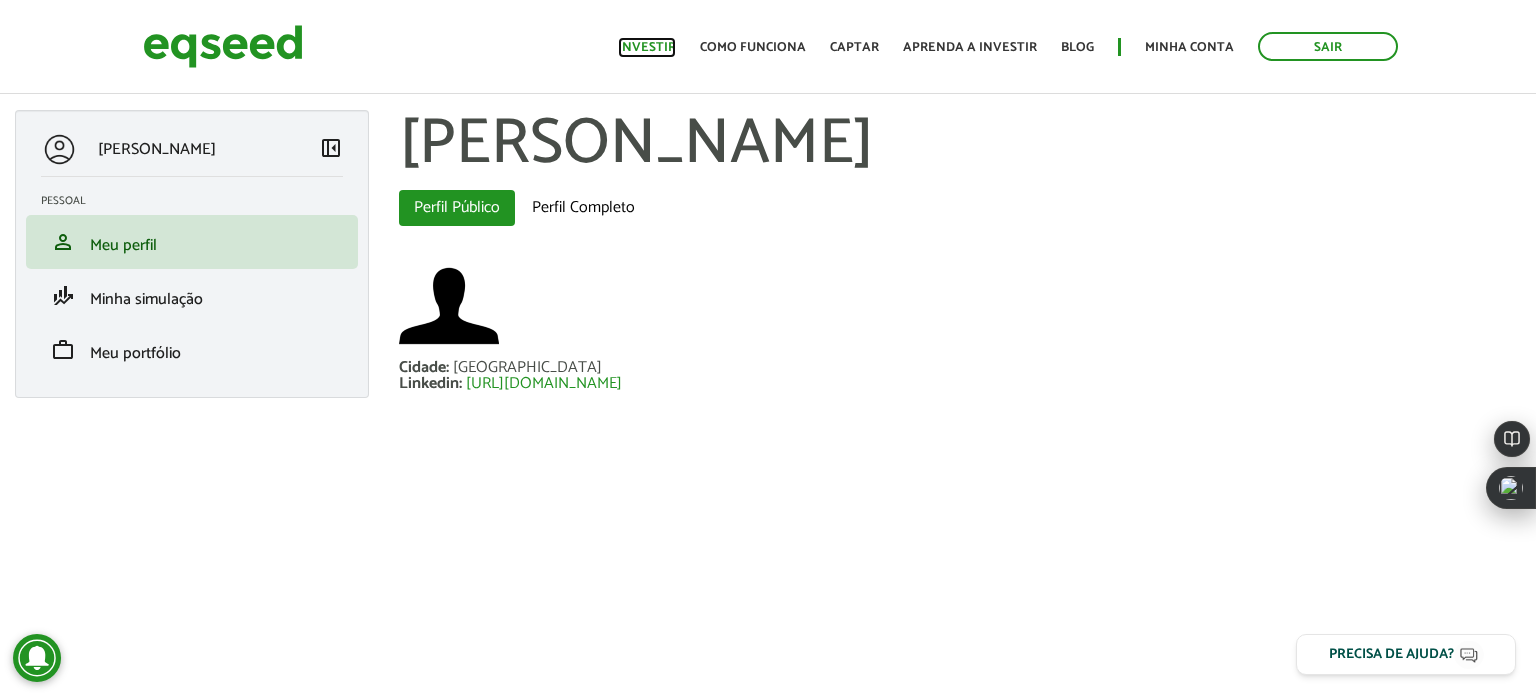 click on "Investir" at bounding box center (647, 47) 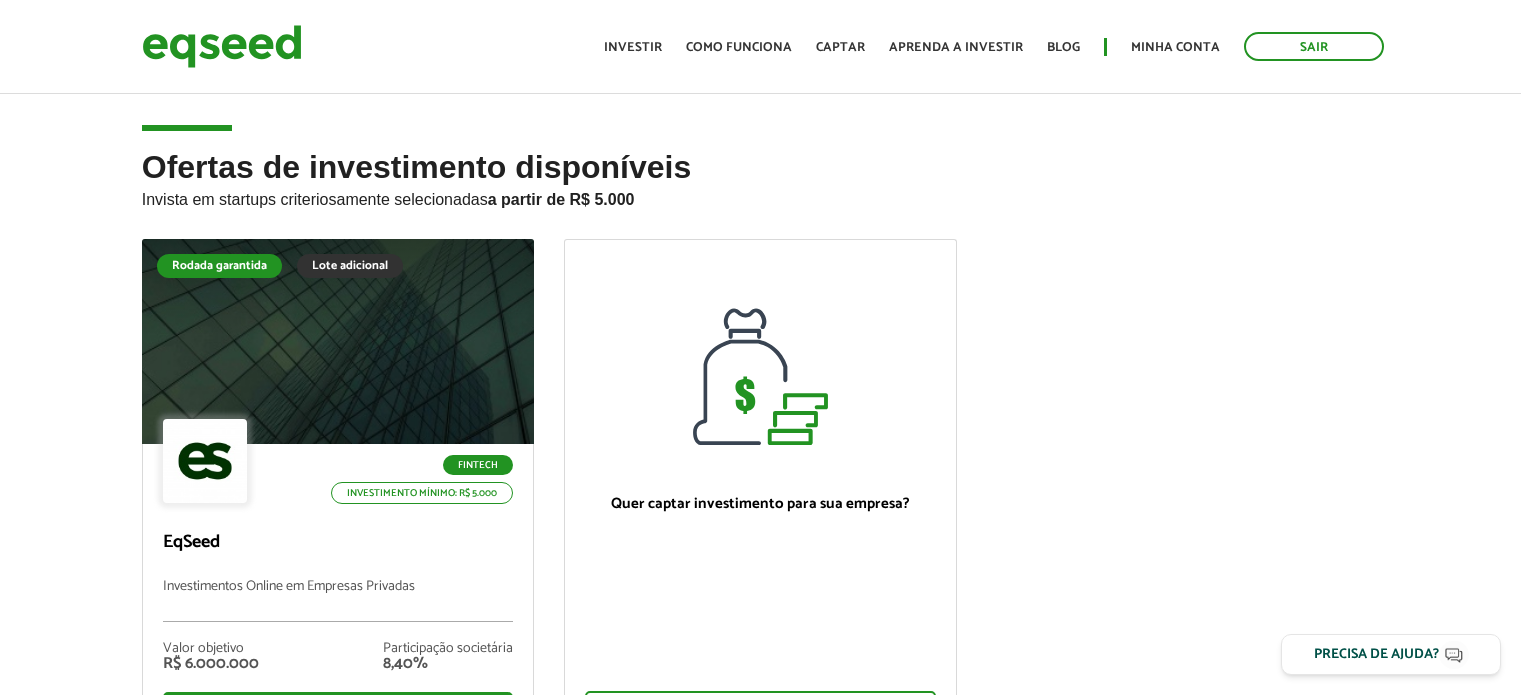 scroll, scrollTop: 0, scrollLeft: 0, axis: both 